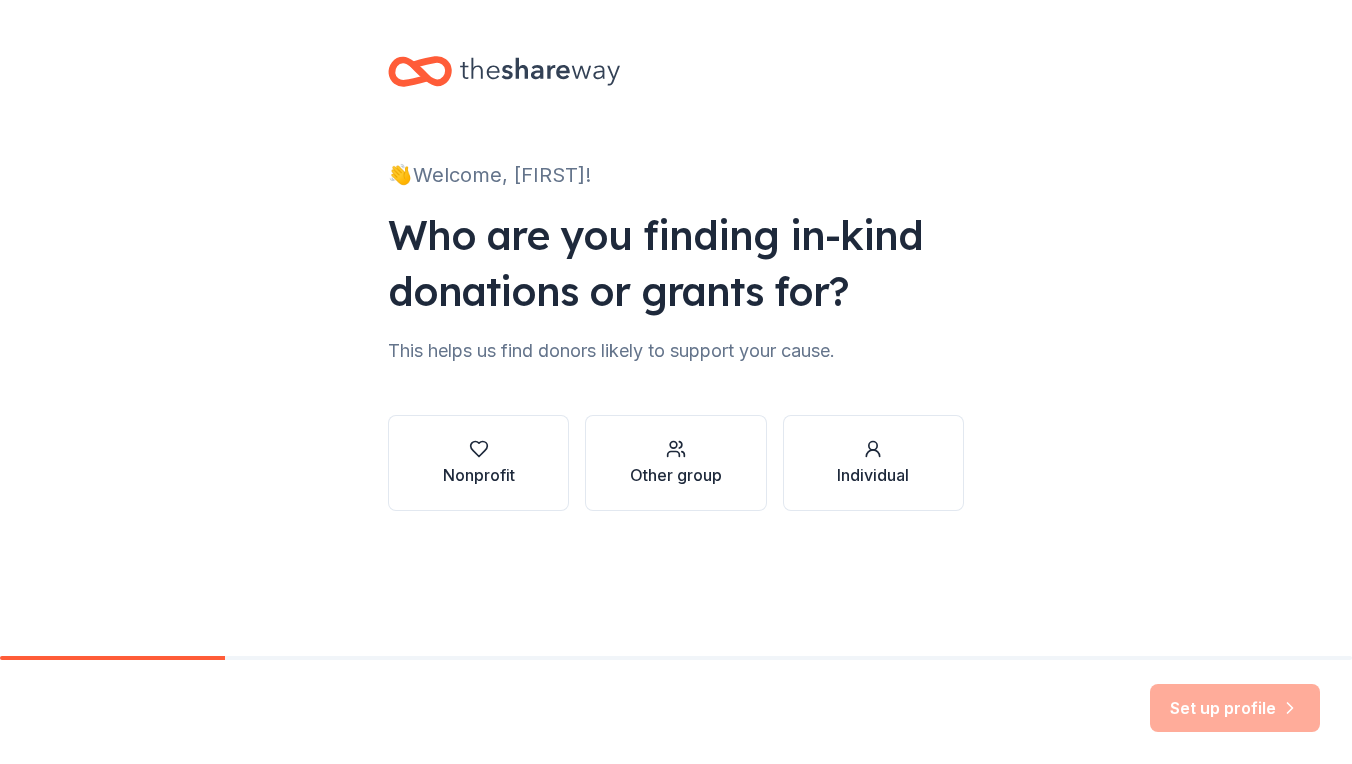 scroll, scrollTop: 0, scrollLeft: 0, axis: both 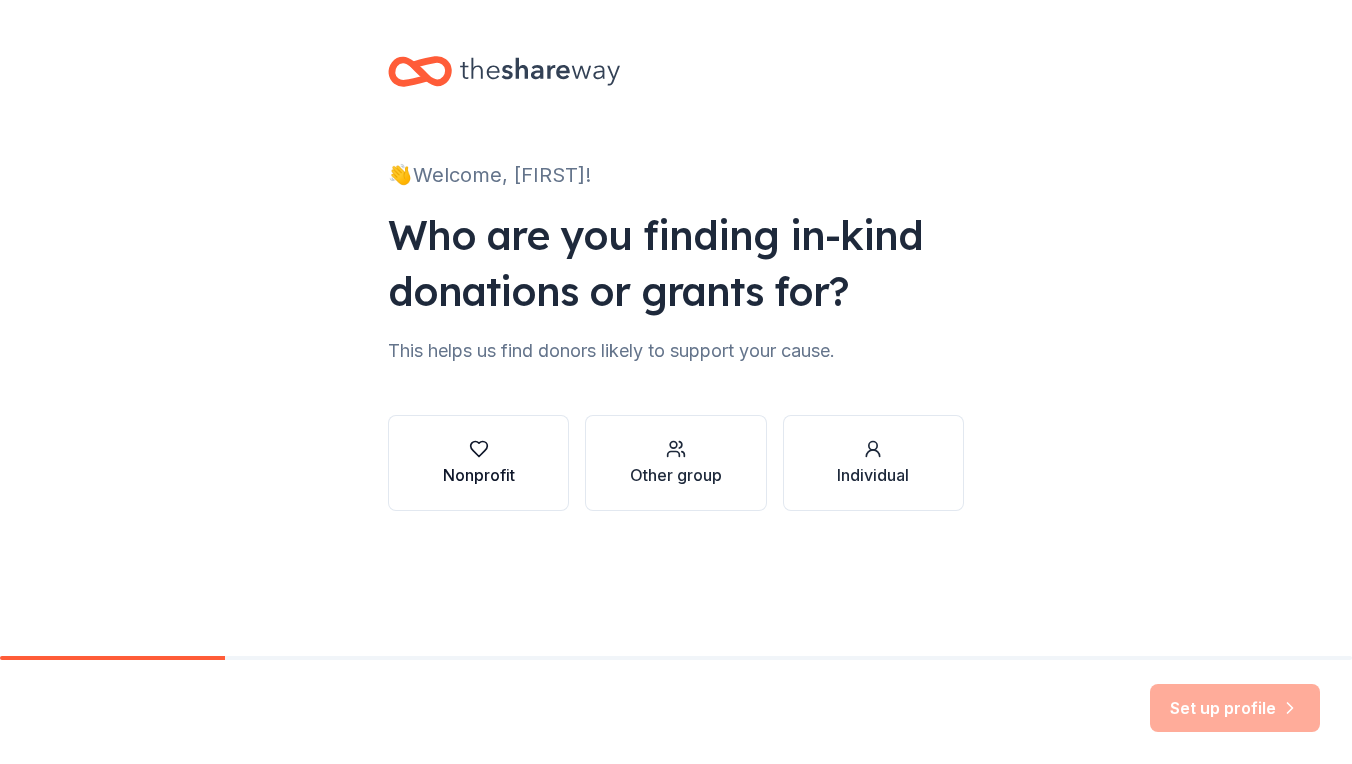 click on "Nonprofit" at bounding box center (479, 475) 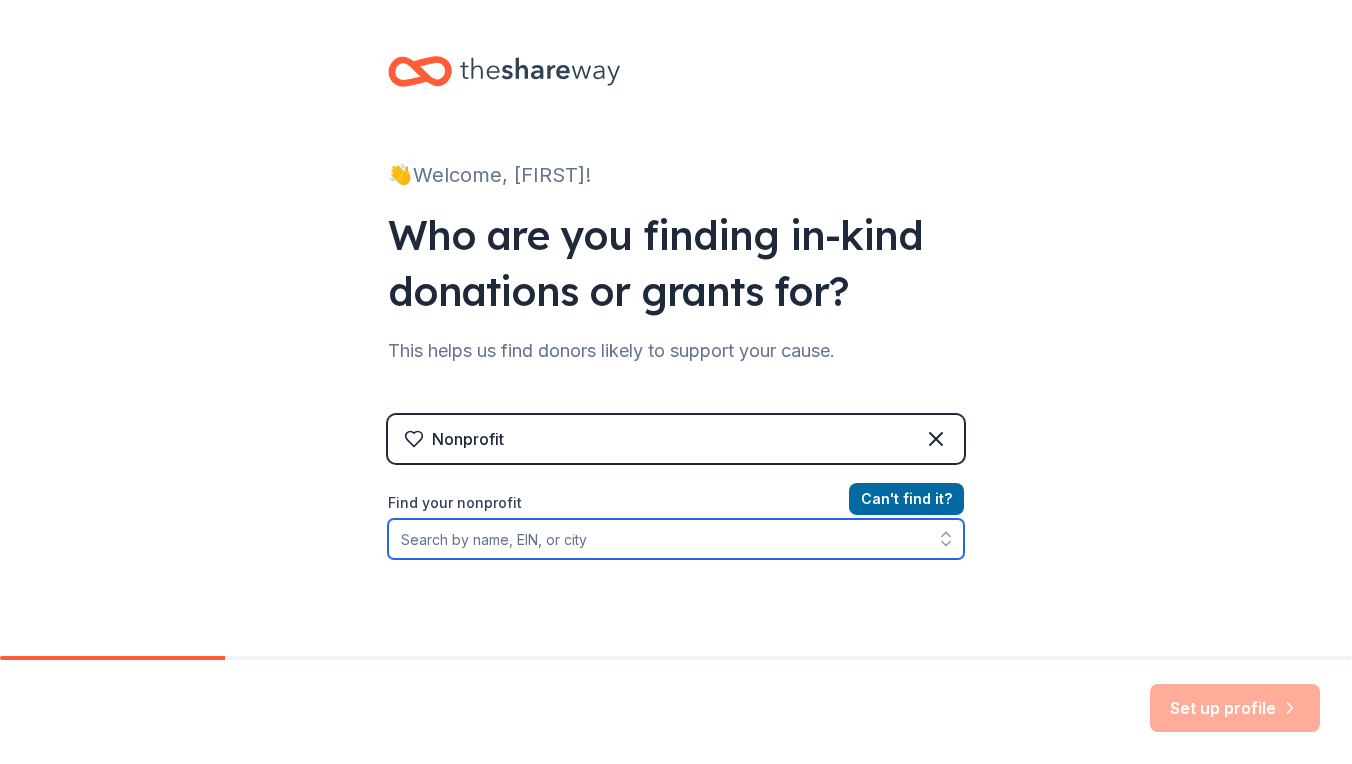 click on "Find your nonprofit" at bounding box center [676, 539] 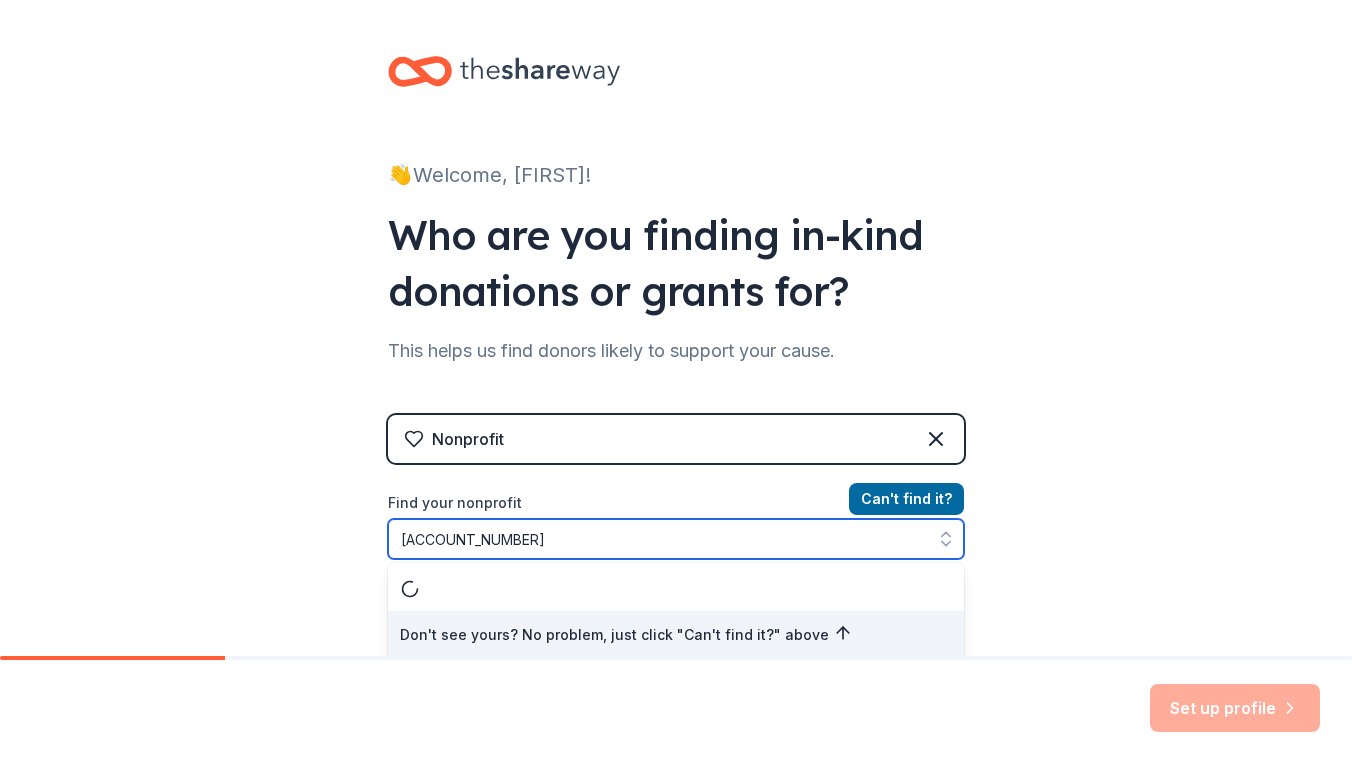 scroll, scrollTop: 3, scrollLeft: 0, axis: vertical 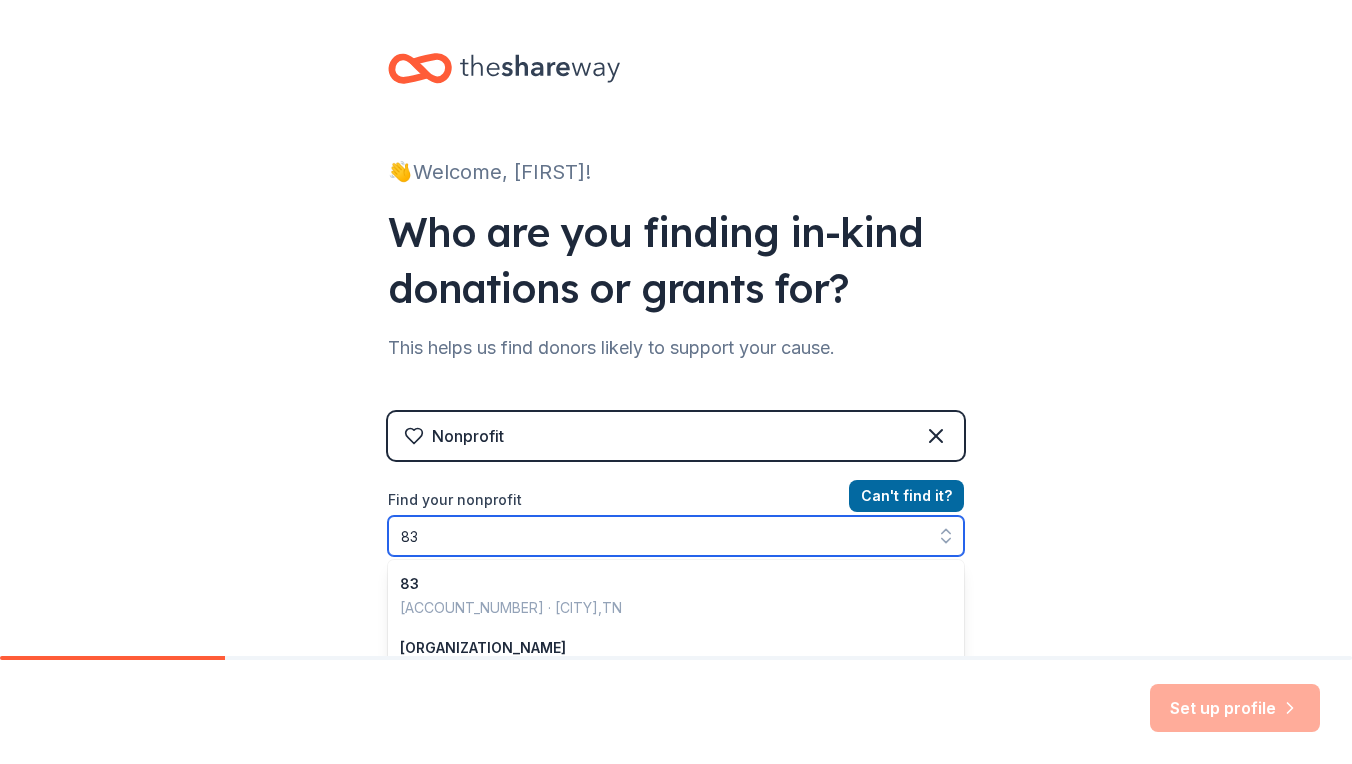 type on "8" 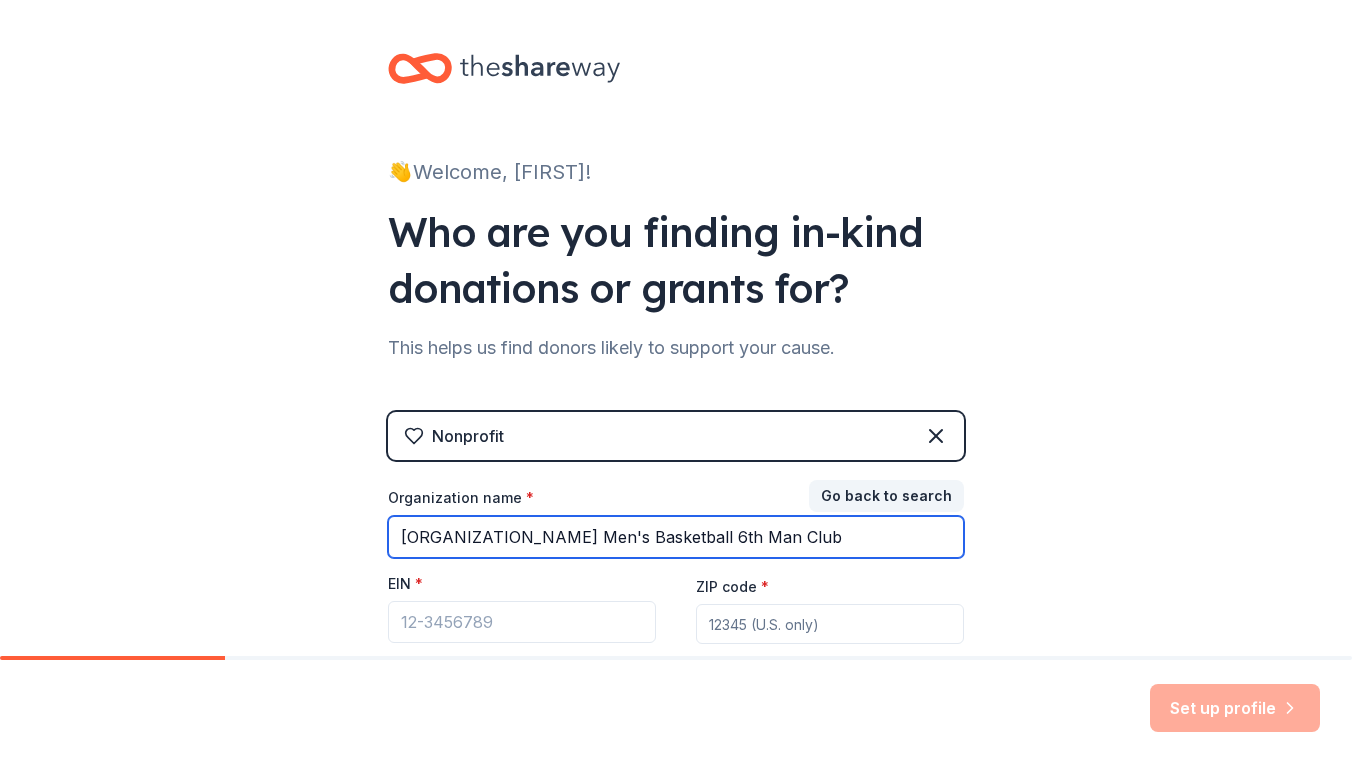 type on "Owyhee Men's Basketball 6th Man Club" 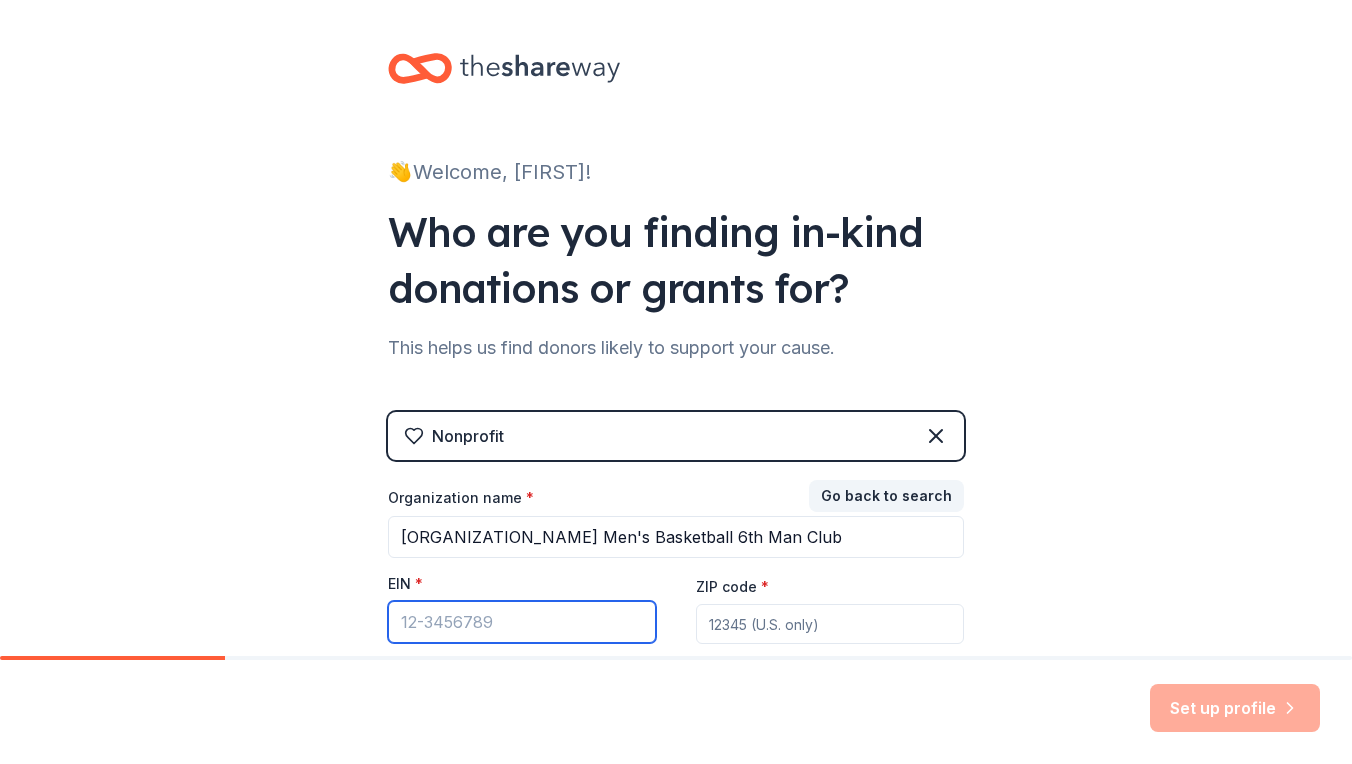 click on "EIN *" at bounding box center (522, 622) 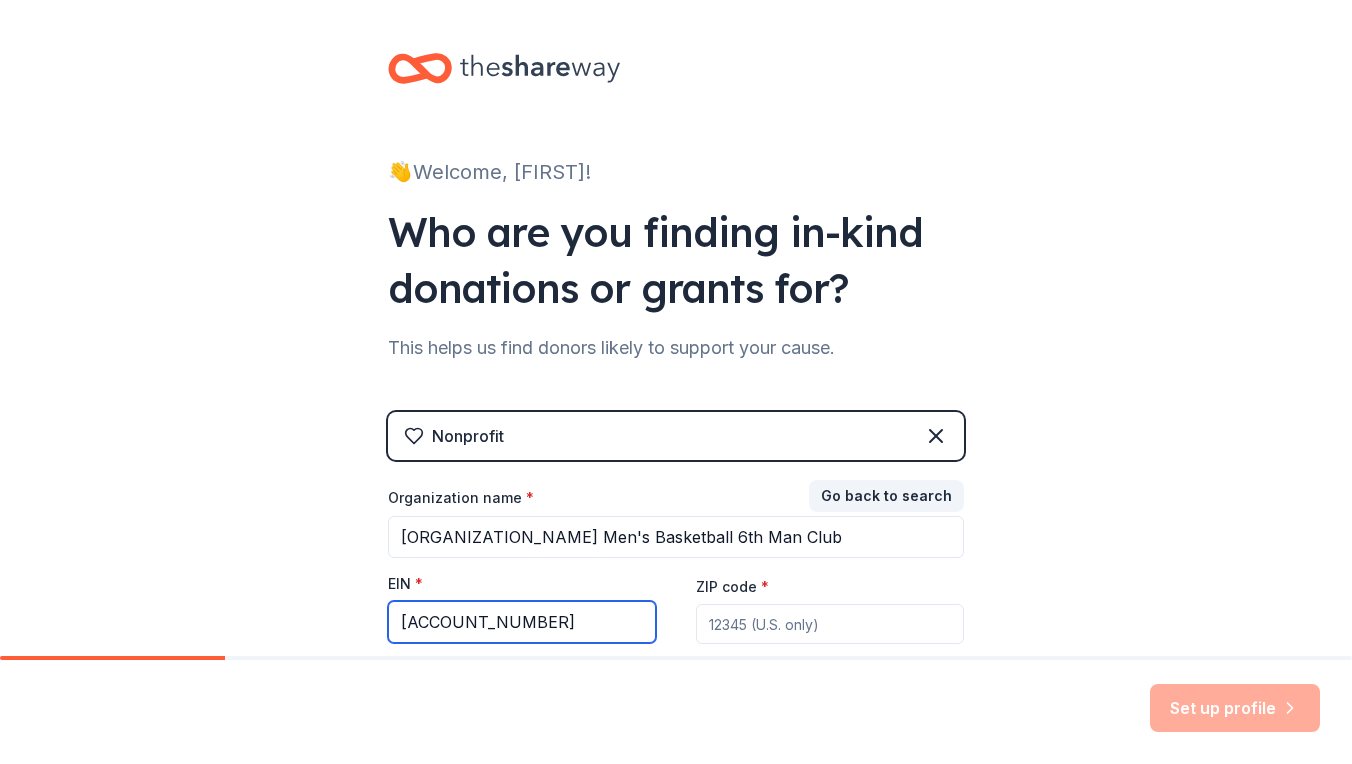 type on "[EIN]" 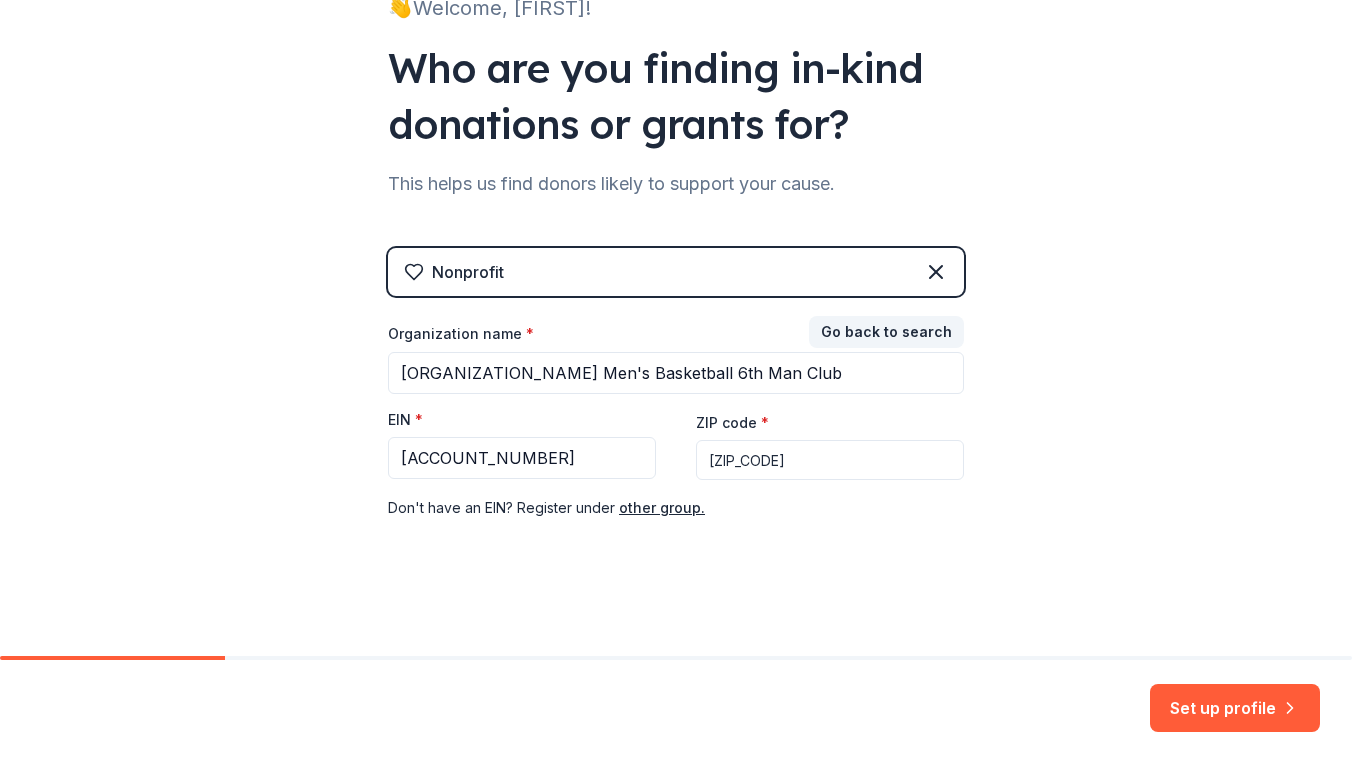 scroll, scrollTop: 166, scrollLeft: 0, axis: vertical 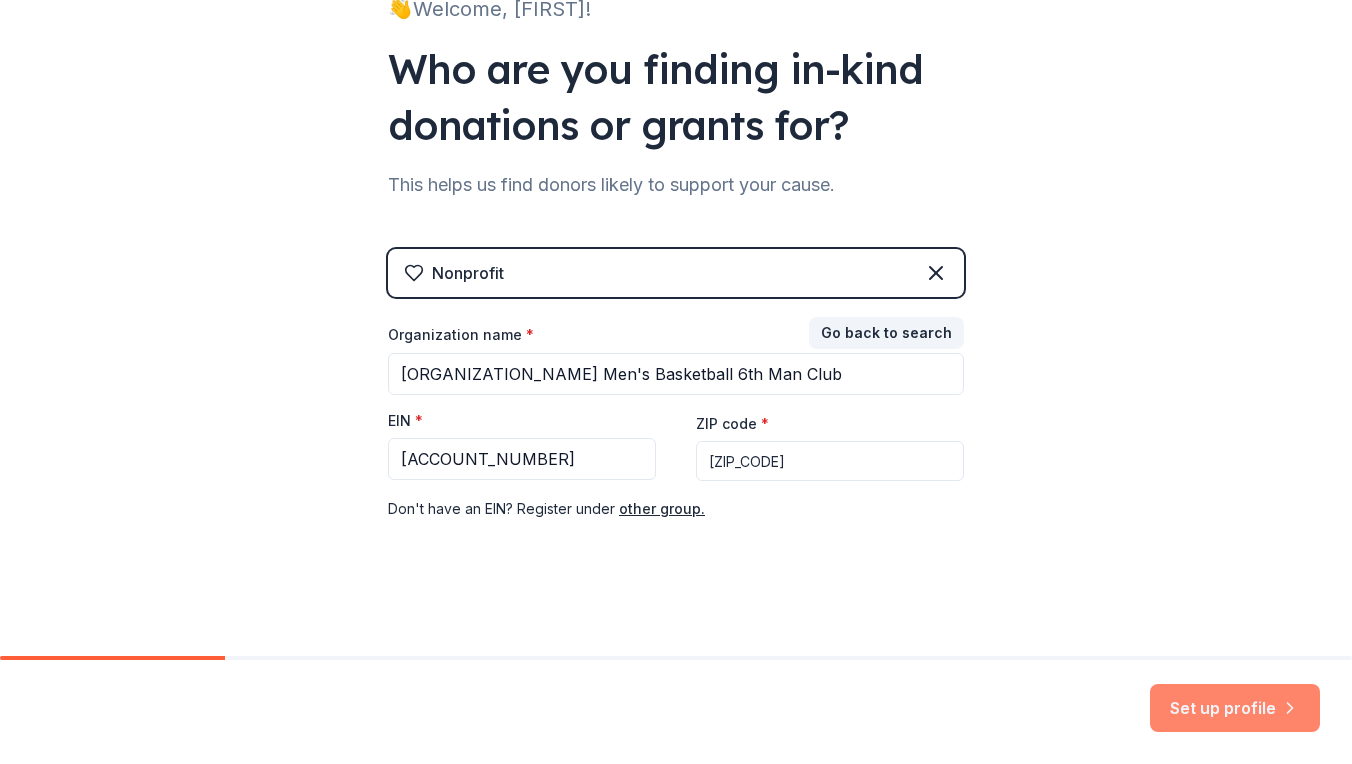 type on "83646" 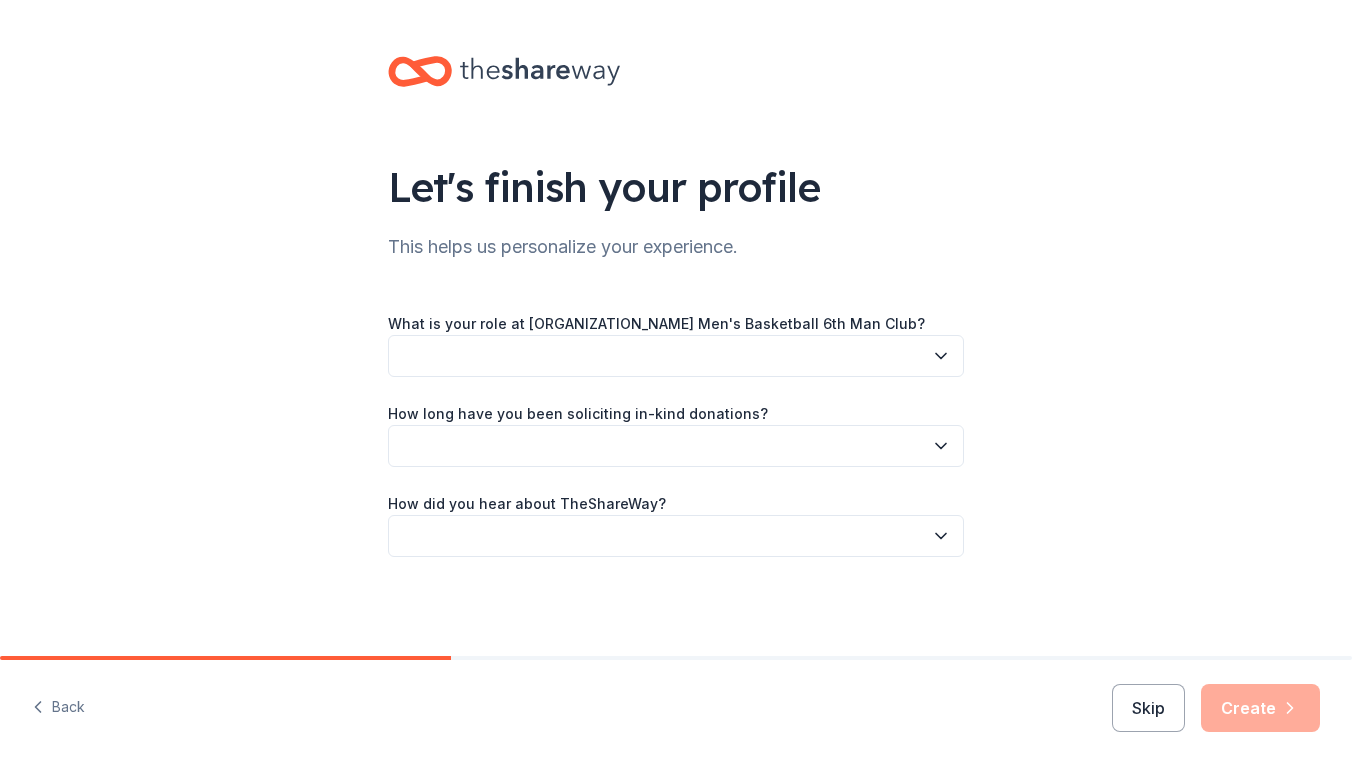 click at bounding box center [676, 356] 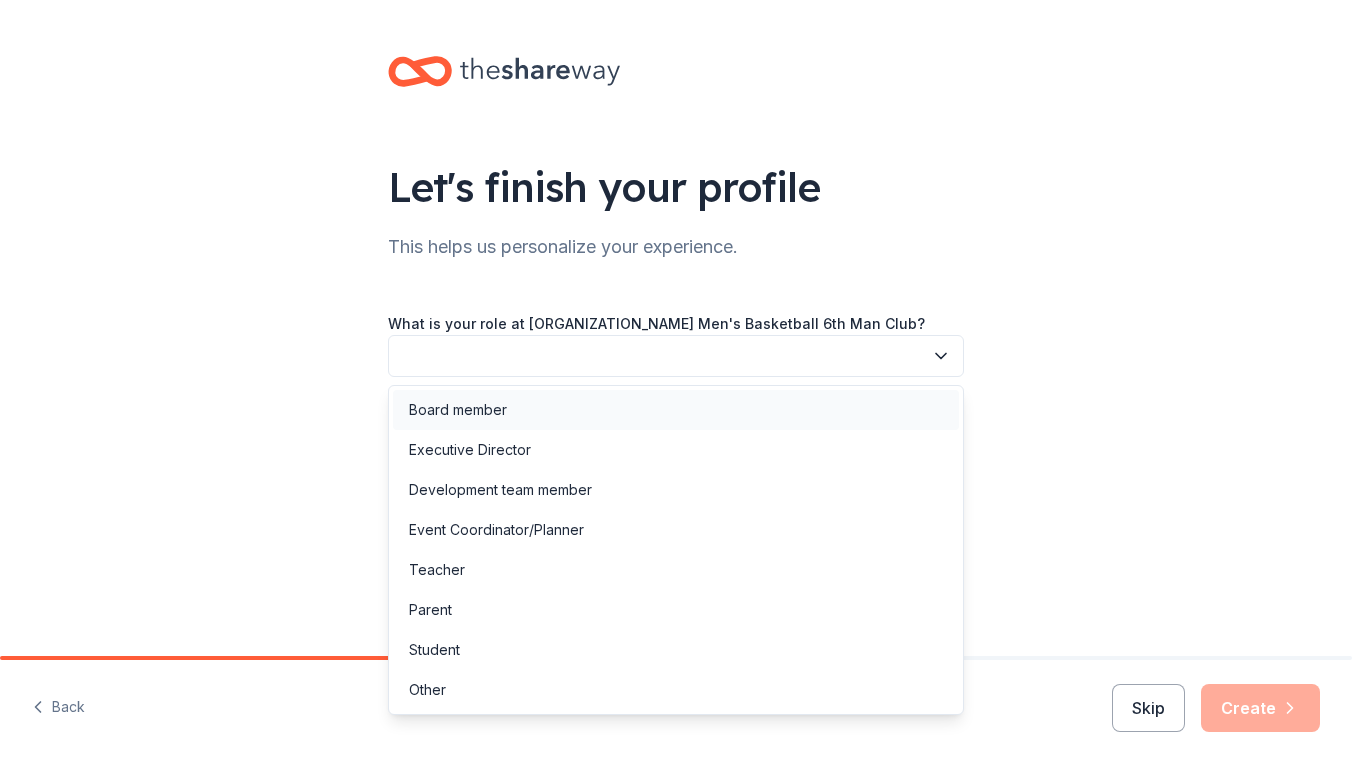 click on "Board member" at bounding box center [676, 410] 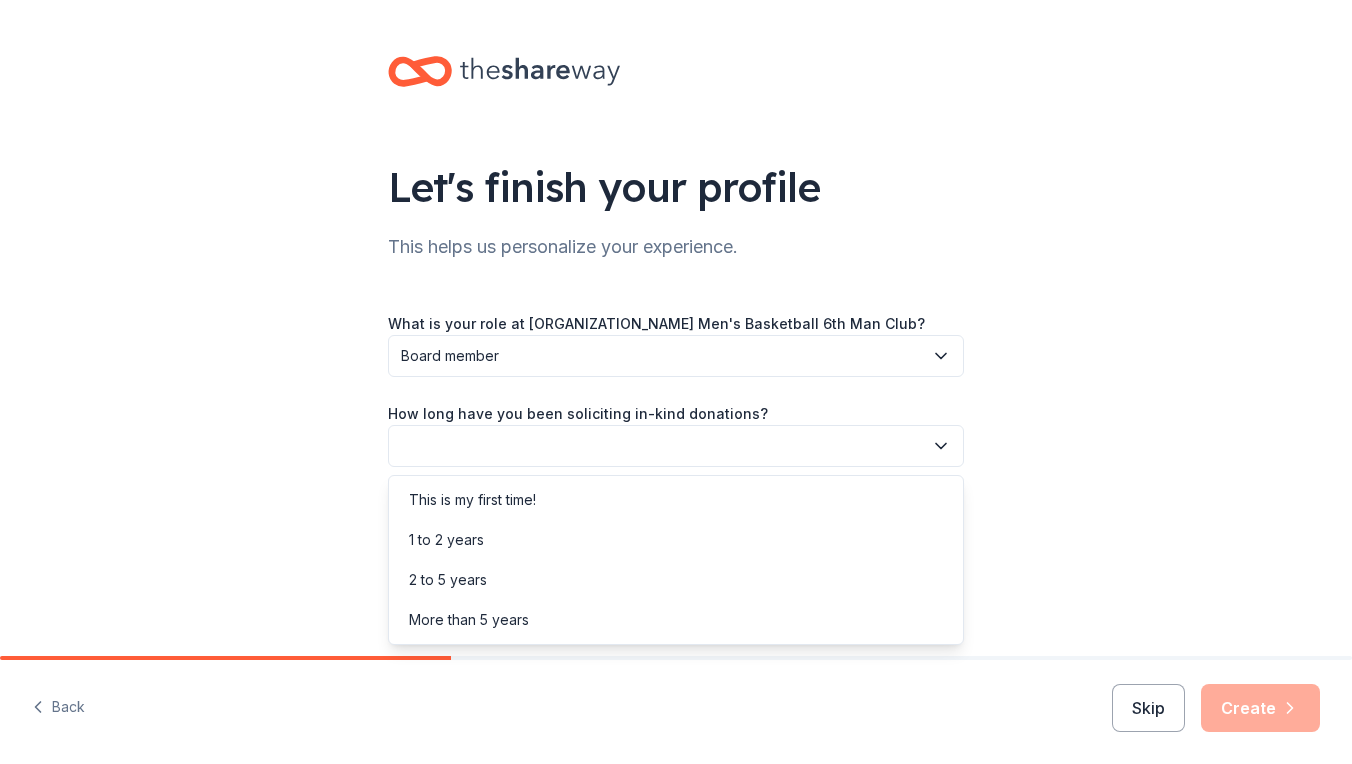 click at bounding box center (676, 446) 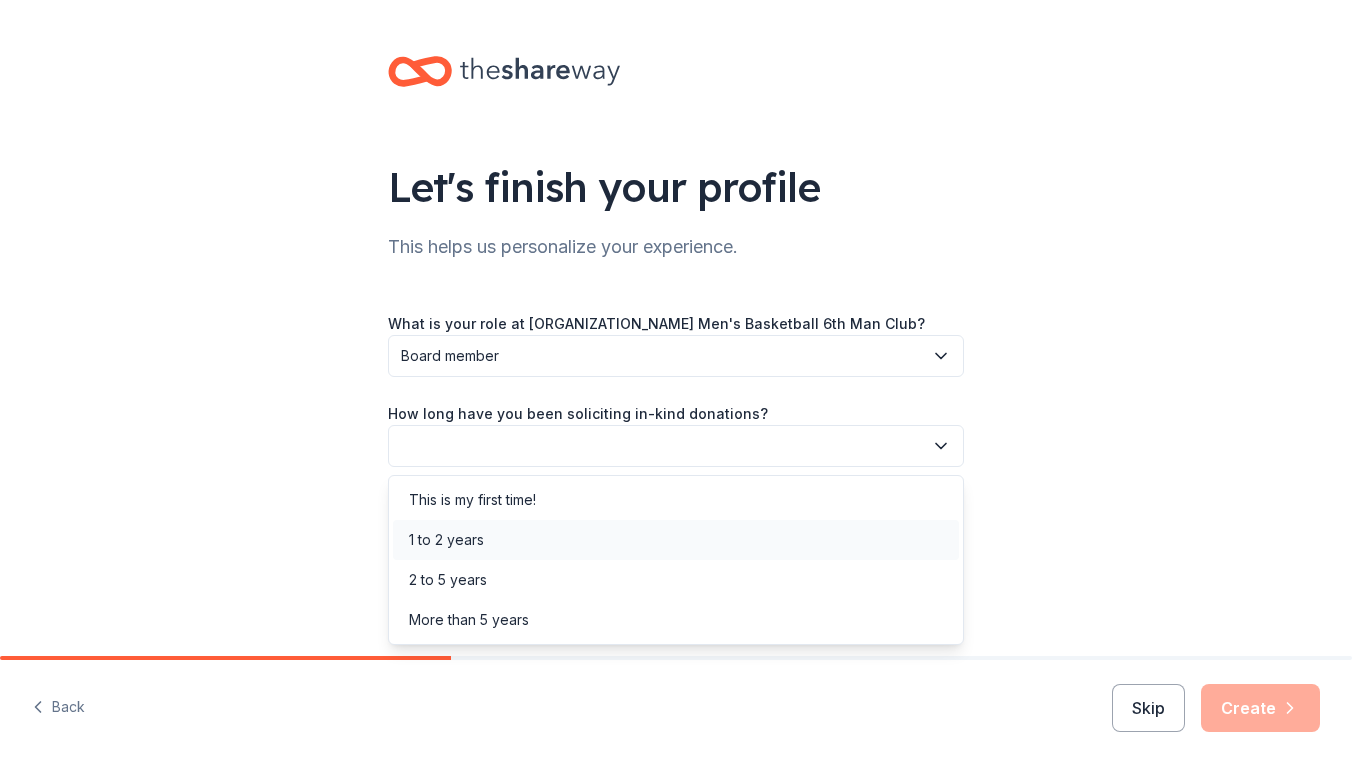 click on "1 to 2 years" at bounding box center (446, 540) 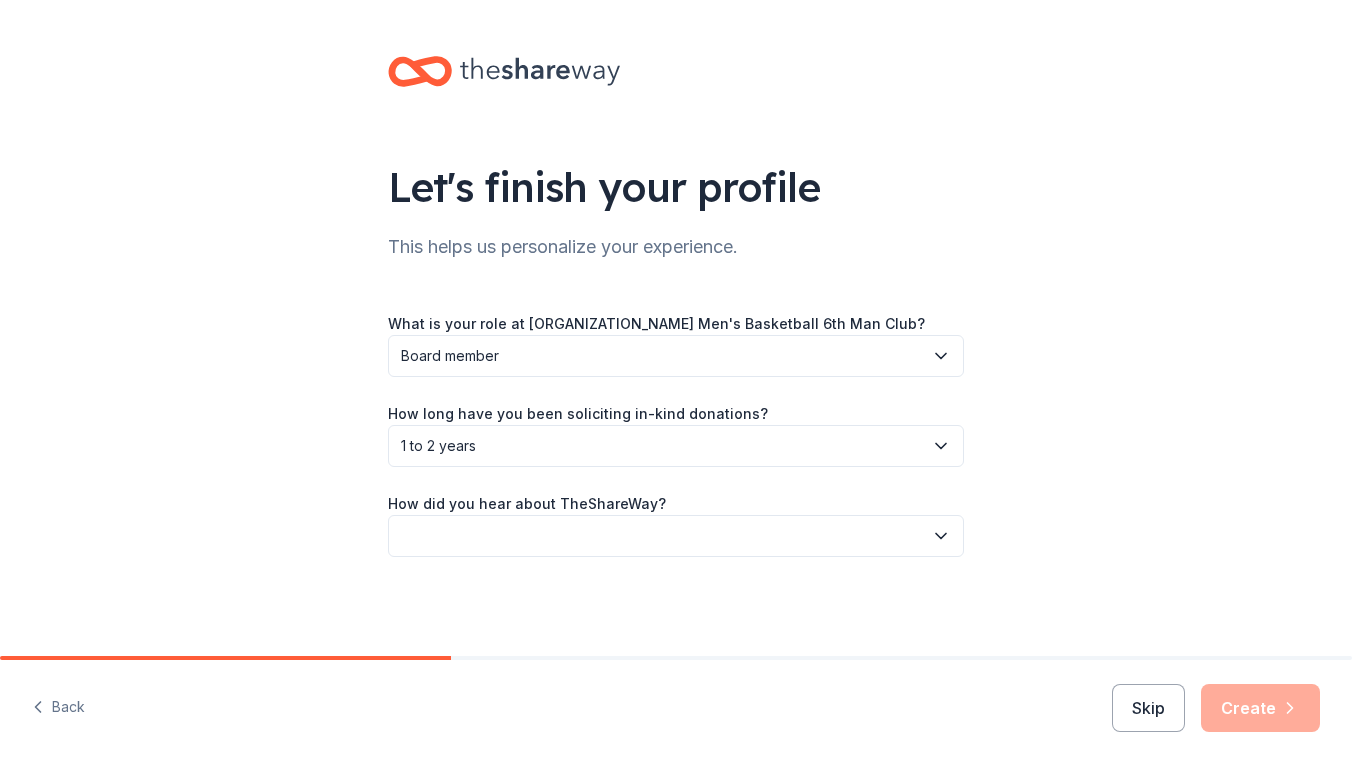 click at bounding box center [676, 536] 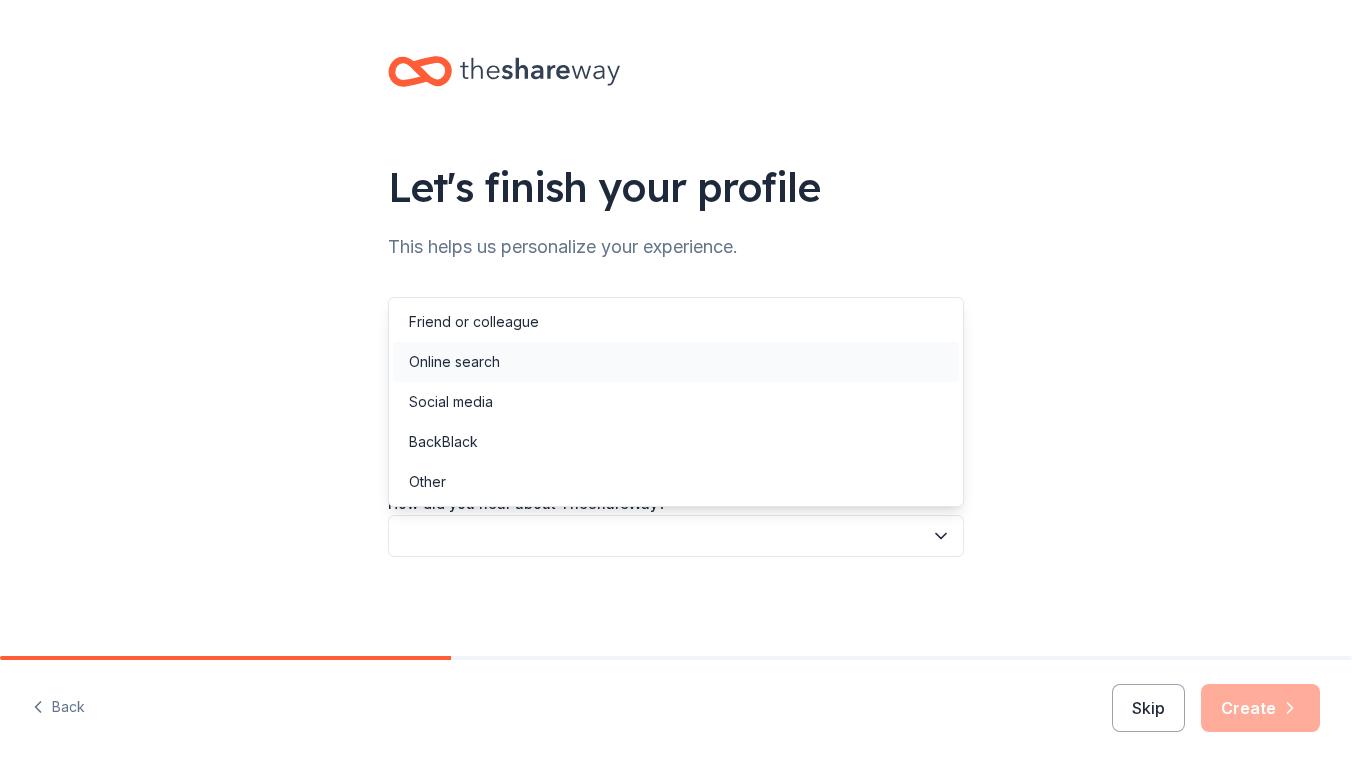 click on "Online search" at bounding box center [454, 362] 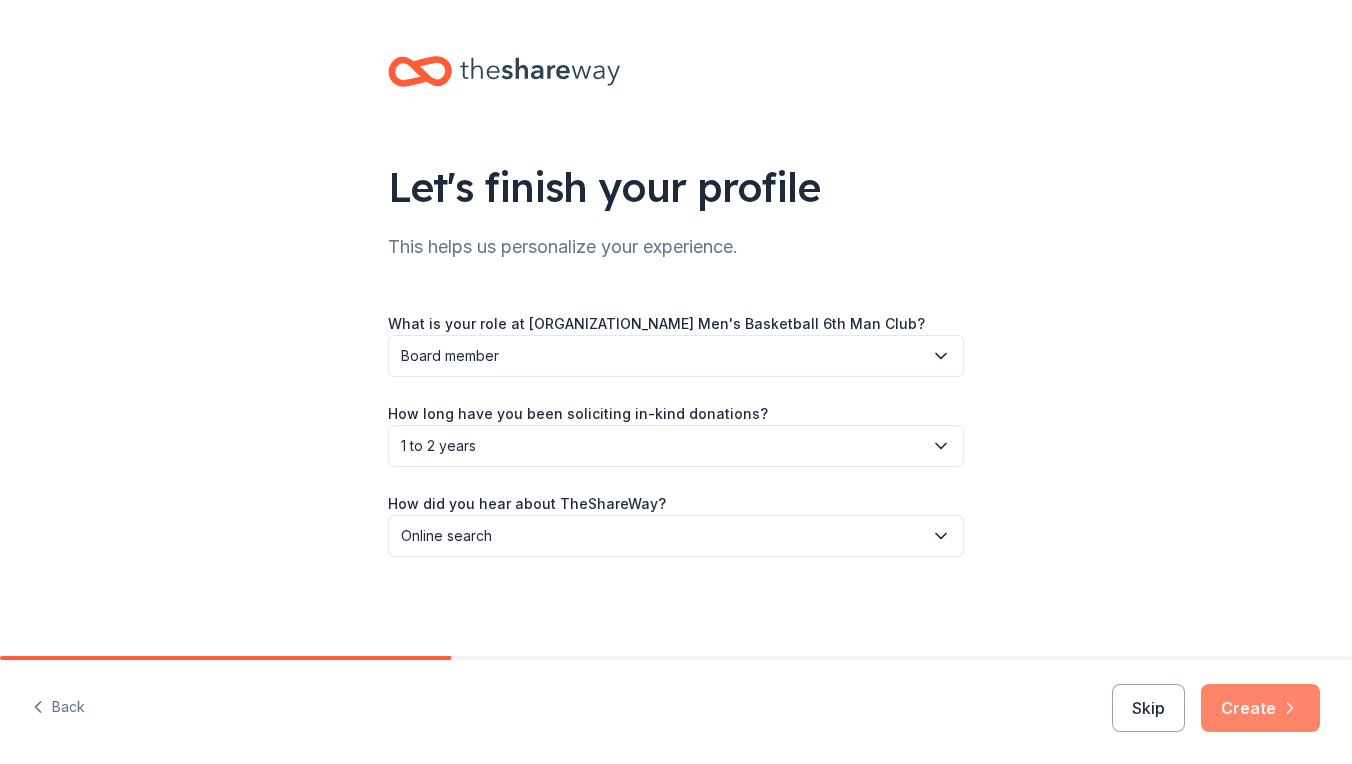 click on "Create" at bounding box center [1260, 708] 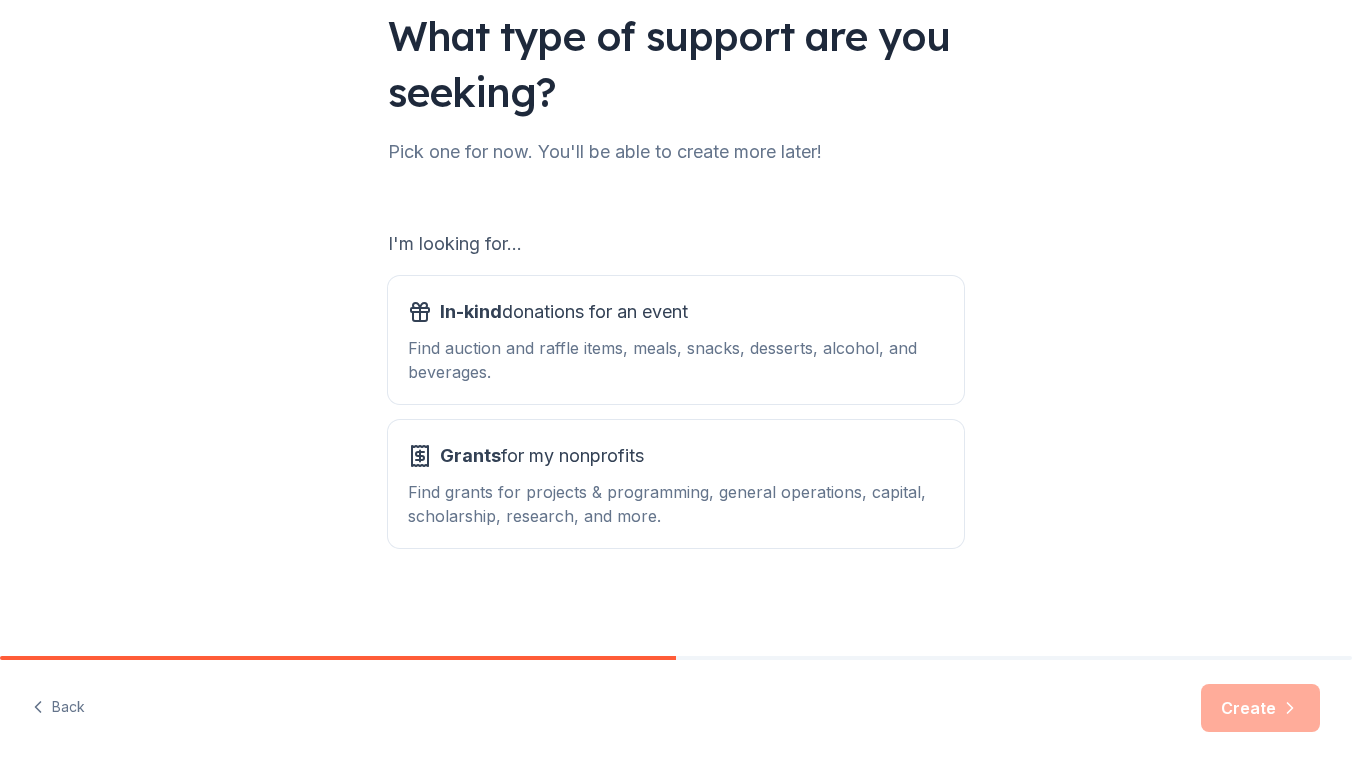 scroll, scrollTop: 151, scrollLeft: 0, axis: vertical 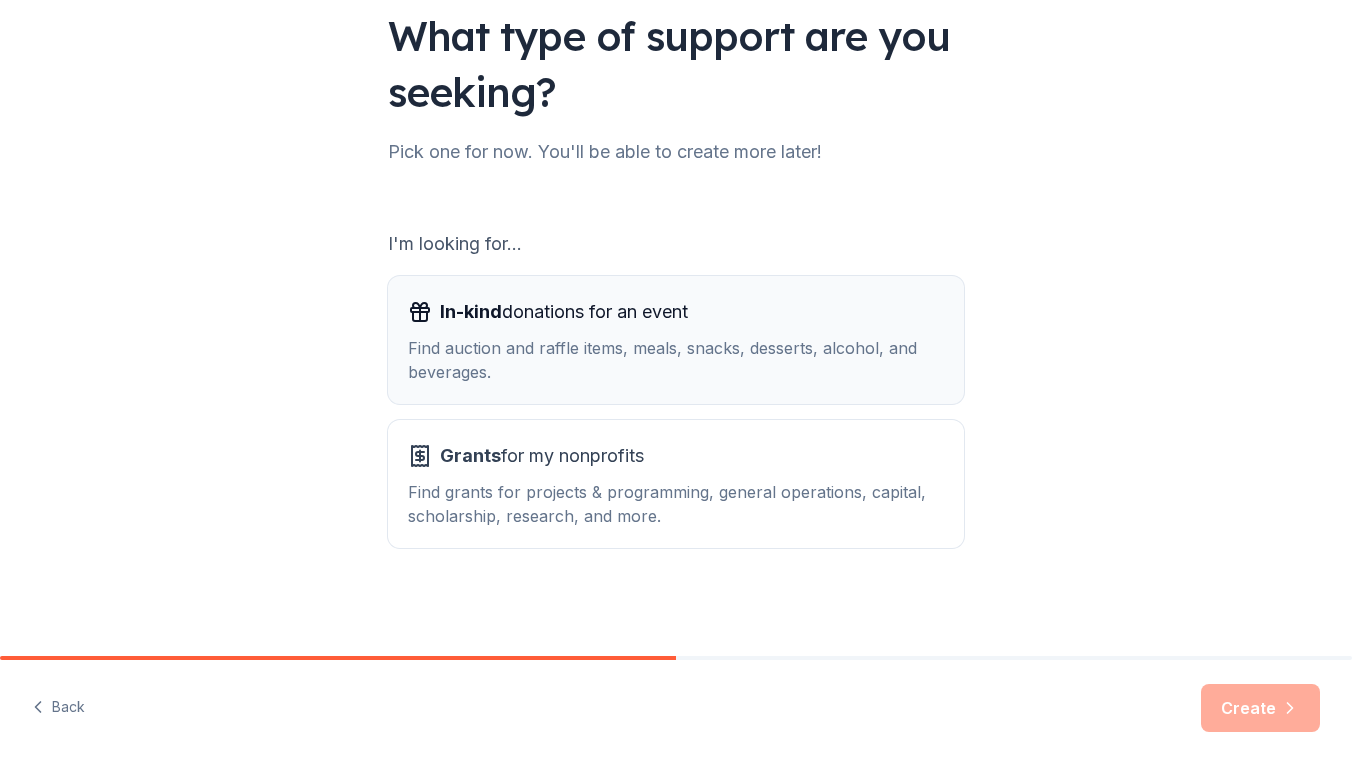 click on "Find auction and raffle items, meals, snacks, desserts, alcohol, and beverages." at bounding box center [676, 360] 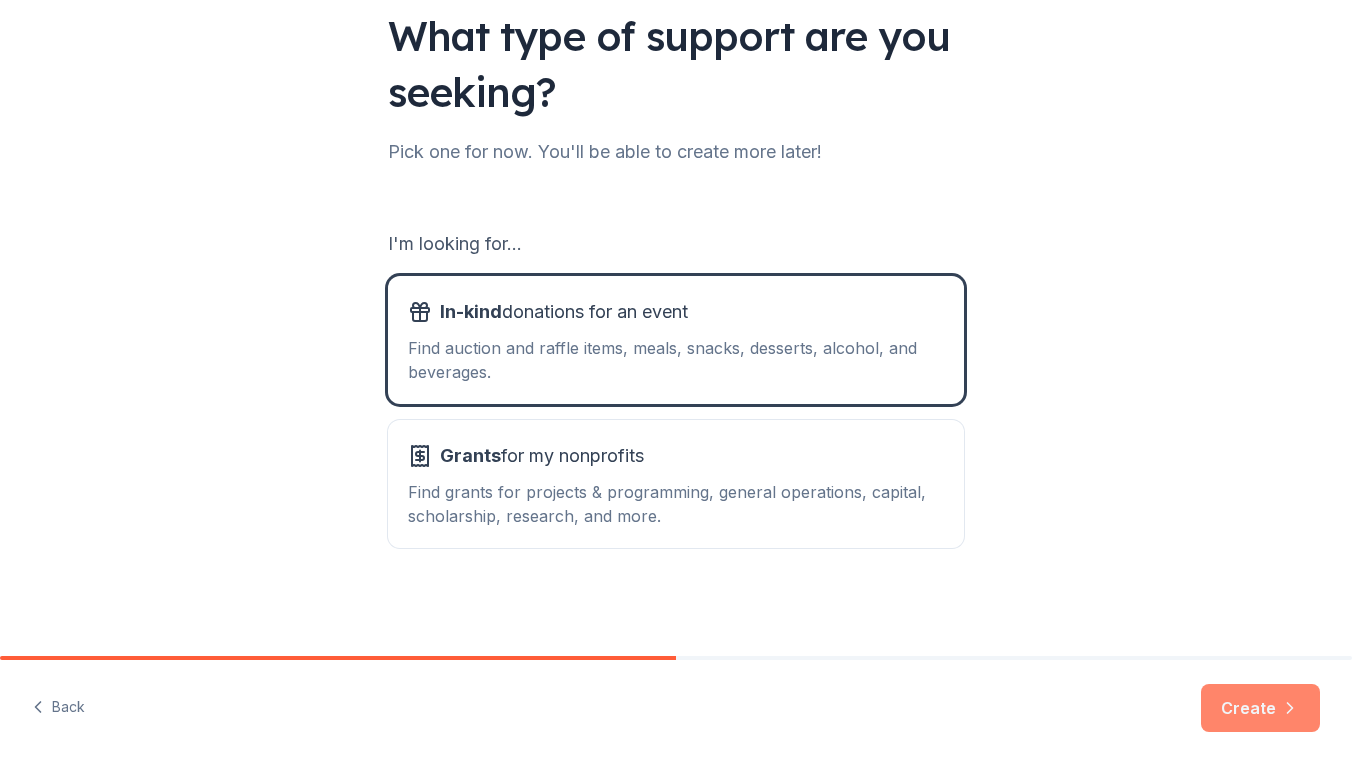 click on "Create" at bounding box center [1260, 708] 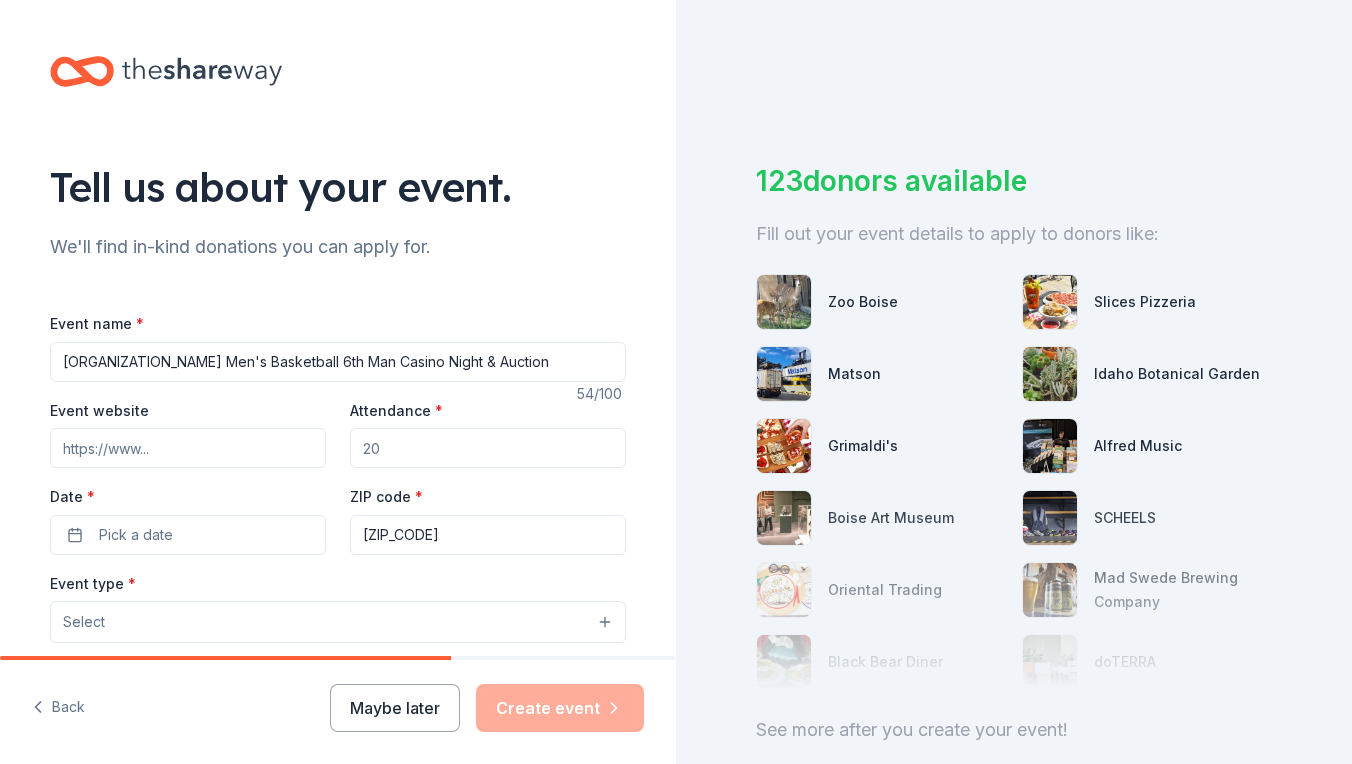 type on "[EVENT_NAME]" 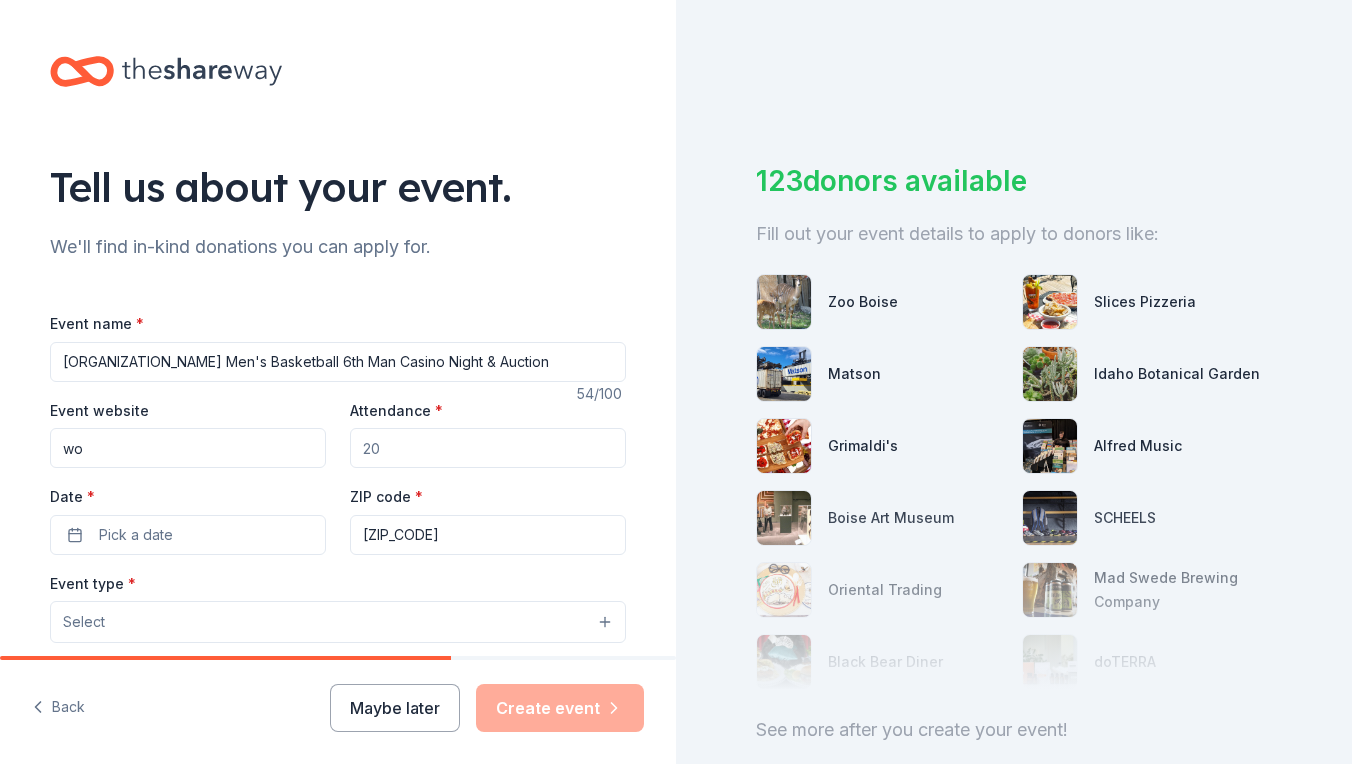 type on "w" 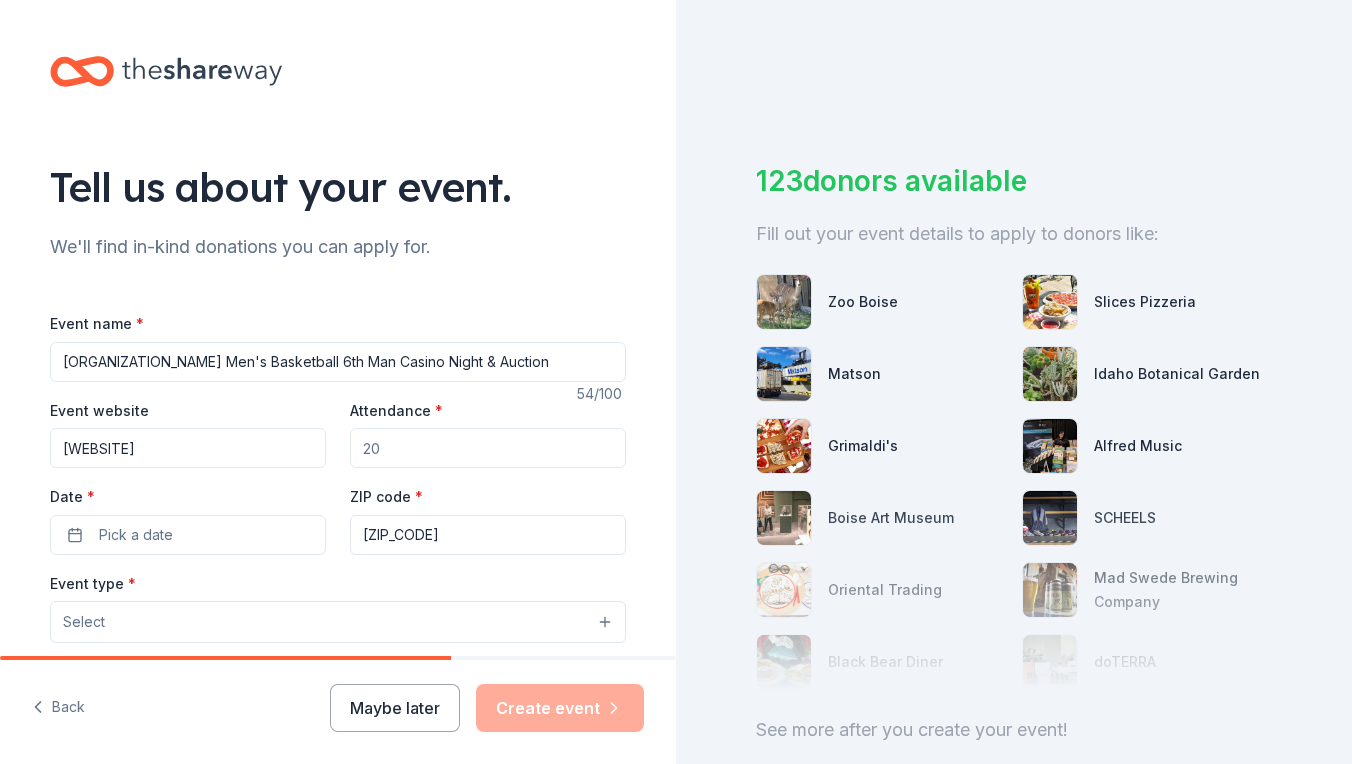 type on "[WEBSITE]" 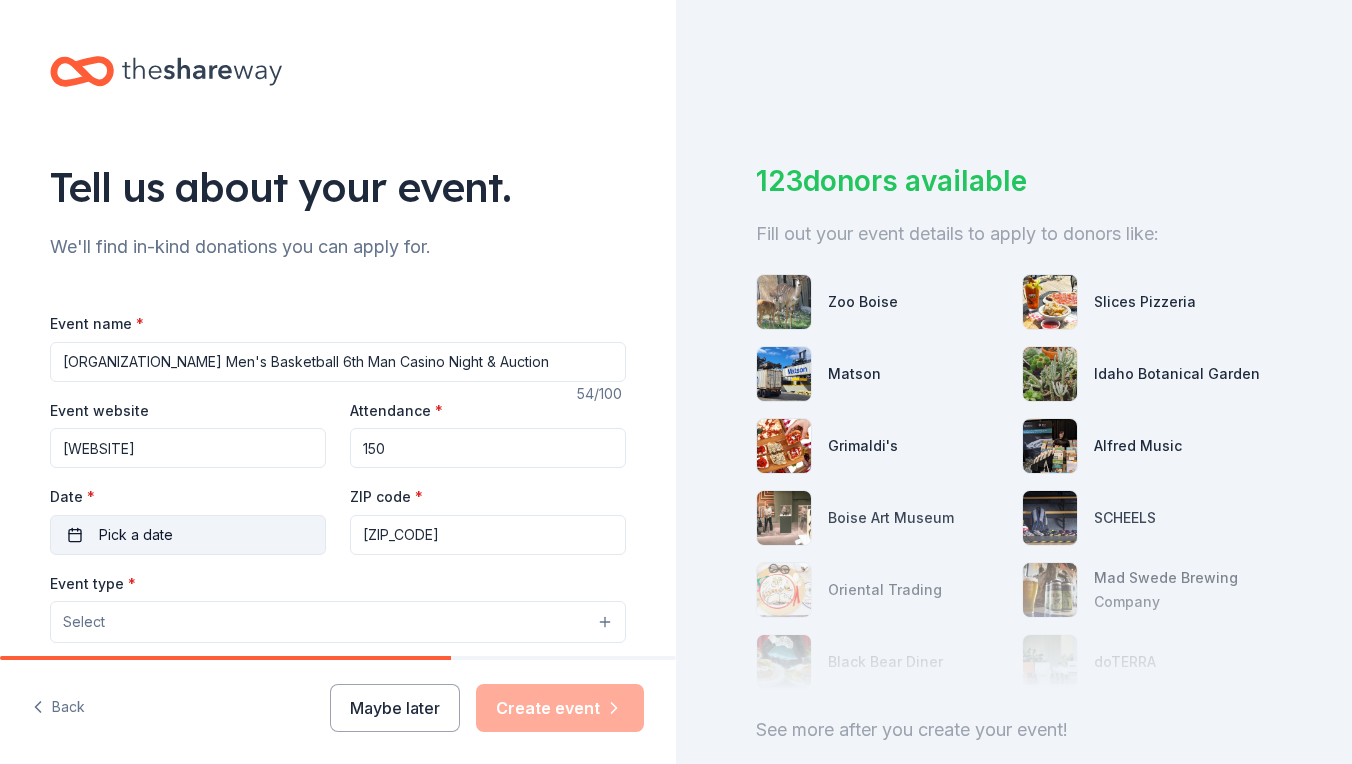 type on "150" 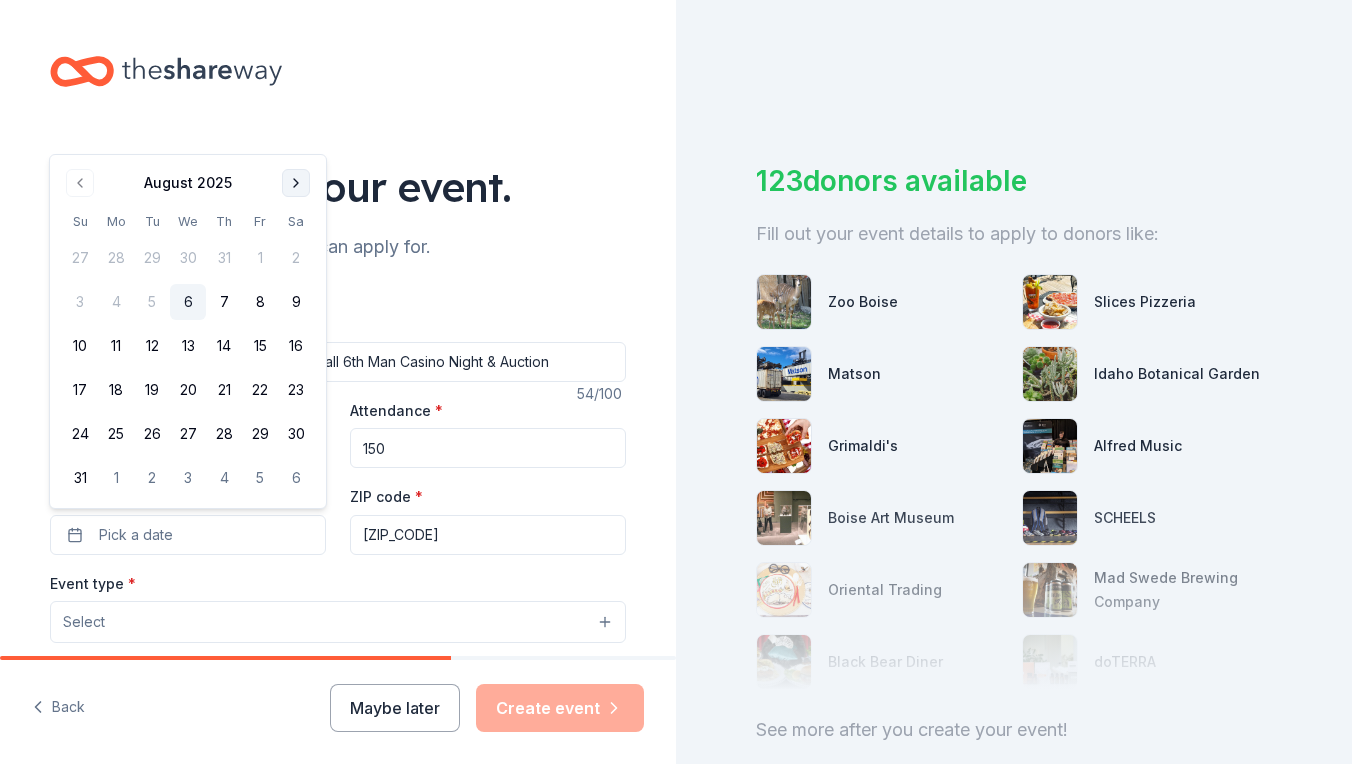 click at bounding box center (296, 183) 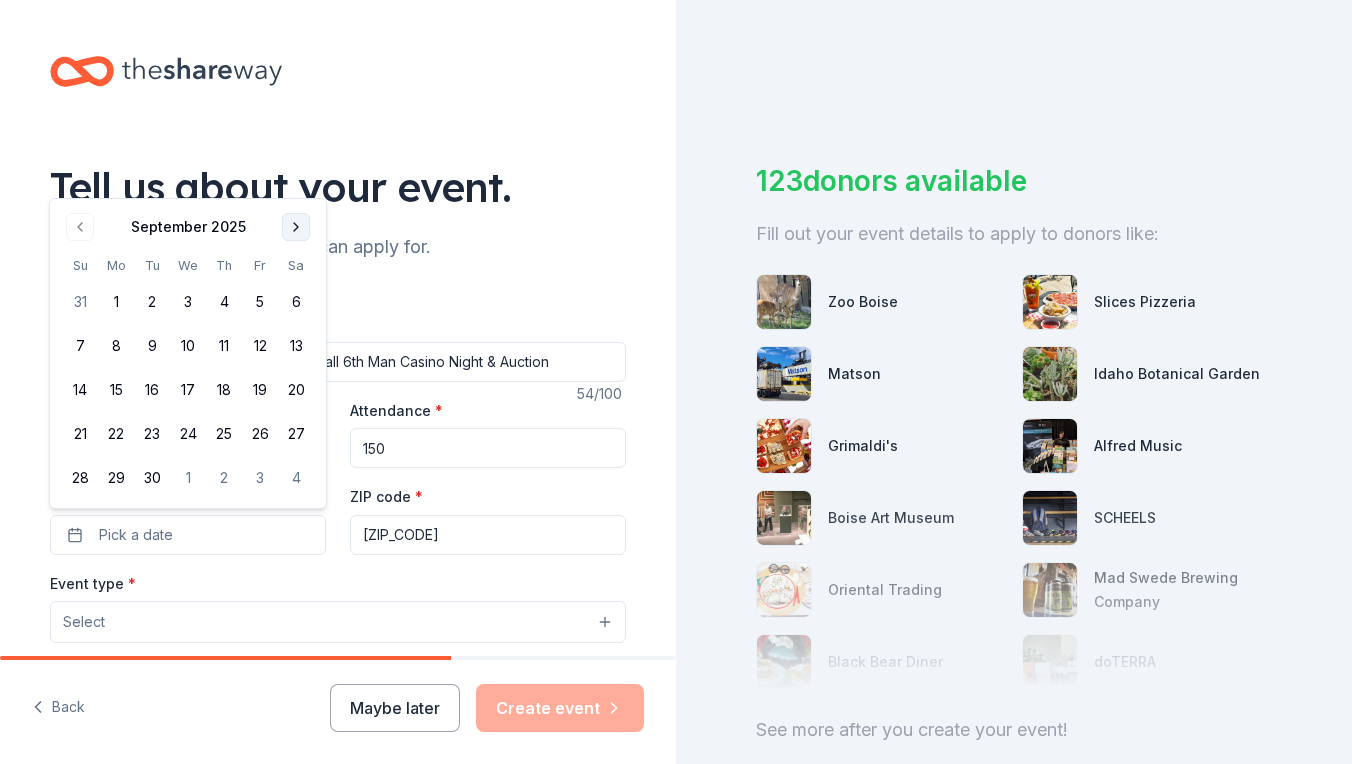 click at bounding box center [296, 227] 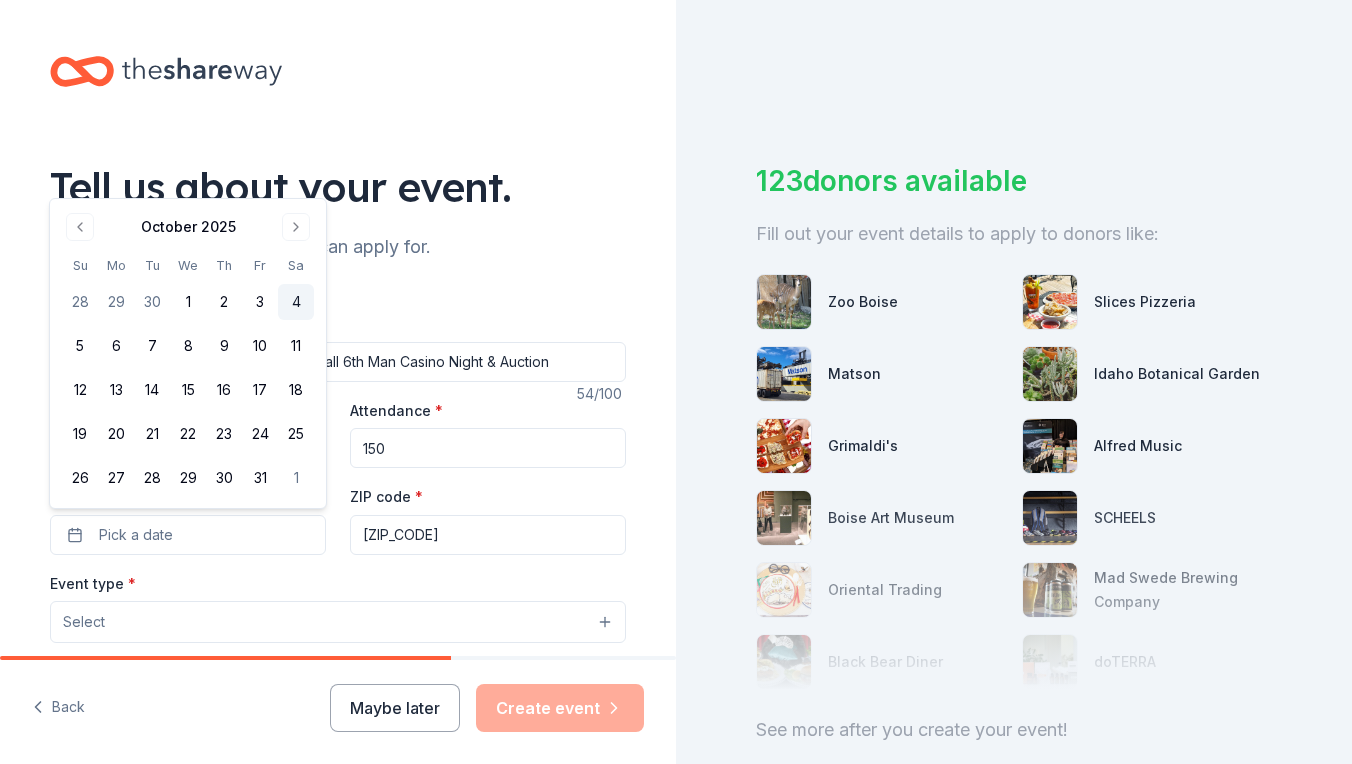 click on "4" at bounding box center [296, 302] 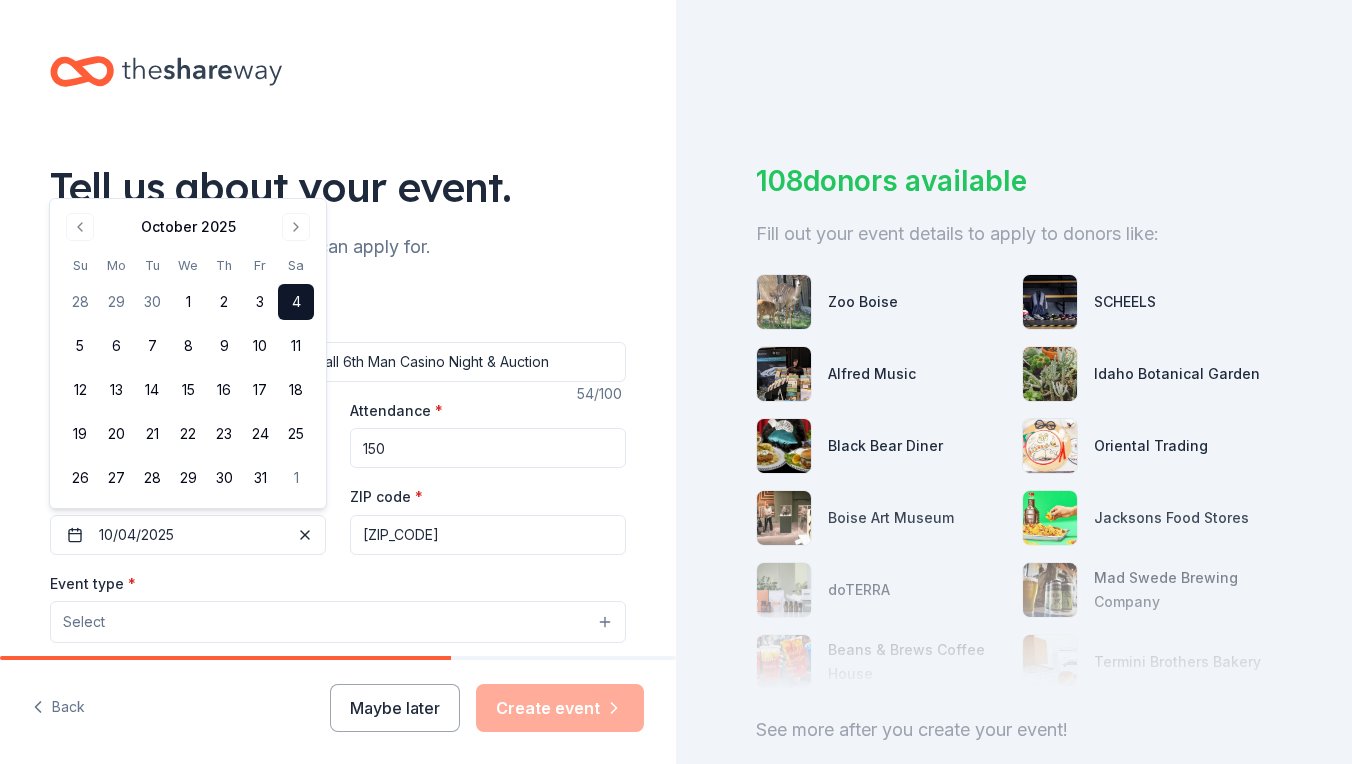 click on "Event type * Select" at bounding box center [338, 607] 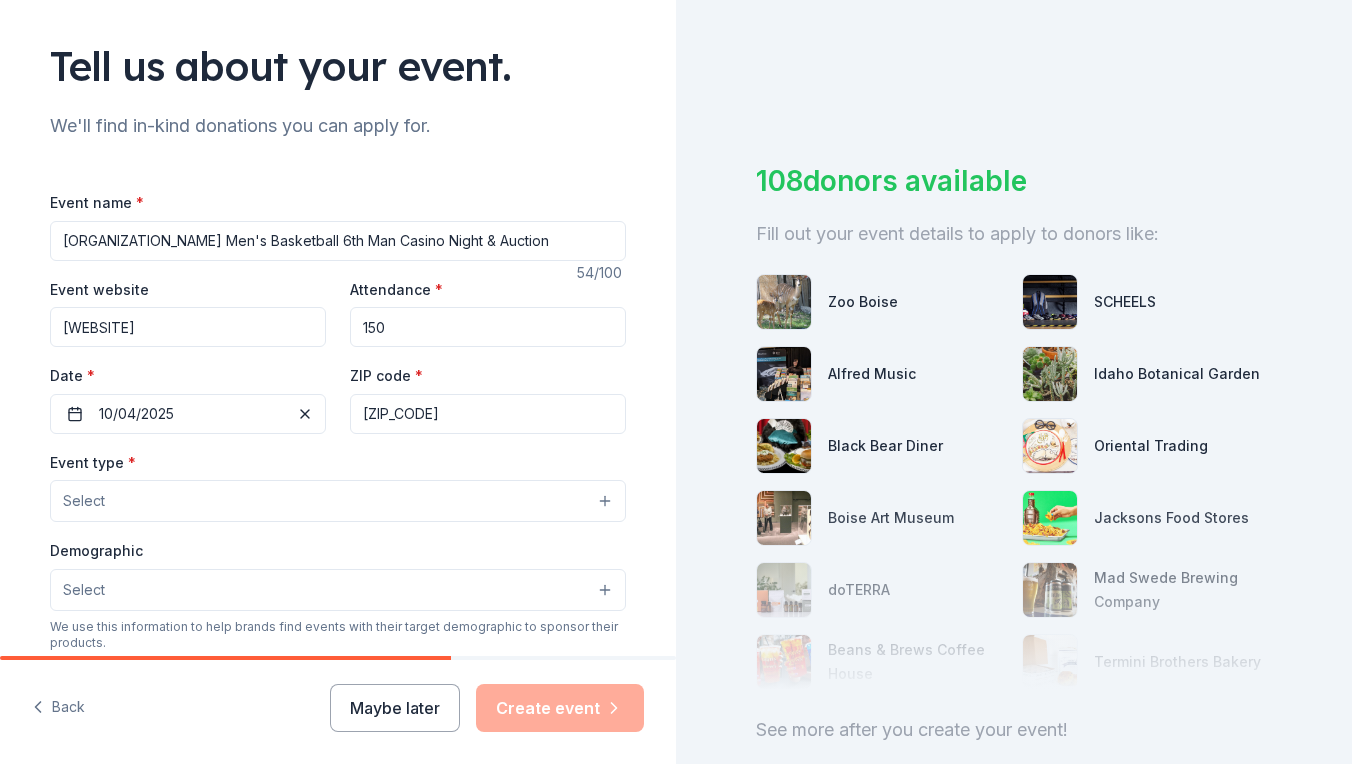 scroll, scrollTop: 164, scrollLeft: 0, axis: vertical 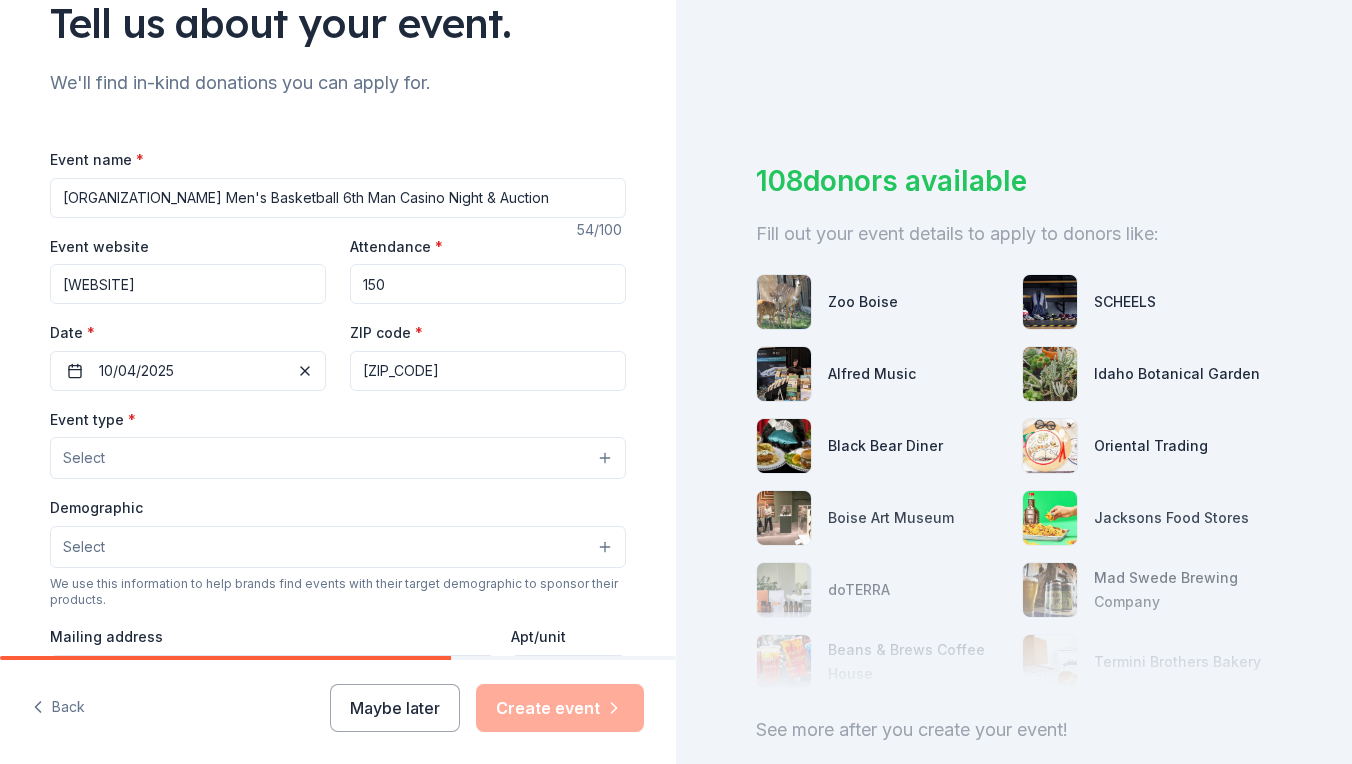 click on "Select" at bounding box center [338, 458] 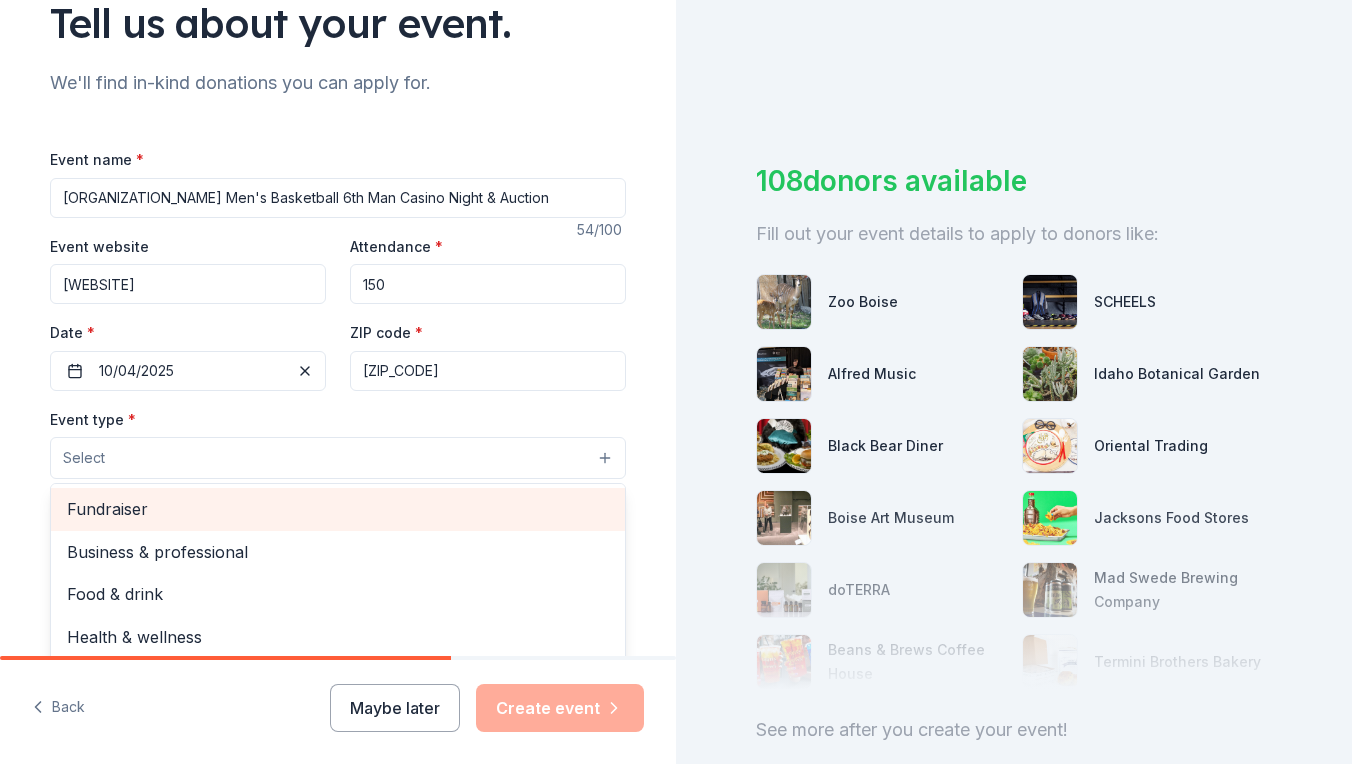 click on "Fundraiser" at bounding box center [338, 509] 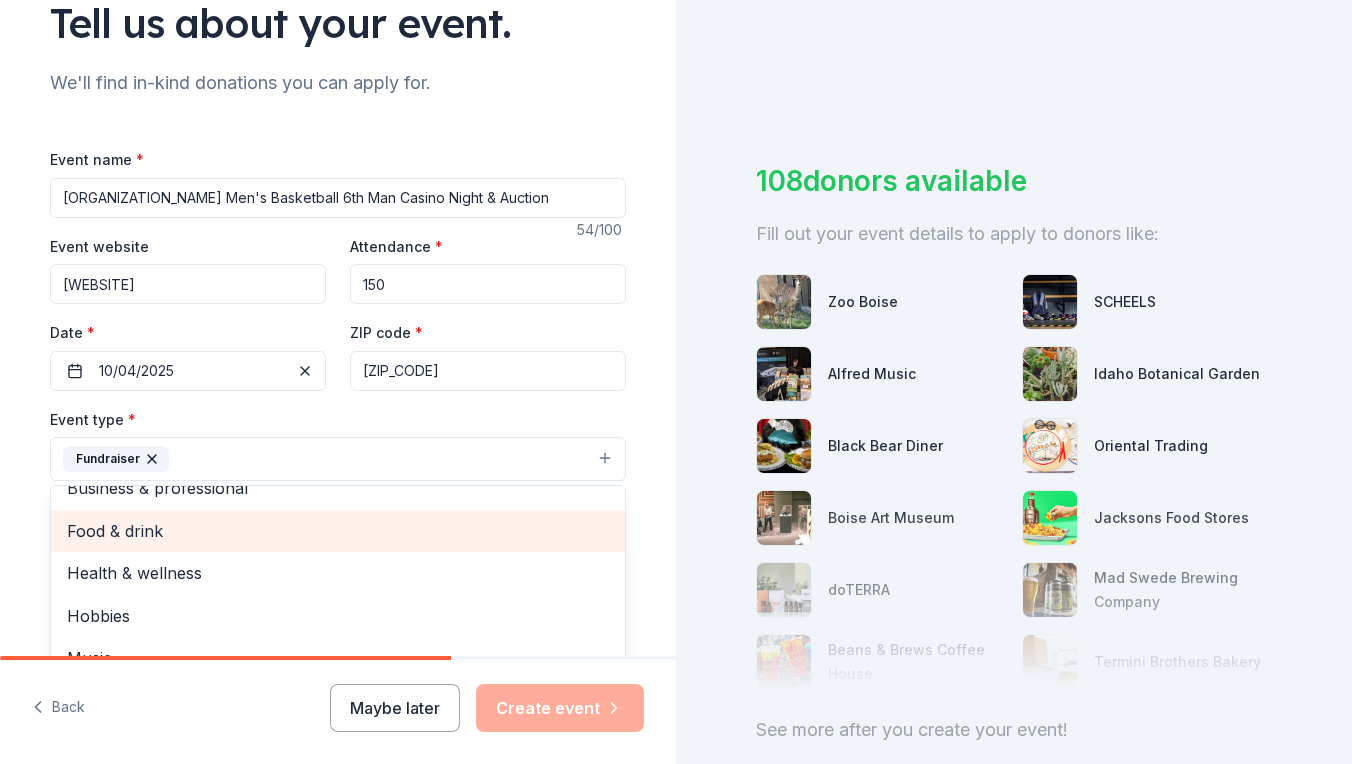 scroll, scrollTop: 22, scrollLeft: 0, axis: vertical 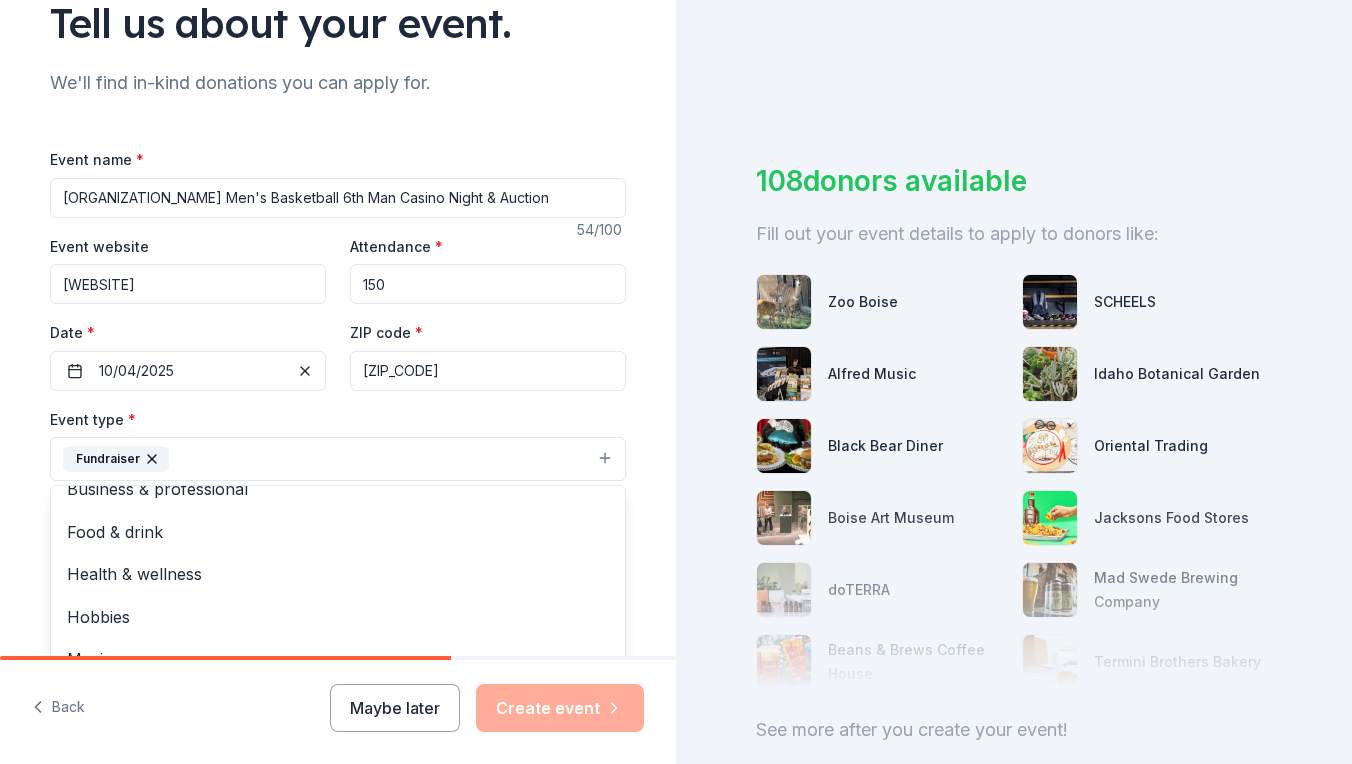 click on "Tell us about your event. We'll find in-kind donations you can apply for. Event name * Owyhee Men's Basketball 6th Man Casino Night & Auction 54 /100 Event website owyheemensbasketball.com Attendance * 150 Date * 10/04/2025 ZIP code * 83646 Event type * Fundraiser Business & professional Food & drink Health & wellness Hobbies Music Performing & visual arts Demographic Select We use this information to help brands find events with their target demographic to sponsor their products. Mailing address Apt/unit Description What are you looking for? * Auction & raffle Meals Snacks Desserts Alcohol Beverages Send me reminders Email me reminders of donor application deadlines Recurring event" at bounding box center (338, 502) 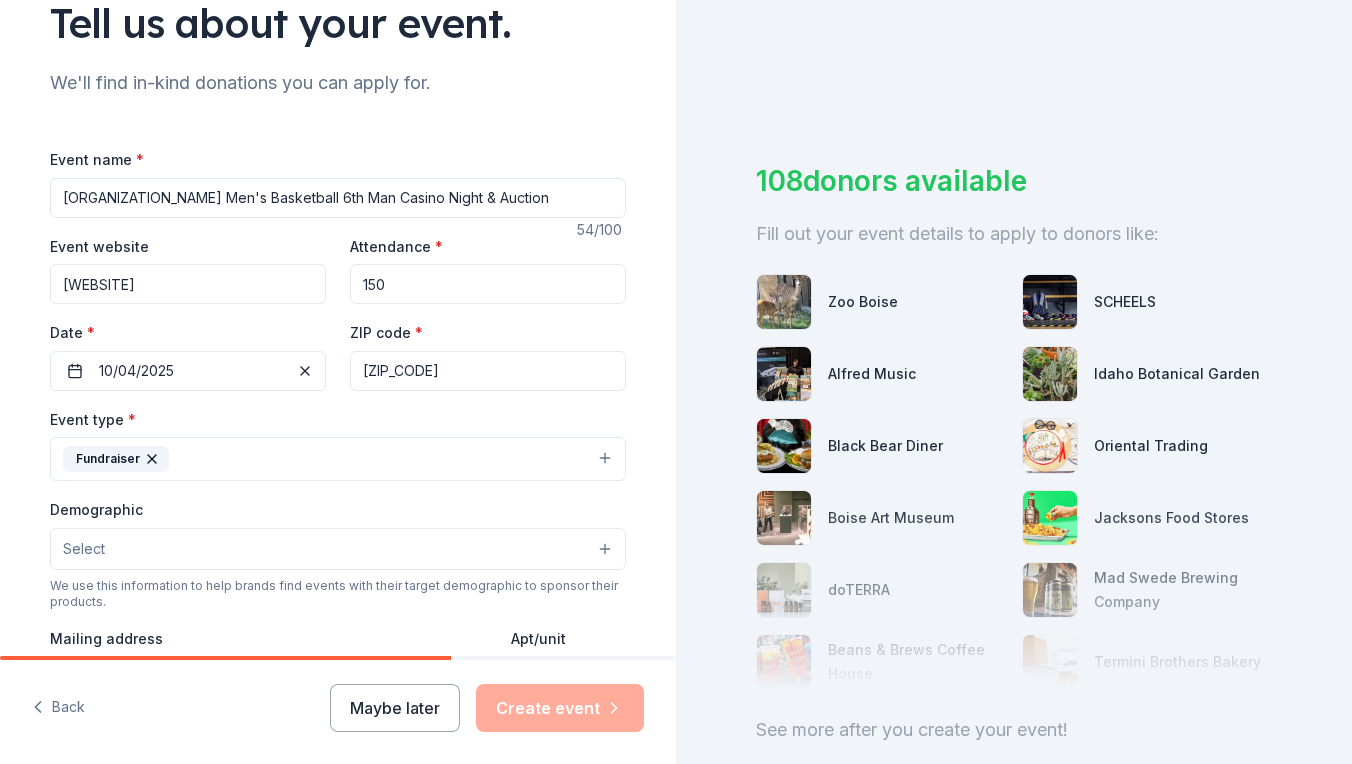 click on "Select" at bounding box center [84, 549] 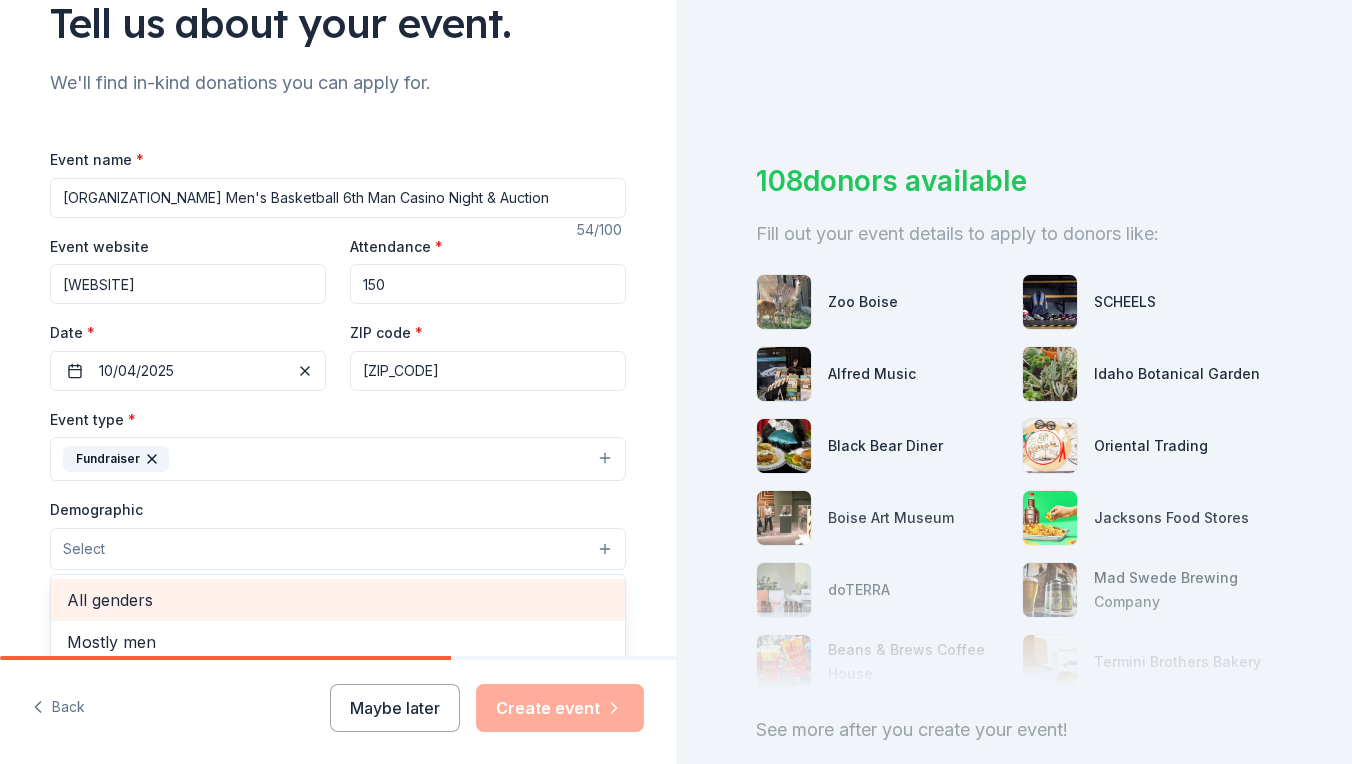 scroll, scrollTop: 0, scrollLeft: 0, axis: both 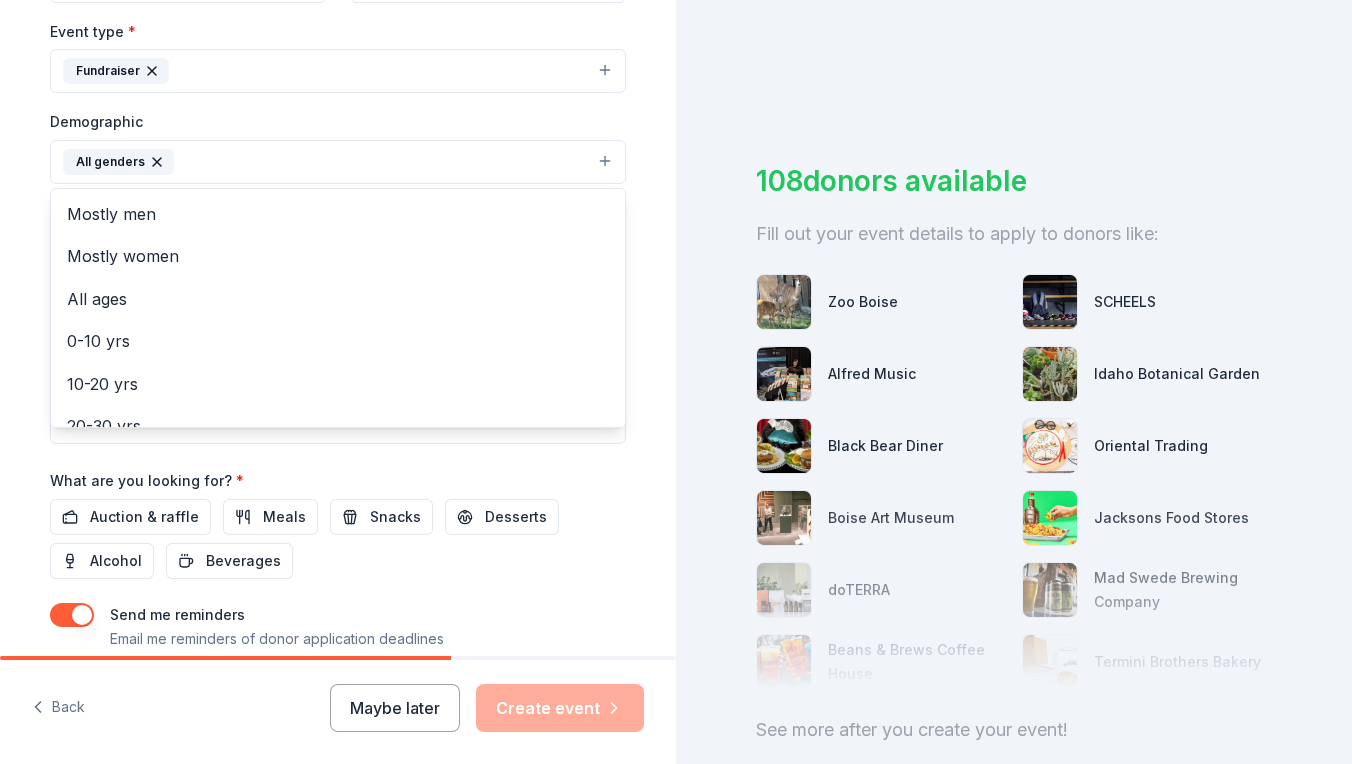 click on "Event name * Owyhee Men's Basketball 6th Man Casino Night & Auction 54 /100 Event website owyheemensbasketball.com Attendance * 150 Date * 10/04/2025 ZIP code * 83646 Event type * Fundraiser Demographic All genders Mostly men Mostly women All ages 0-10 yrs 10-20 yrs 20-30 yrs 30-40 yrs 40-50 yrs 50-60 yrs 60-70 yrs 70-80 yrs 80+ yrs We use this information to help brands find events with their target demographic to sponsor their products. Mailing address Apt/unit Description What are you looking for? * Auction & raffle Meals Snacks Desserts Alcohol Beverages Send me reminders Email me reminders of donor application deadlines Recurring event" at bounding box center (338, 223) 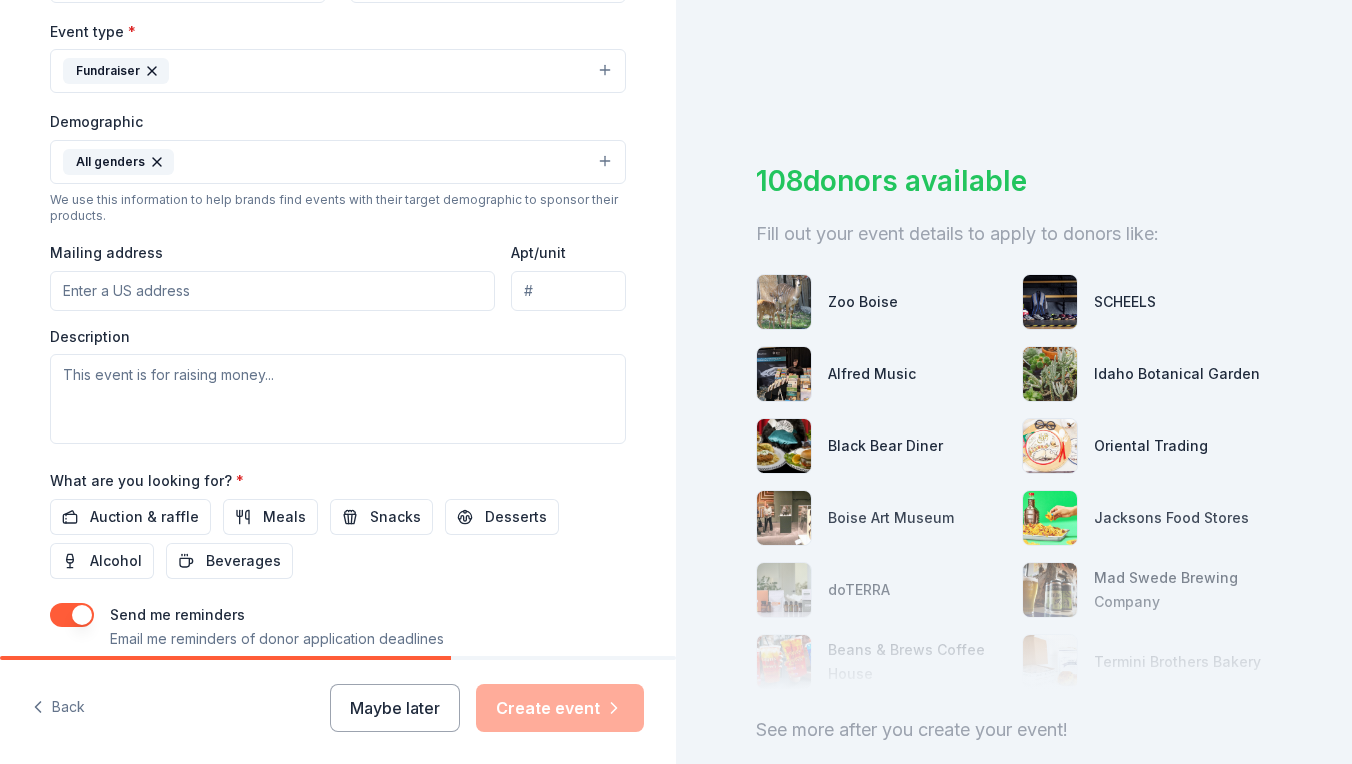 click on "Auction & raffle" at bounding box center [144, 517] 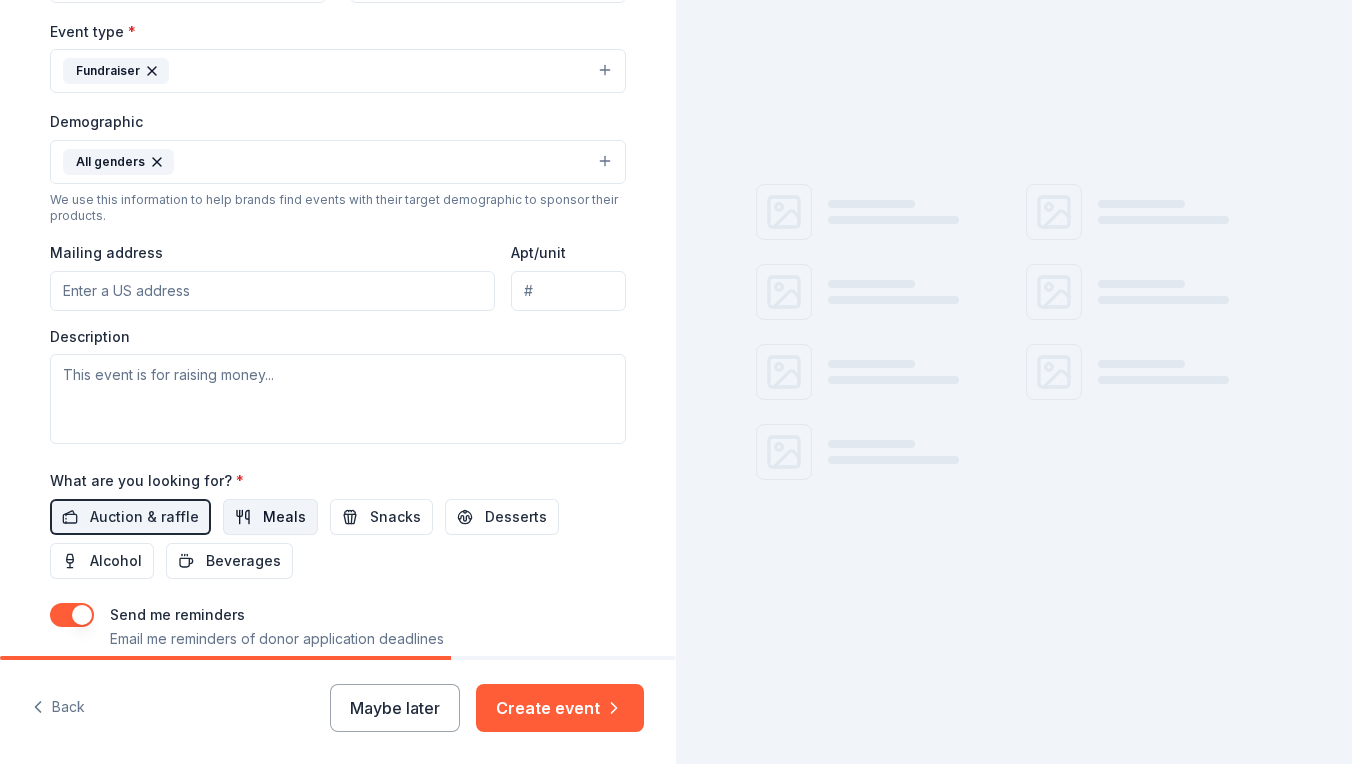 click on "Meals" at bounding box center [270, 517] 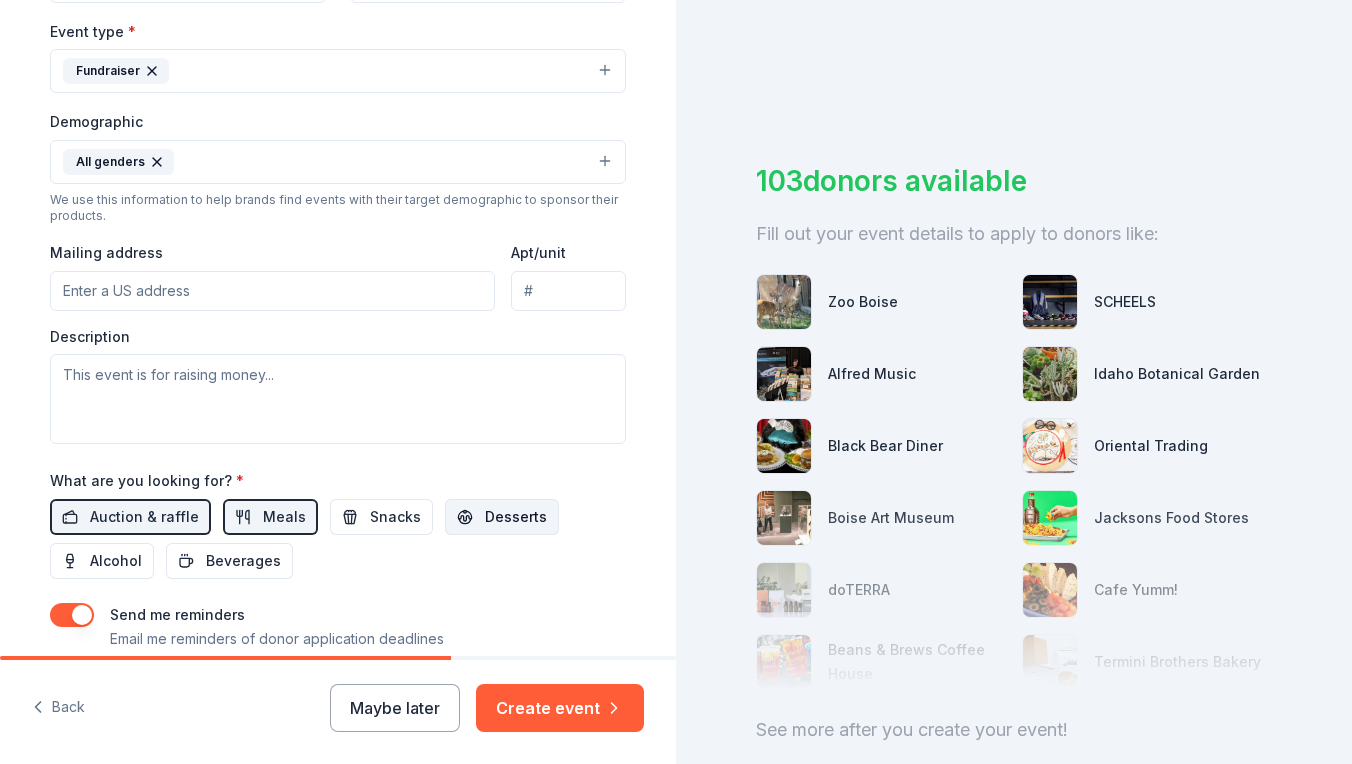 click on "Desserts" at bounding box center [516, 517] 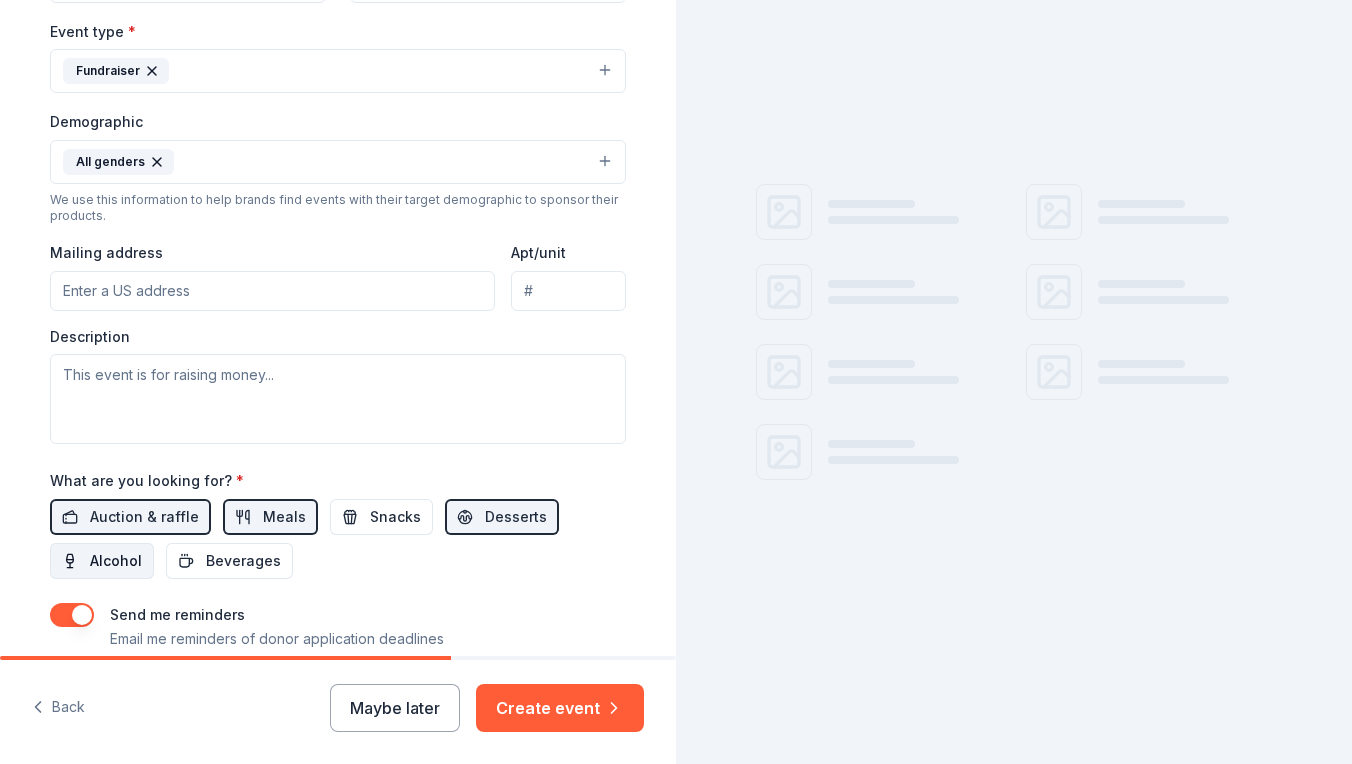 click on "Alcohol" at bounding box center [116, 561] 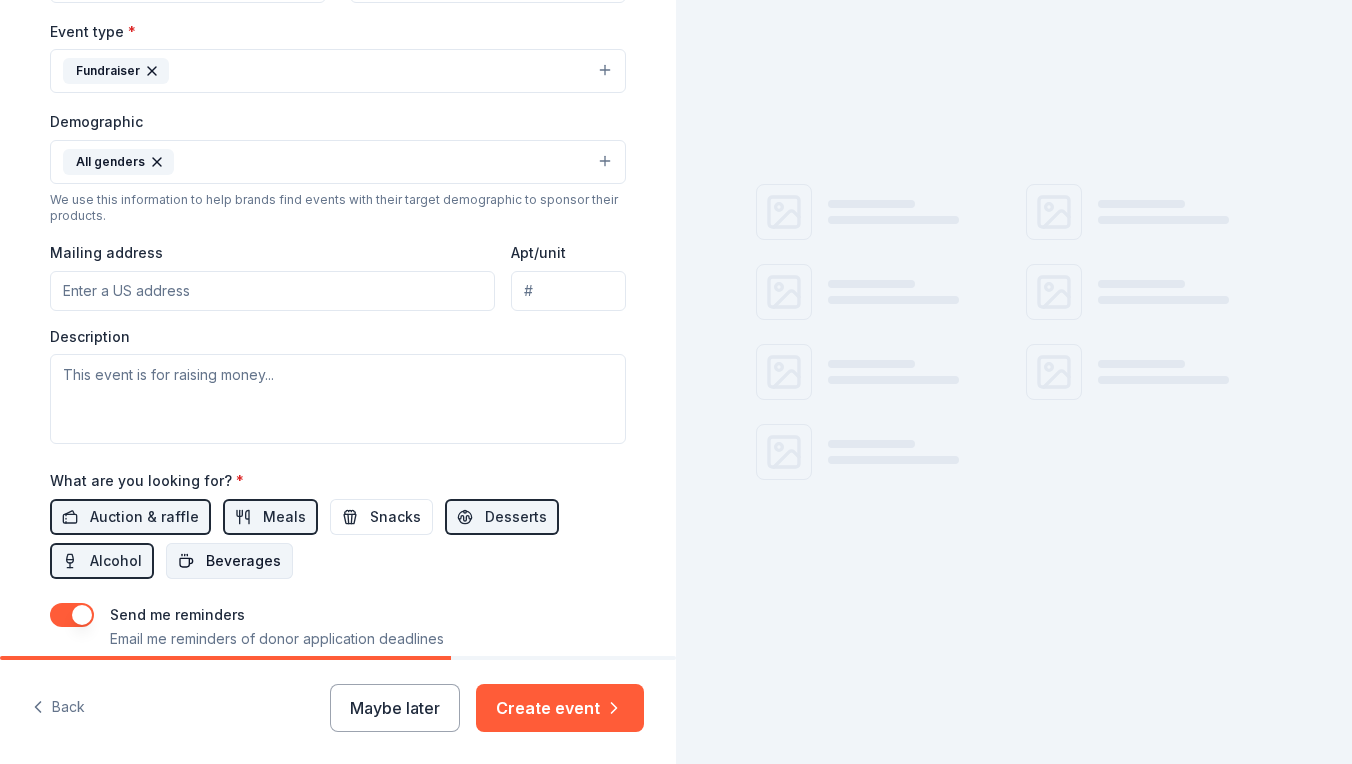 click on "Beverages" at bounding box center (243, 561) 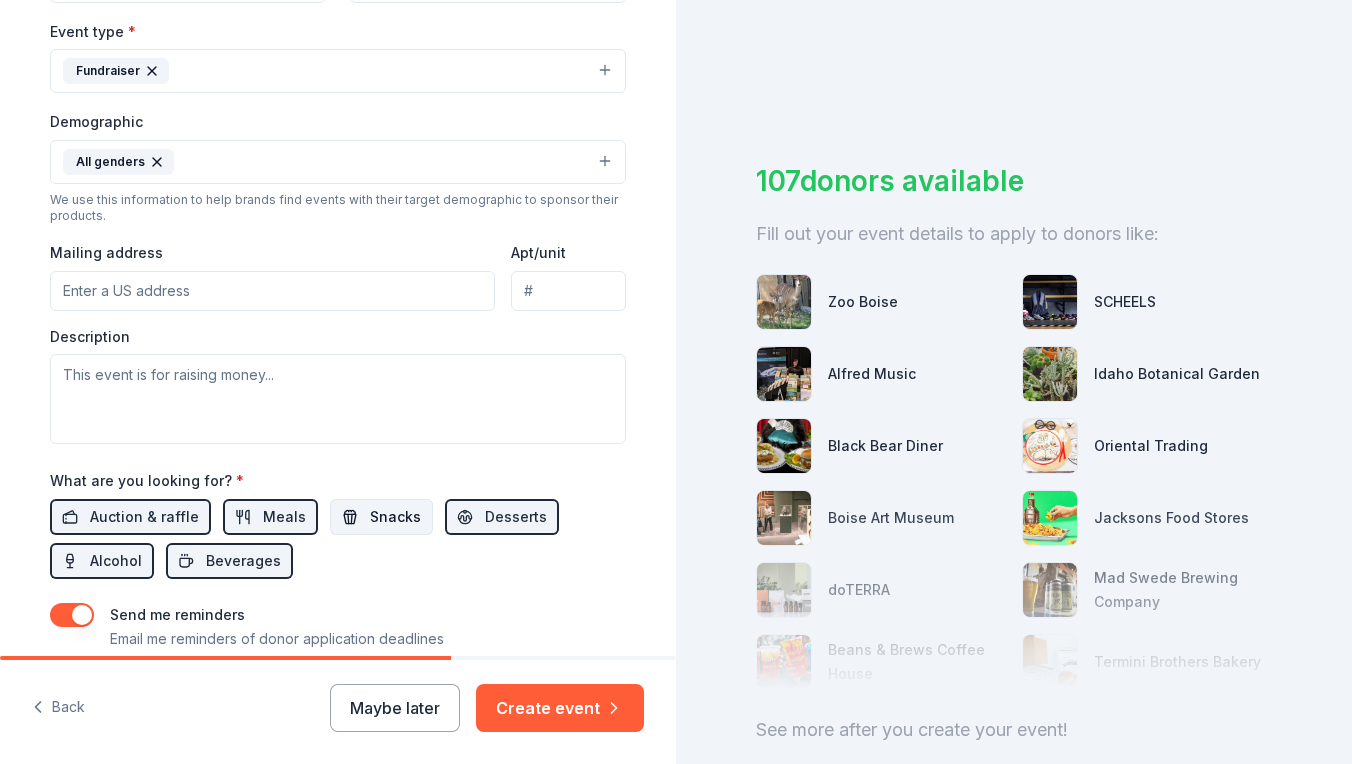 click on "Snacks" at bounding box center [395, 517] 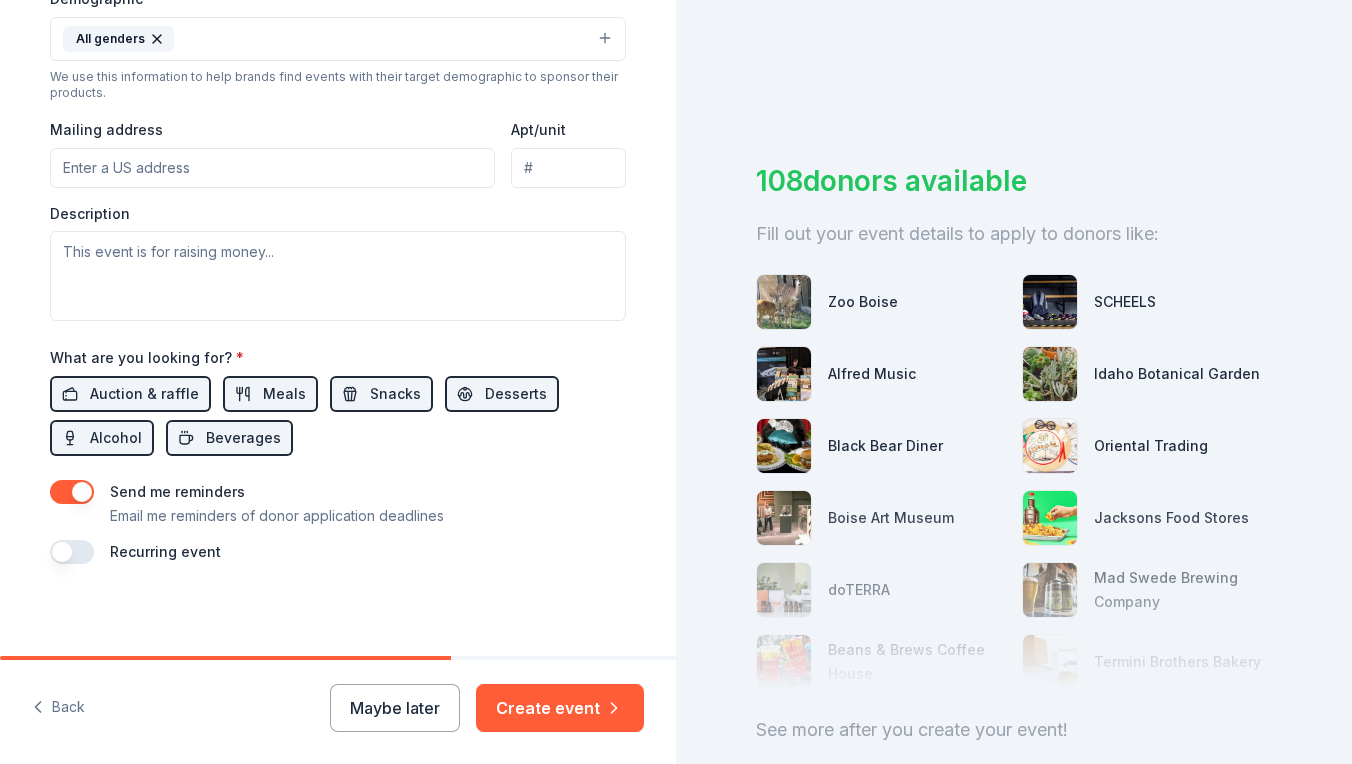scroll, scrollTop: 674, scrollLeft: 0, axis: vertical 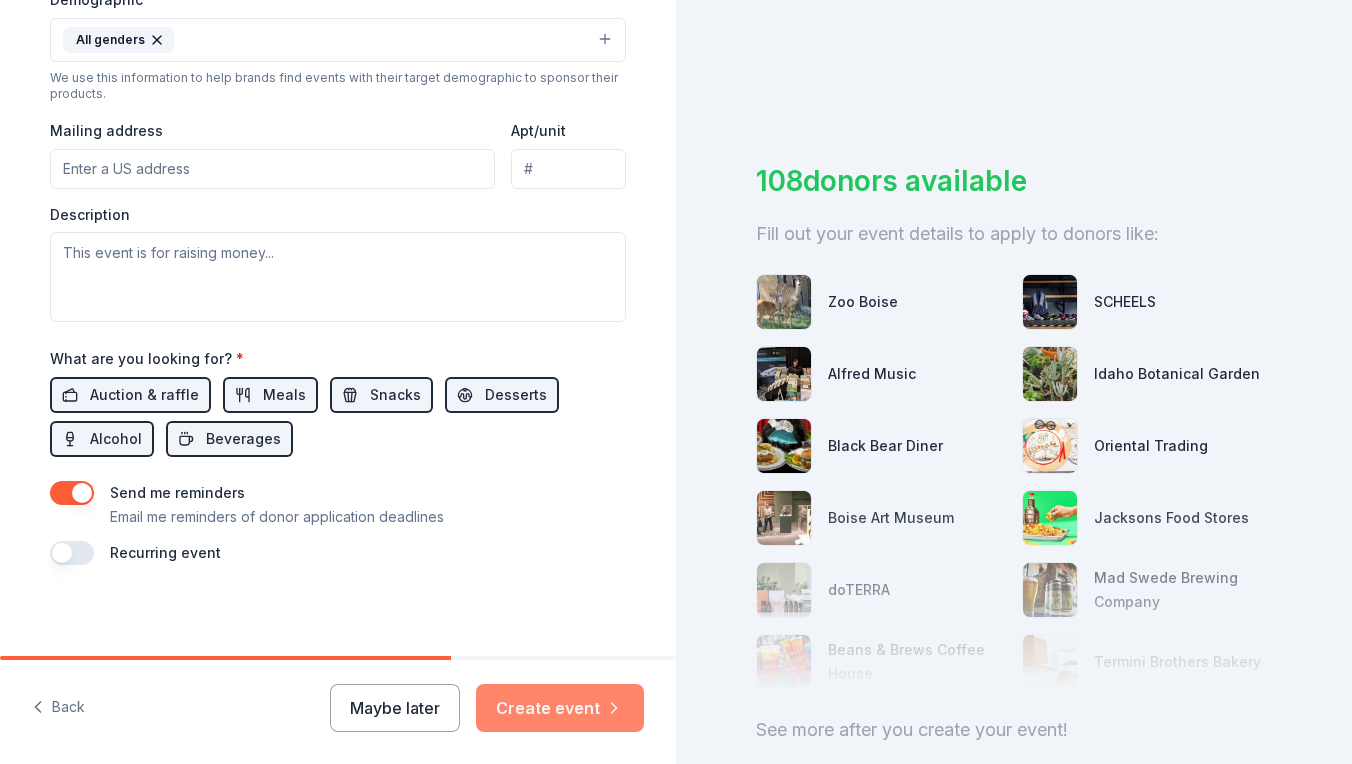 click on "Create event" at bounding box center [560, 708] 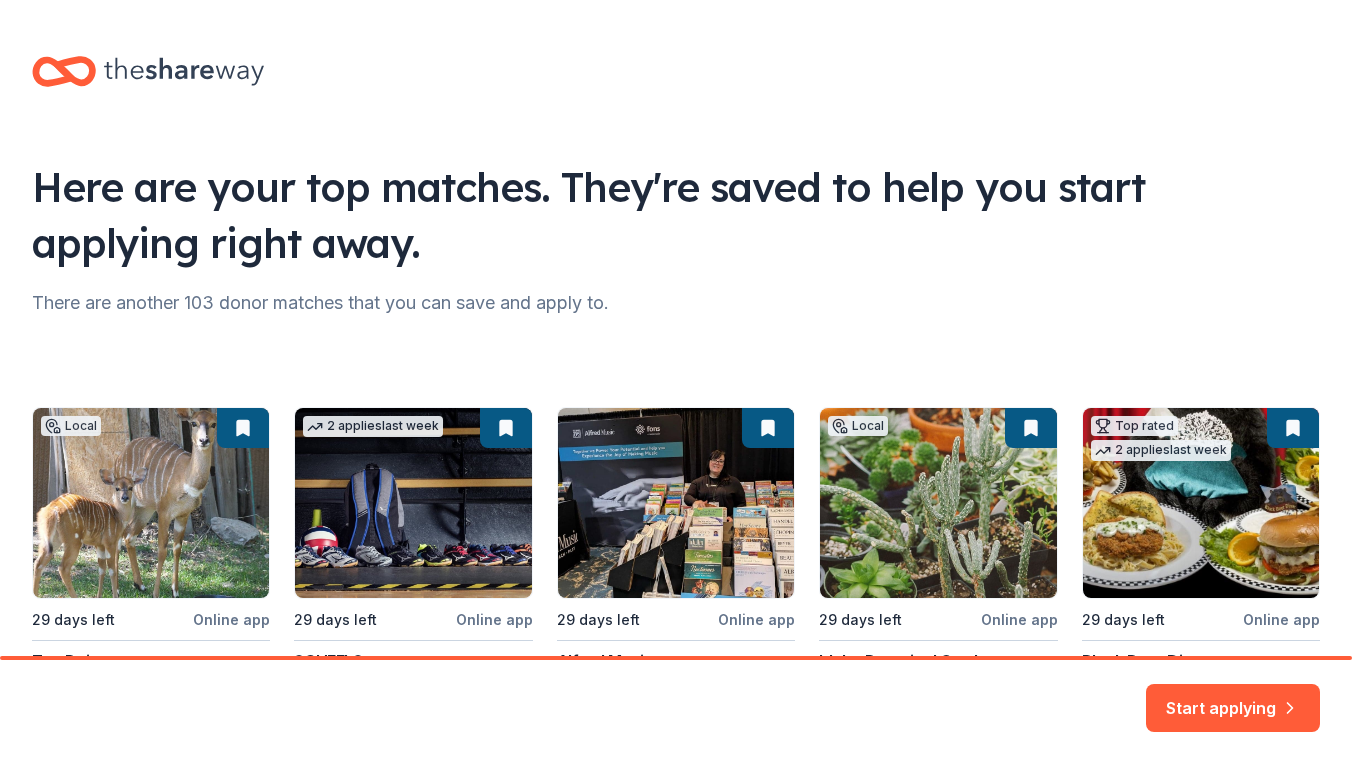 scroll, scrollTop: 0, scrollLeft: 0, axis: both 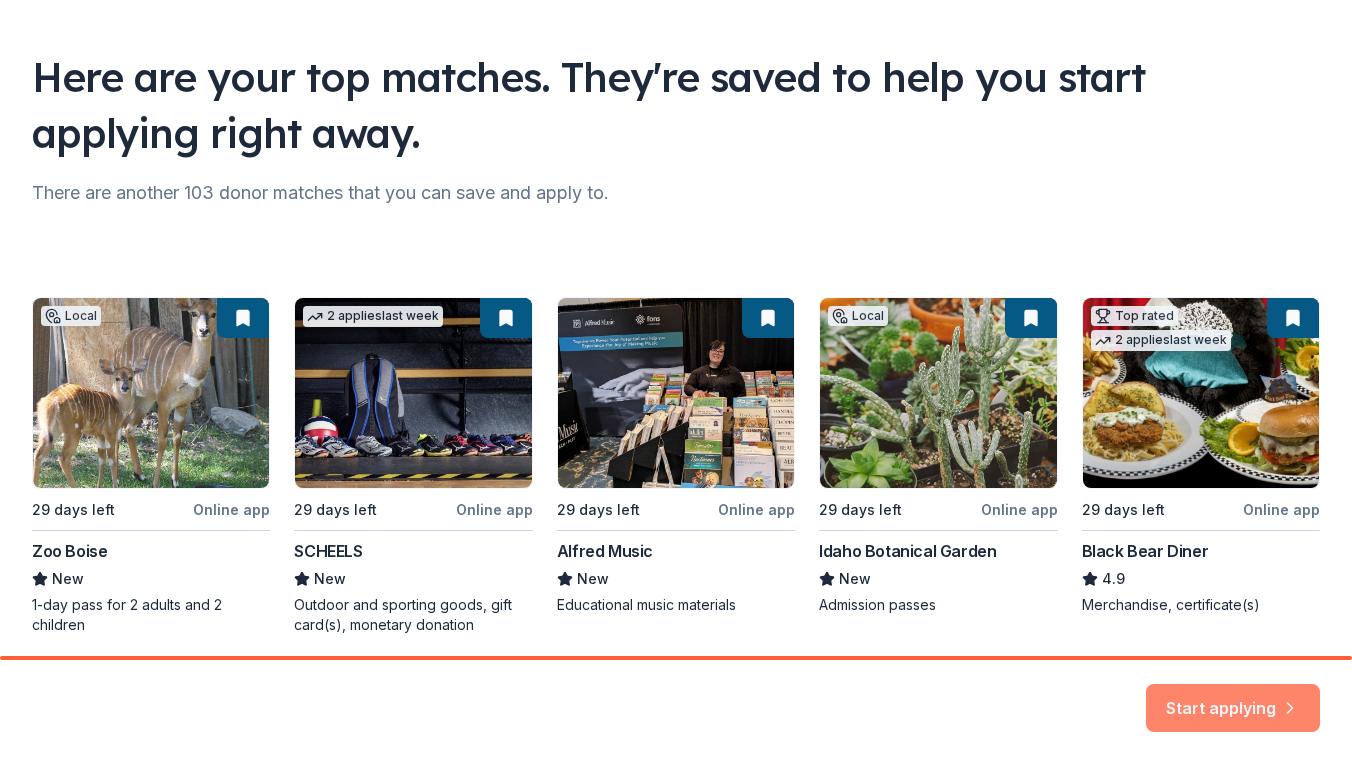 click on "Start applying" at bounding box center [1233, 696] 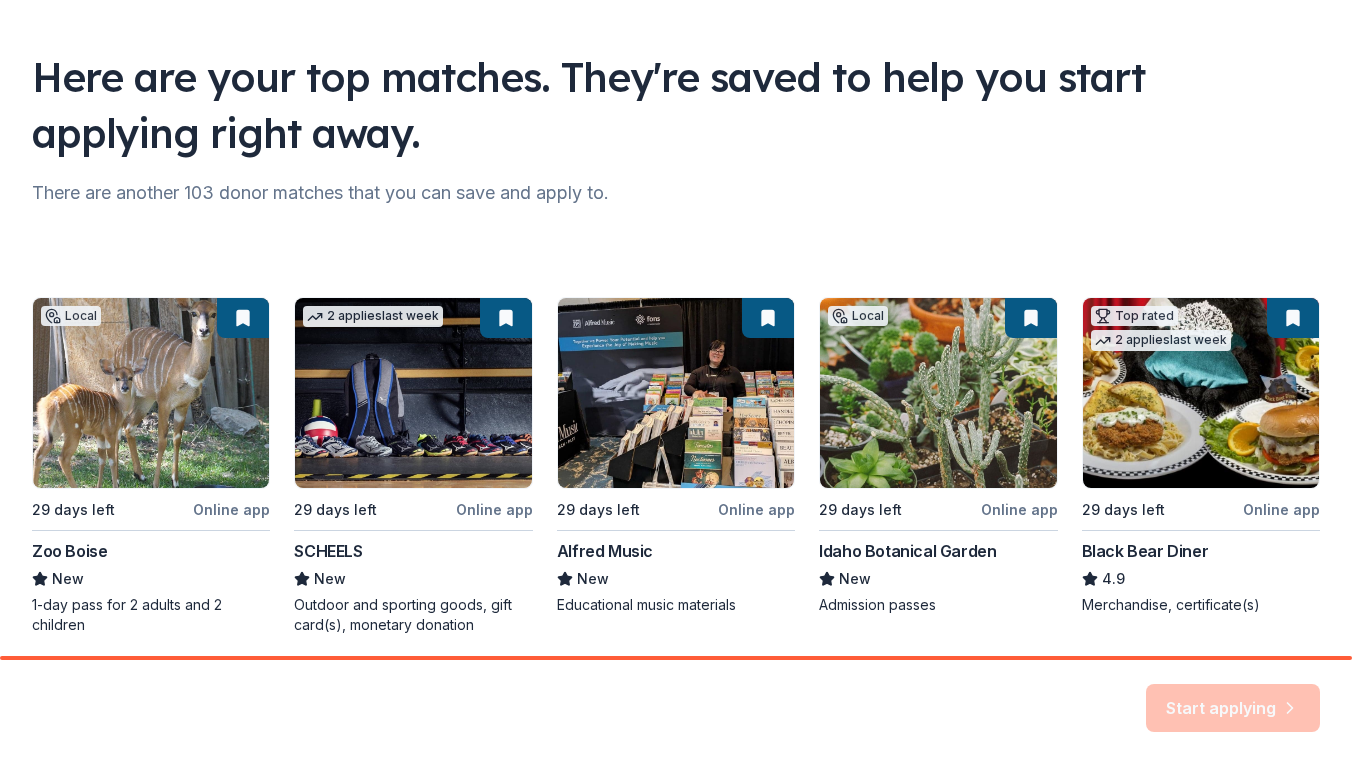 click on "Start applying" at bounding box center (1233, 708) 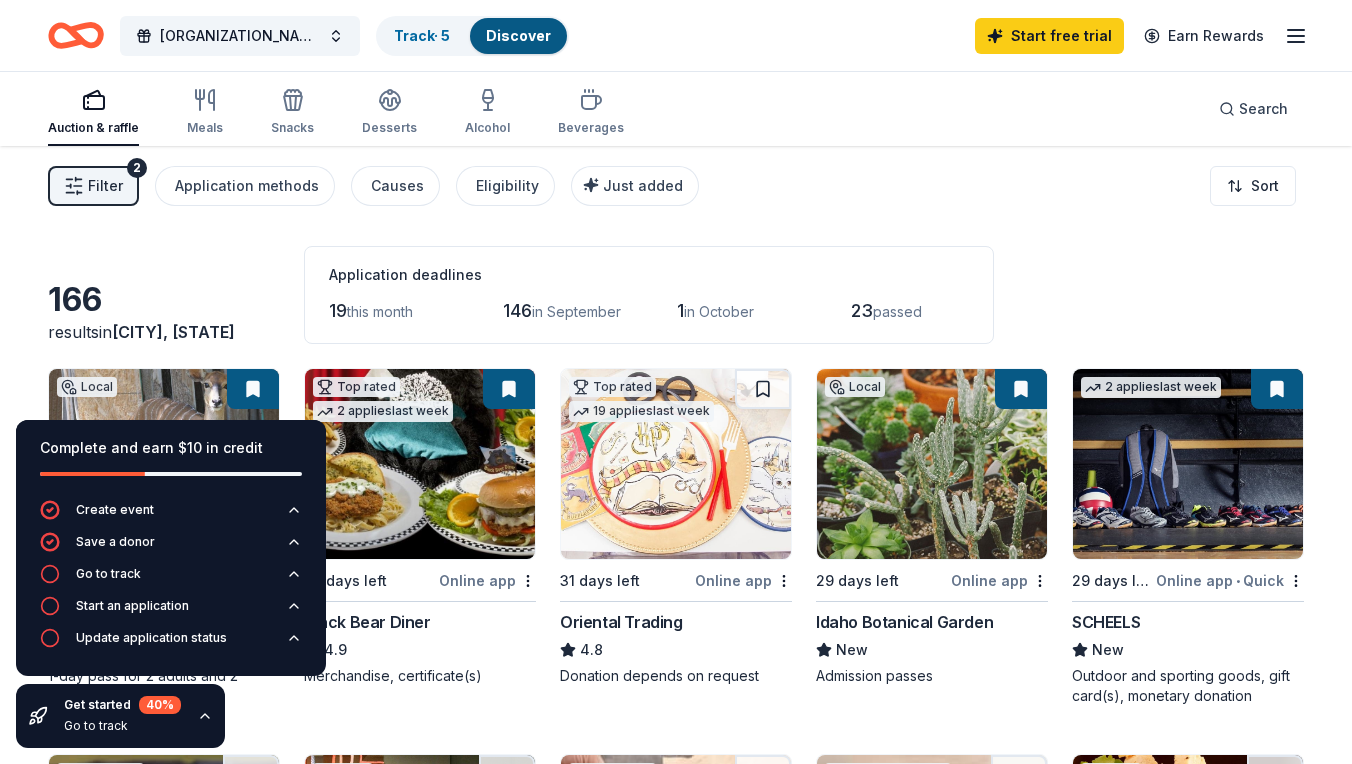 scroll, scrollTop: 0, scrollLeft: 0, axis: both 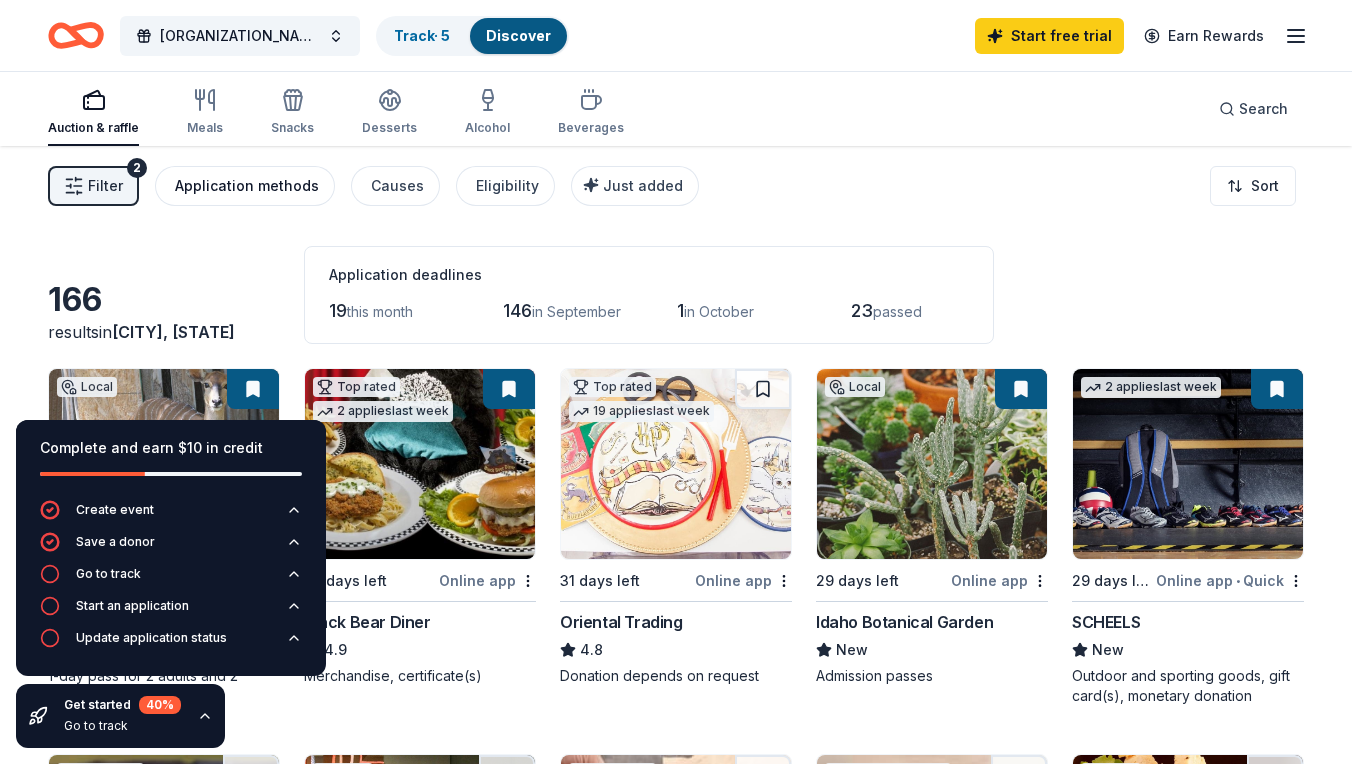 click on "Application methods" at bounding box center (247, 186) 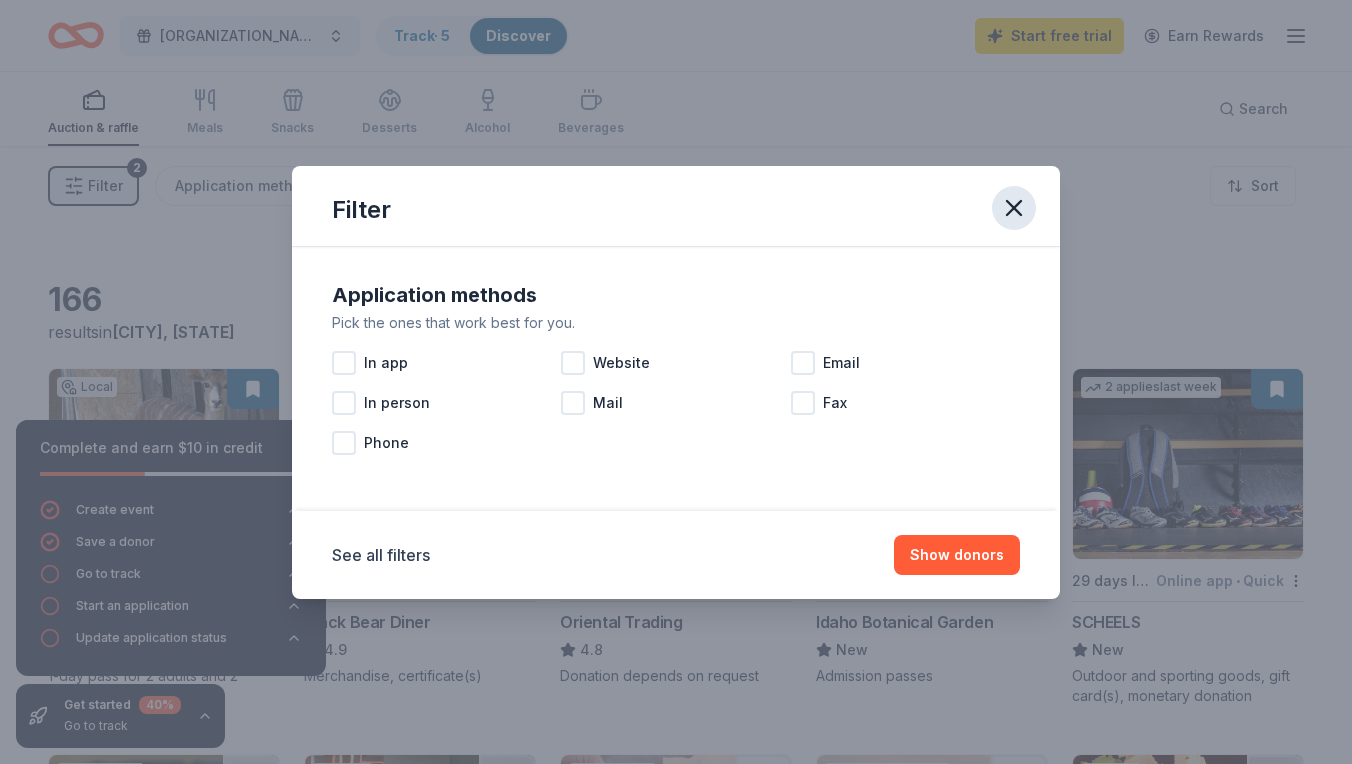 click 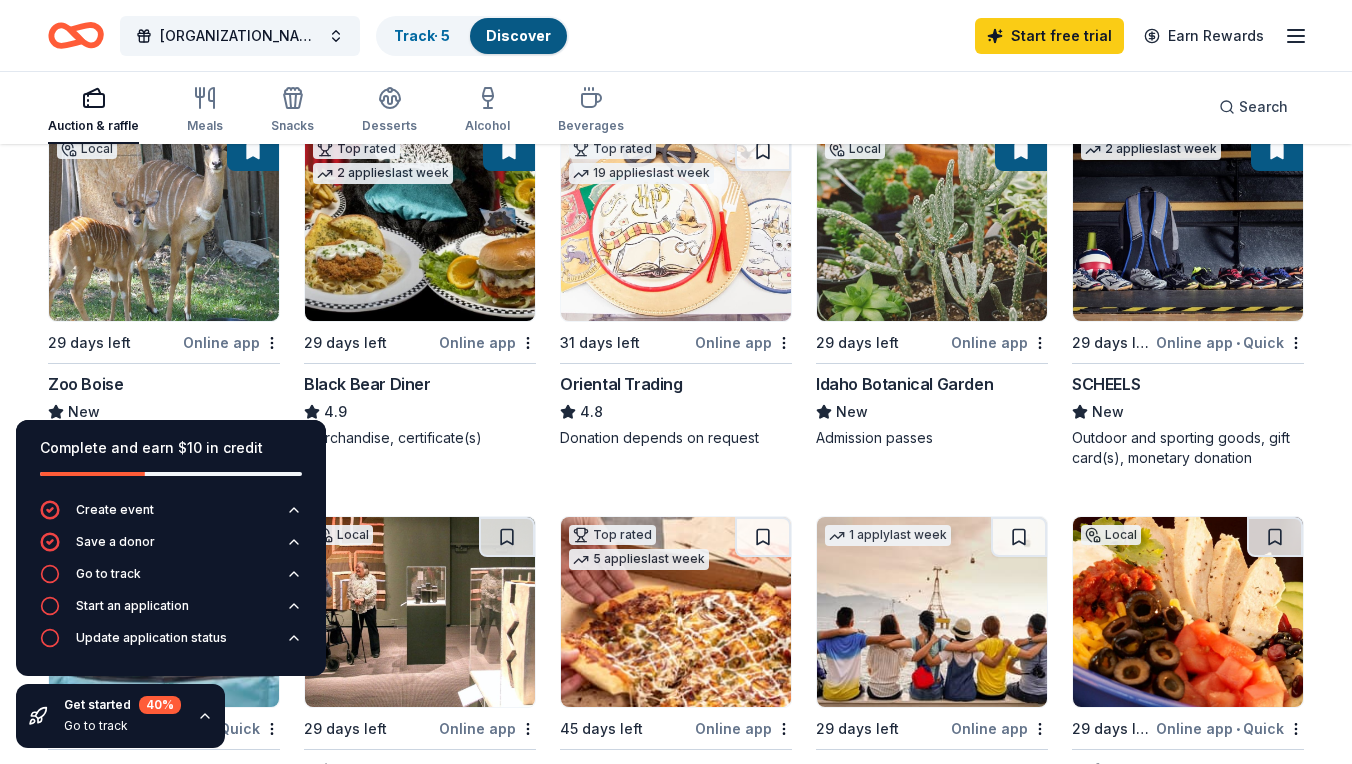 scroll, scrollTop: 232, scrollLeft: 0, axis: vertical 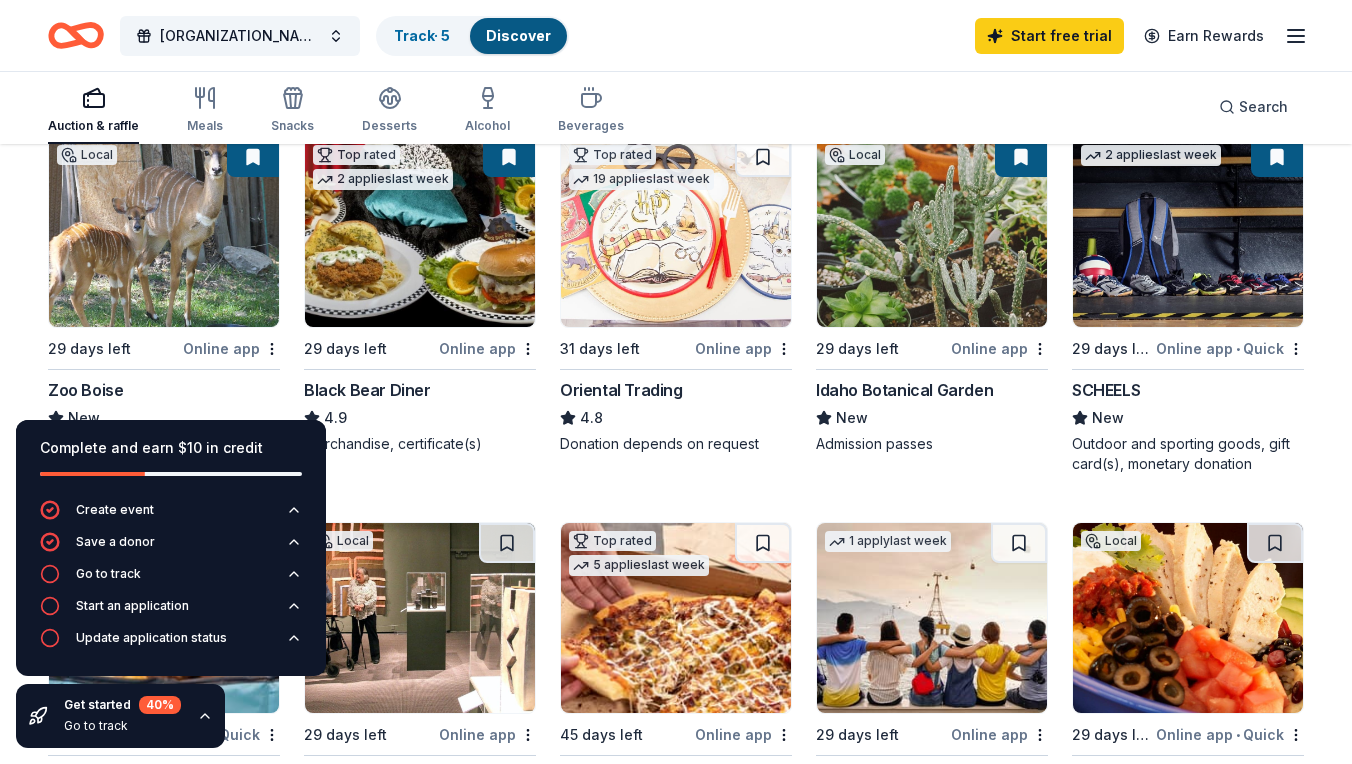 click on "Online app" at bounding box center (231, 348) 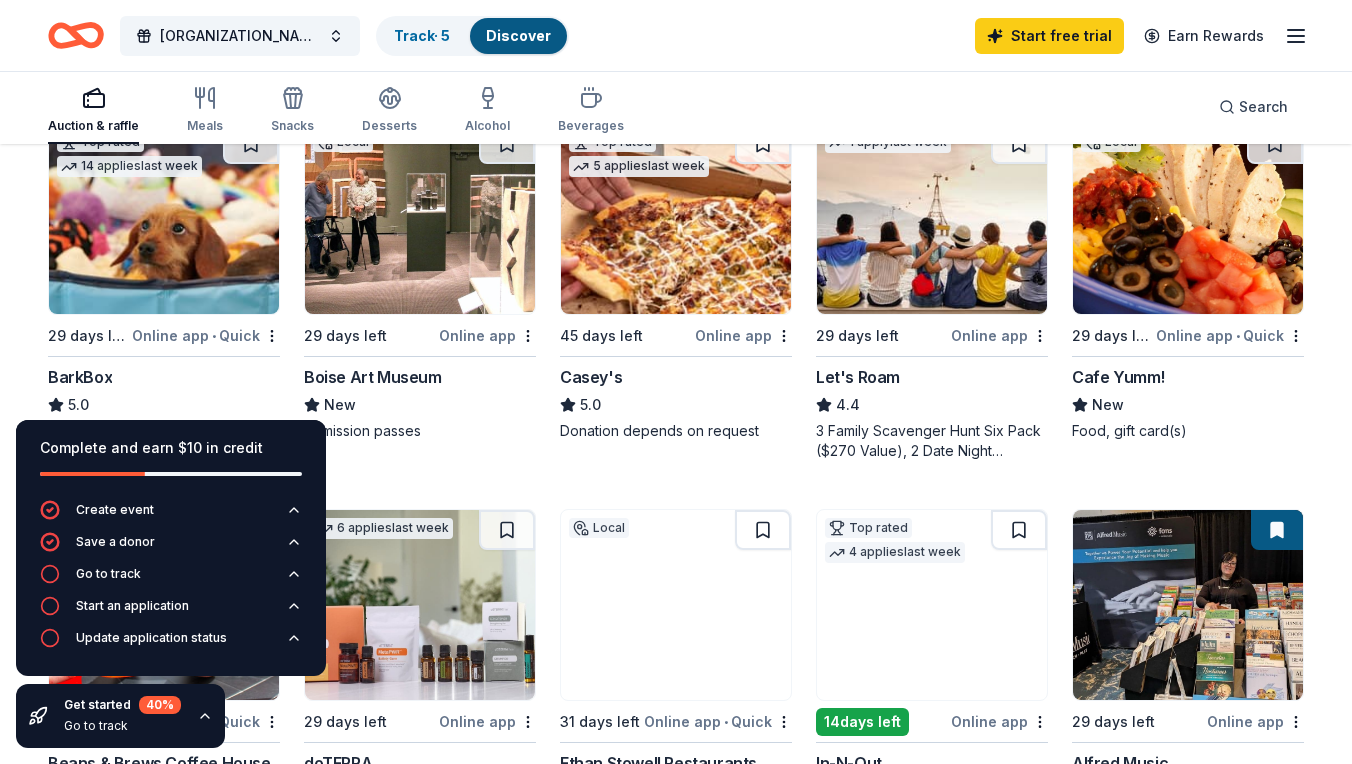 scroll, scrollTop: 639, scrollLeft: 0, axis: vertical 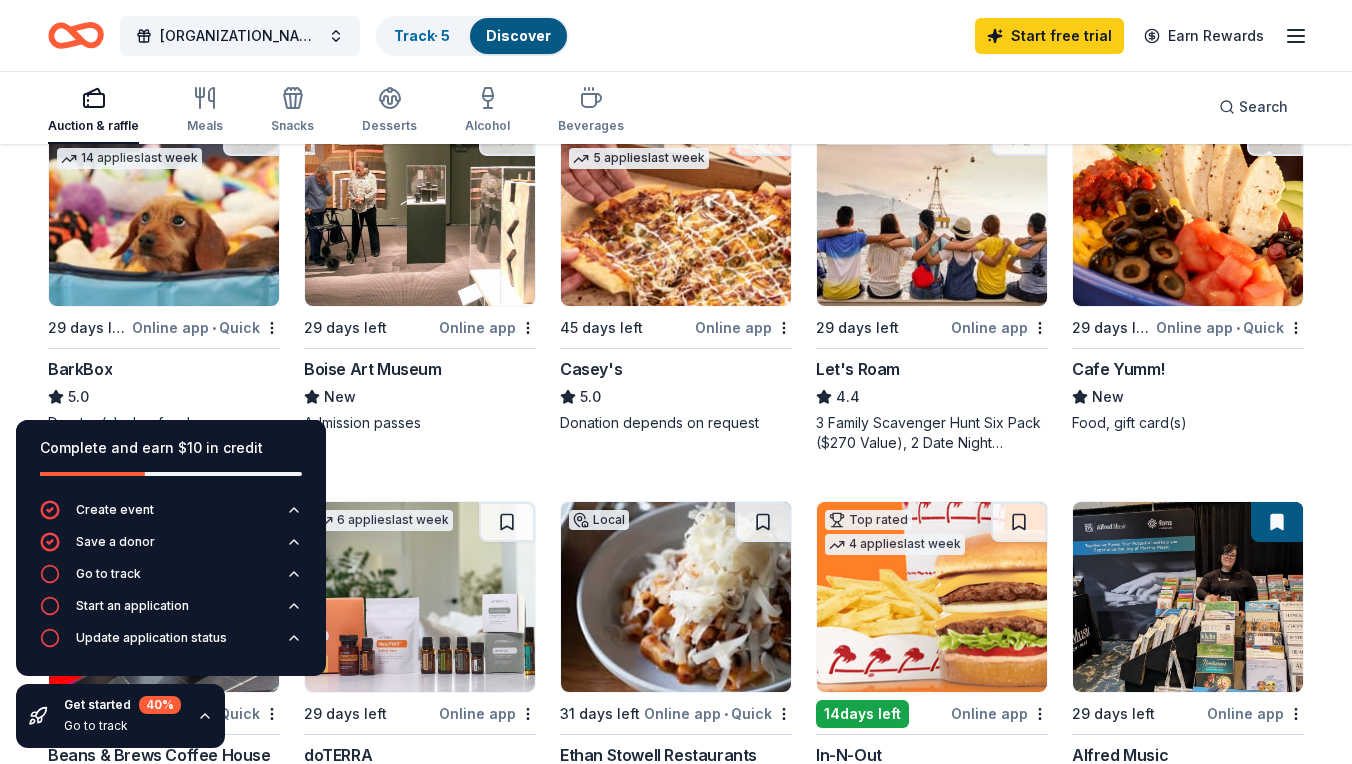 click on "Online app • Quick" at bounding box center [206, 327] 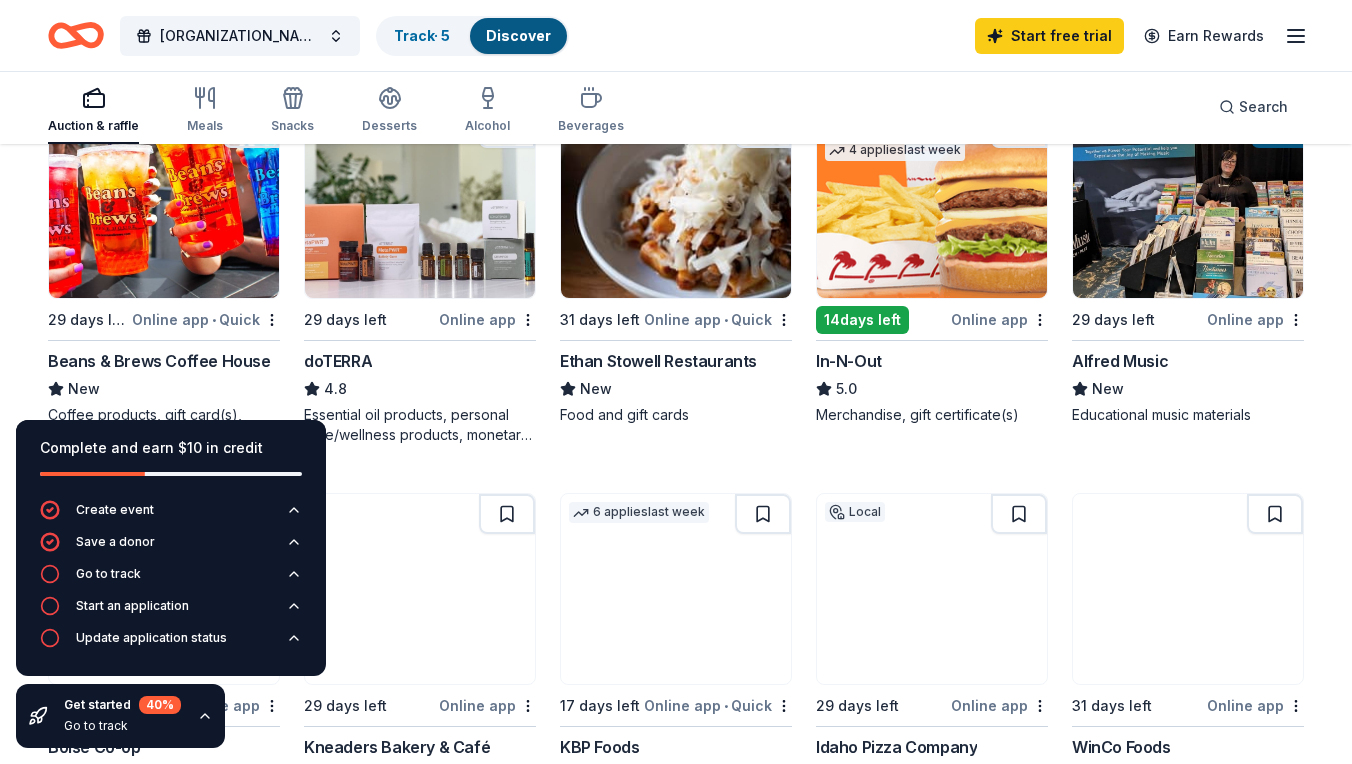 scroll, scrollTop: 1032, scrollLeft: 0, axis: vertical 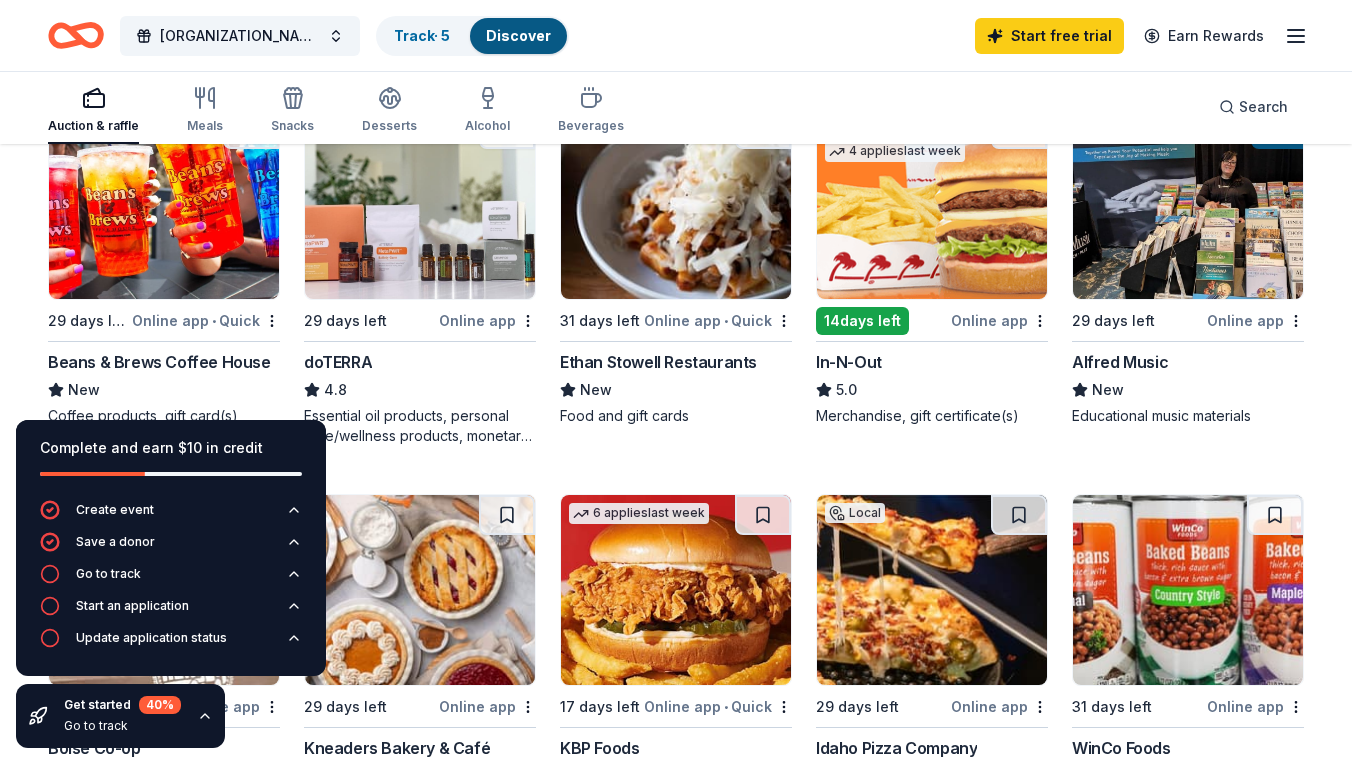 click on "Online app" at bounding box center (487, 320) 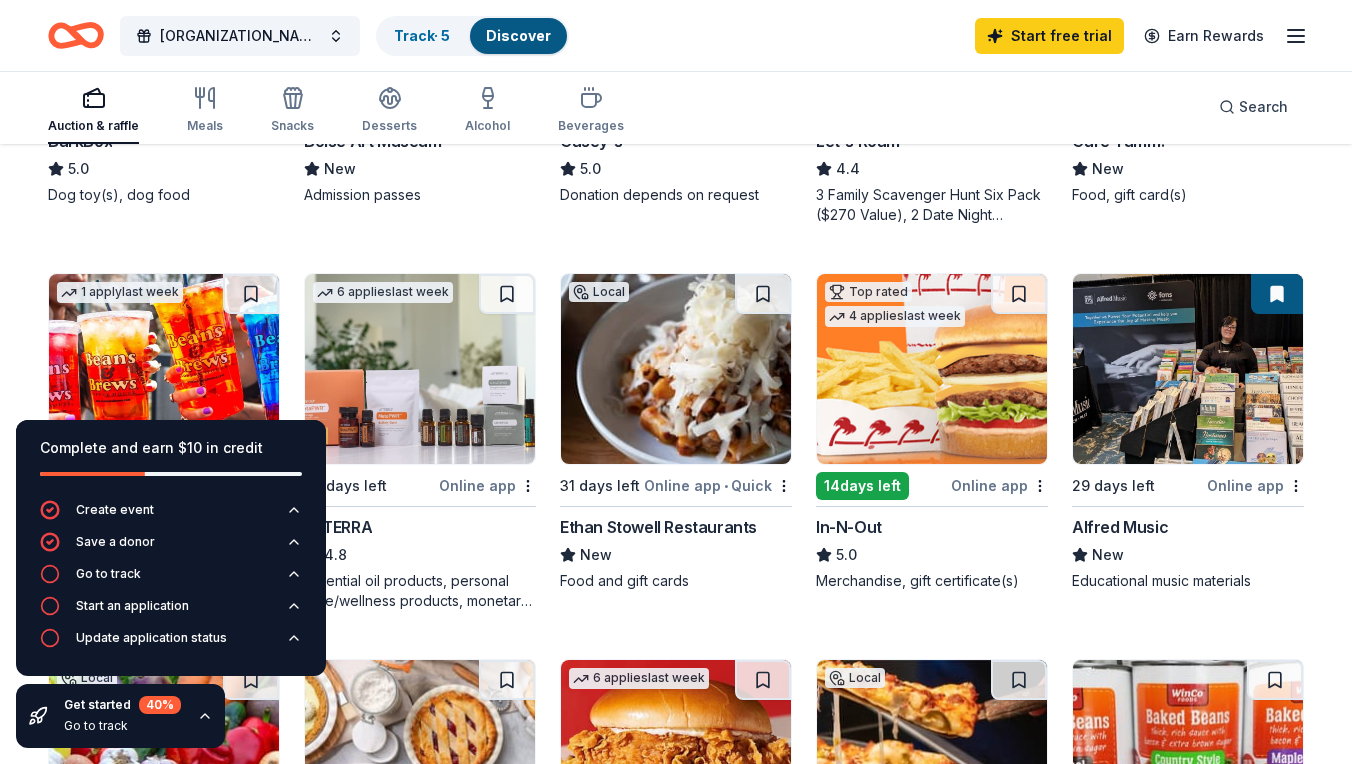 scroll, scrollTop: 864, scrollLeft: 0, axis: vertical 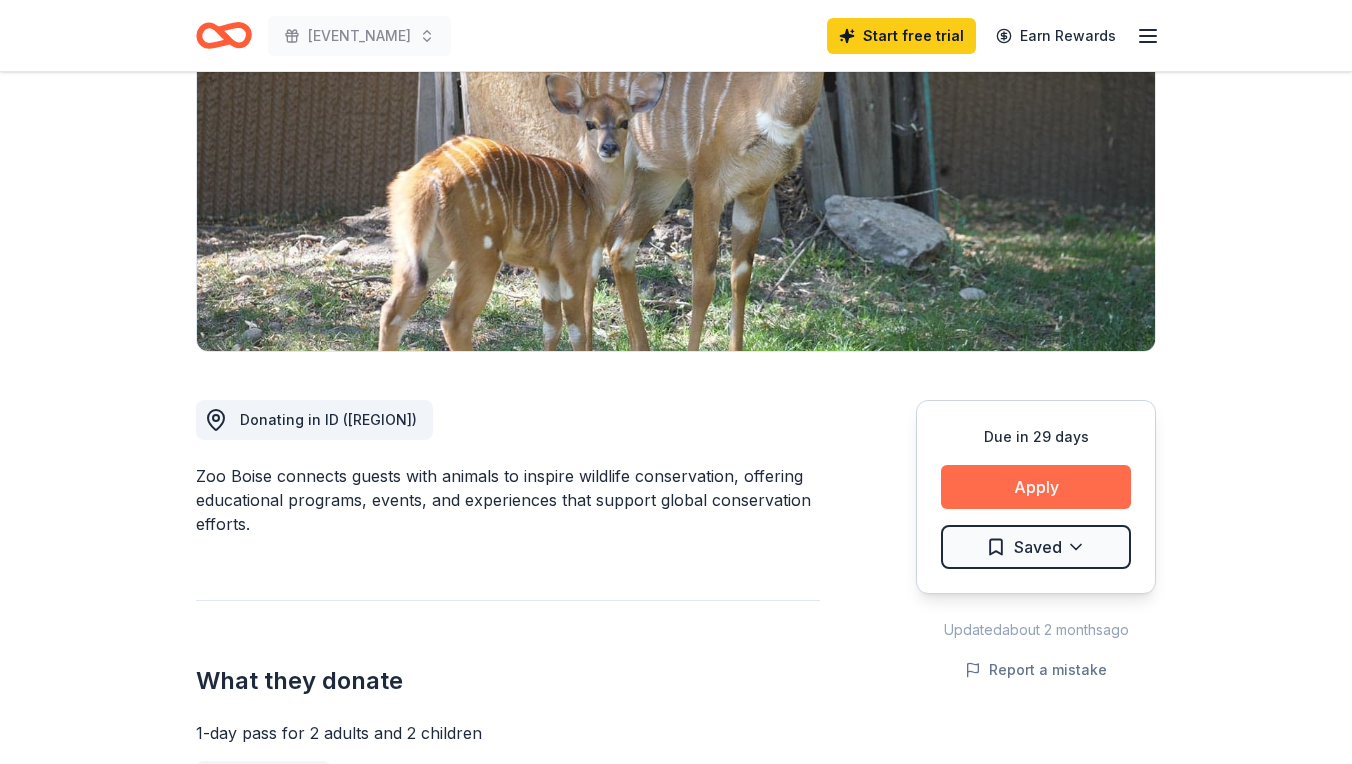 click on "Apply" at bounding box center (1036, 487) 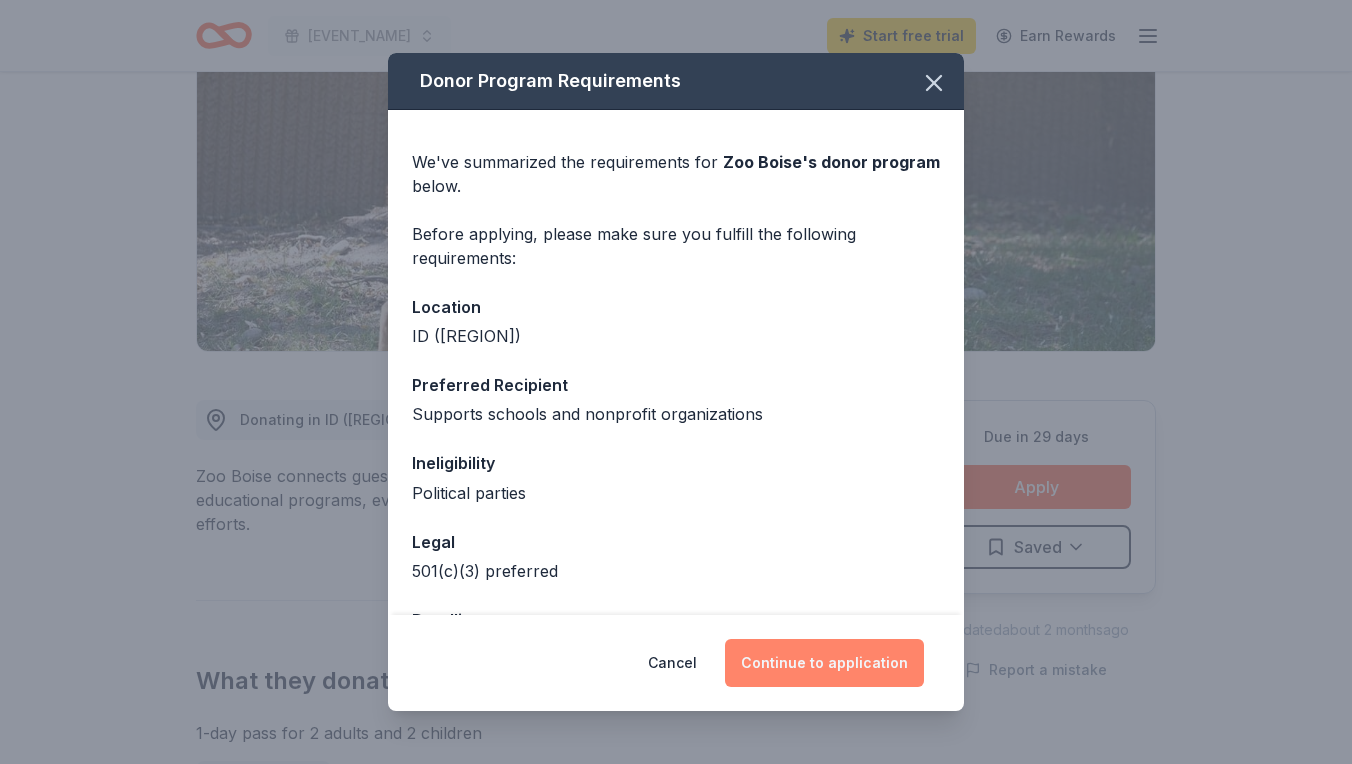click on "Continue to application" at bounding box center [824, 663] 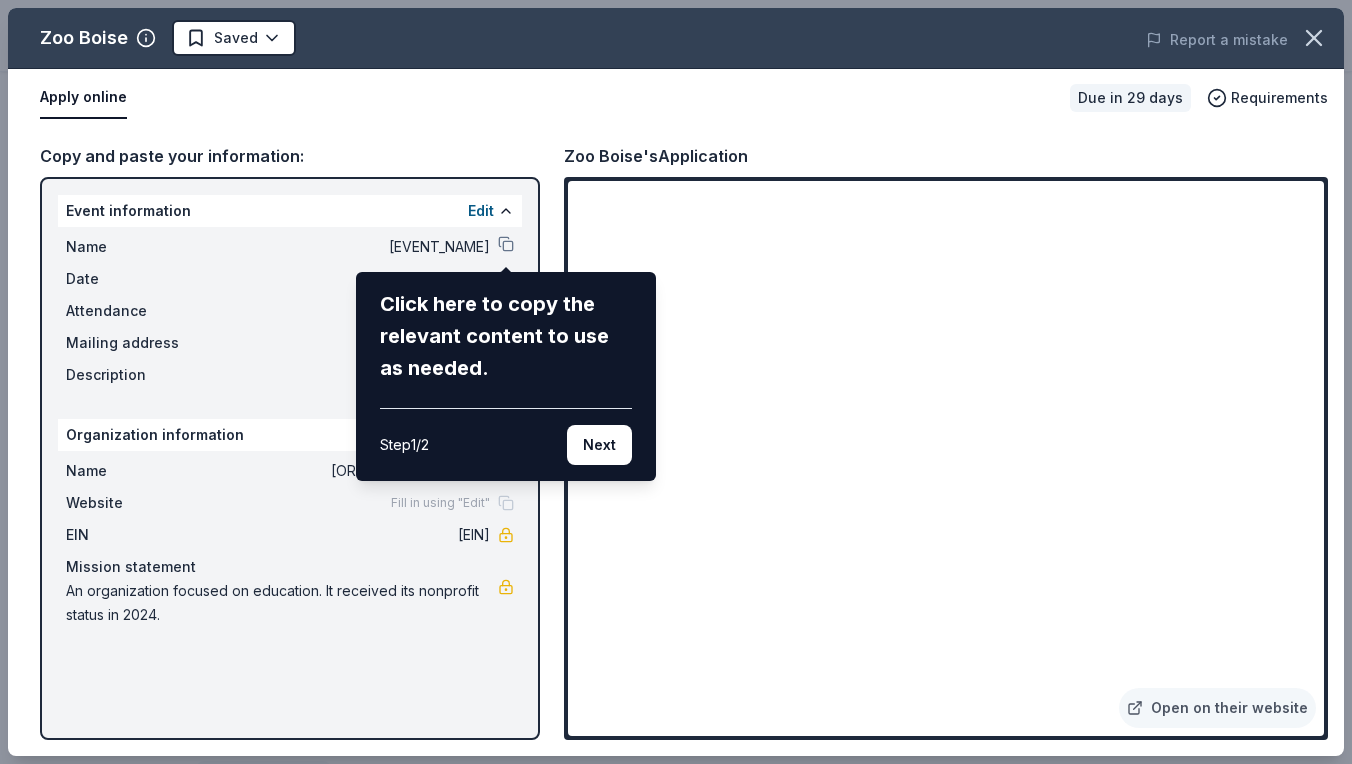 click on "Zoo Boise Saved Report a mistake Apply online Due in 29 days Requirements Copy and paste your information: Event information Edit Name Owyhee Men's Basketball 6th Man Casino Night & Auction Click here to copy the relevant content to use as needed. Step 1 / 2 Next Date 10/04/25 Attendance 150 Mailing address Description Organization information Edit Name Owyhee Men's Basketball 6th Man Club Website Fill in using "Edit" EIN [EIN] Mission statement An organization focused on education. It received its nonprofit status in 2024. Zoo Boise's Application Open on their website" at bounding box center (676, 382) 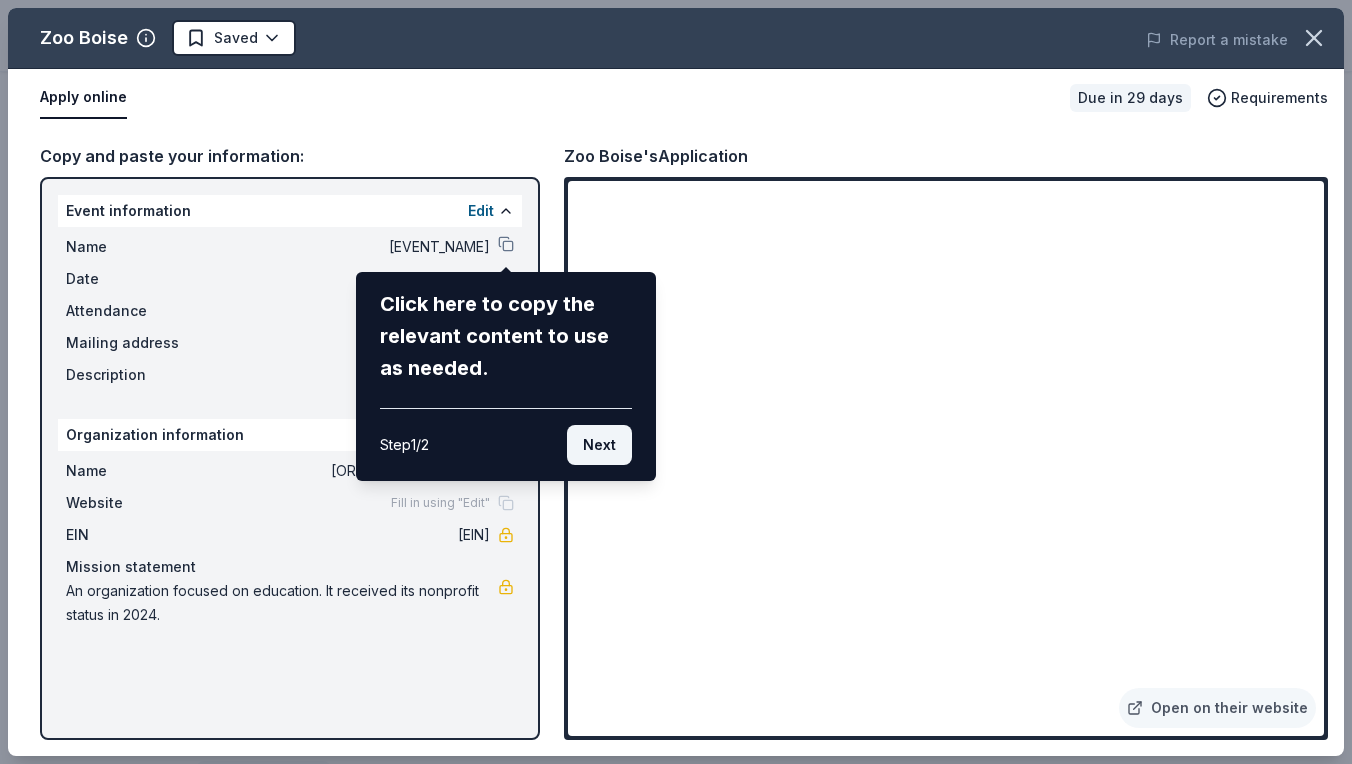 click on "Next" at bounding box center (599, 445) 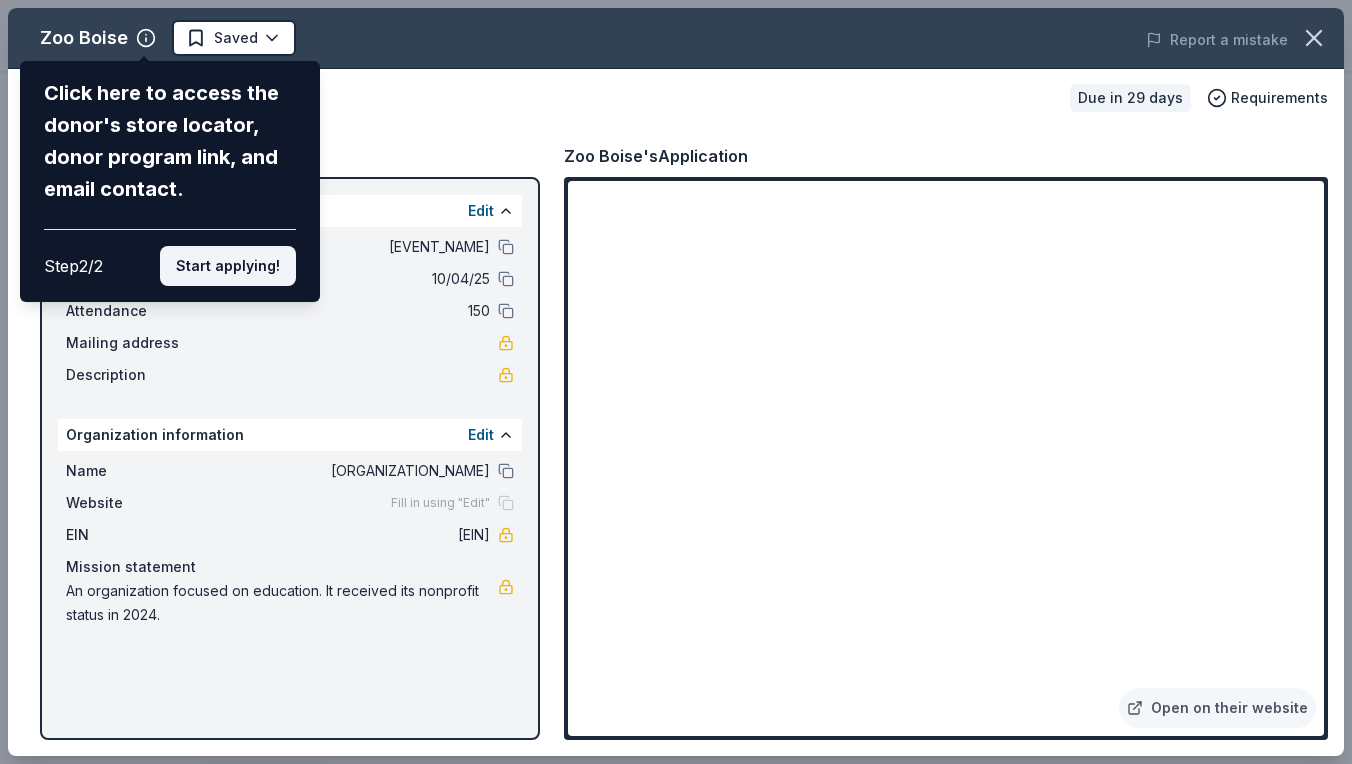 click on "Start applying!" at bounding box center (228, 266) 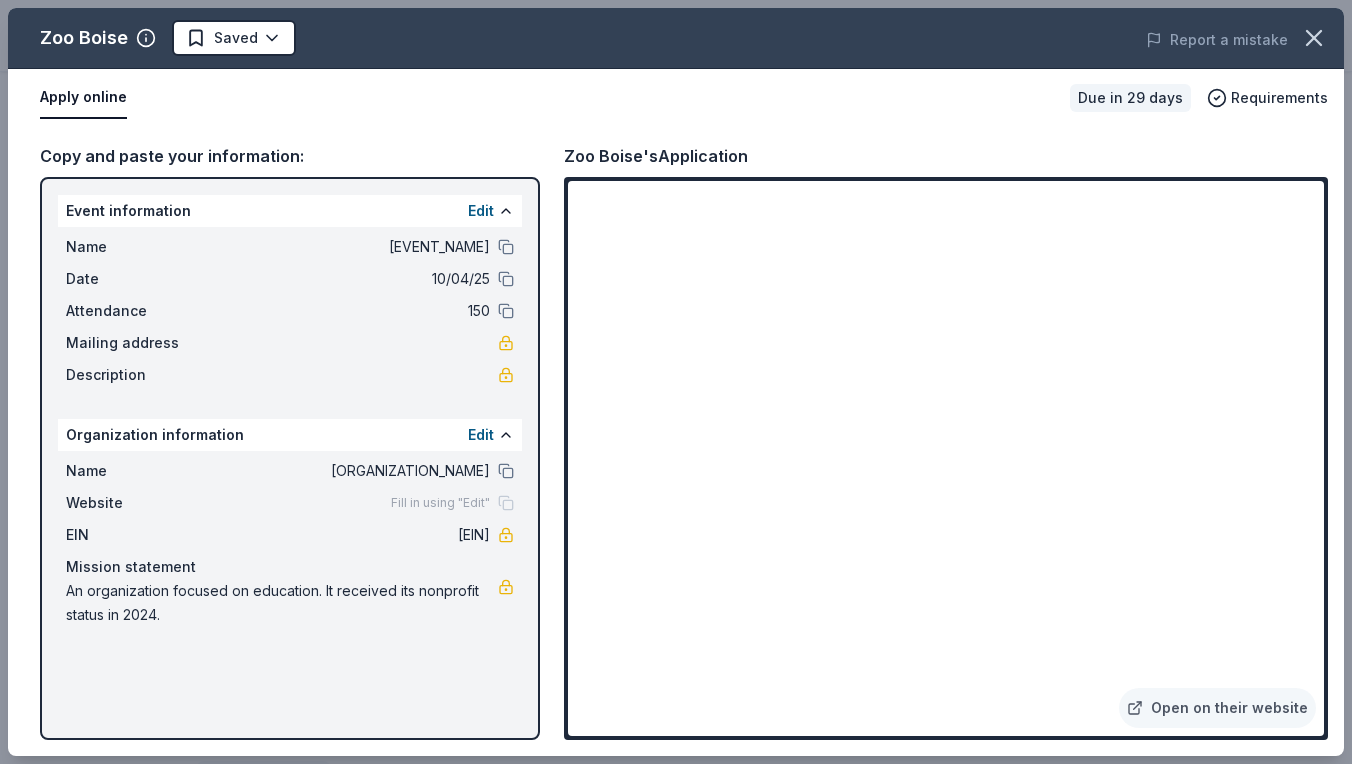 click on "Mailing address" at bounding box center [133, 343] 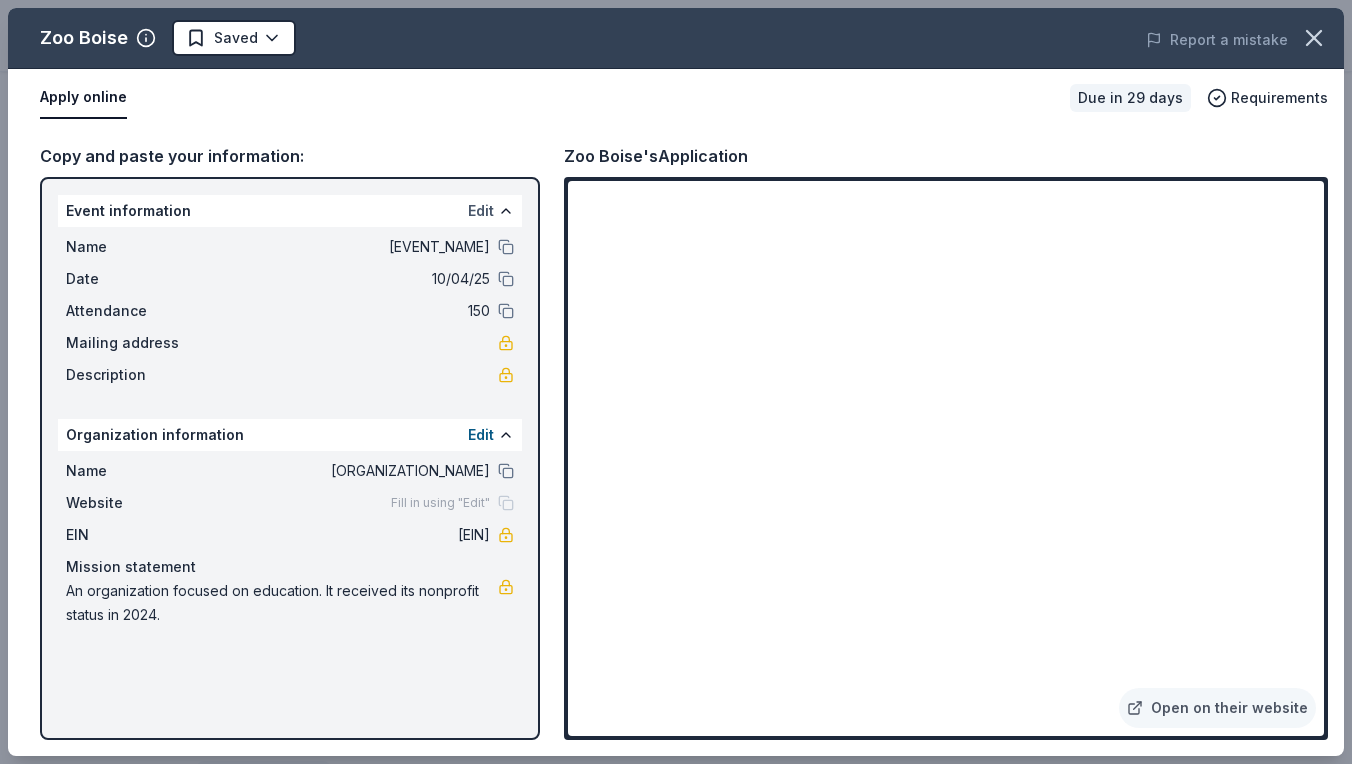 click on "Edit" at bounding box center (481, 211) 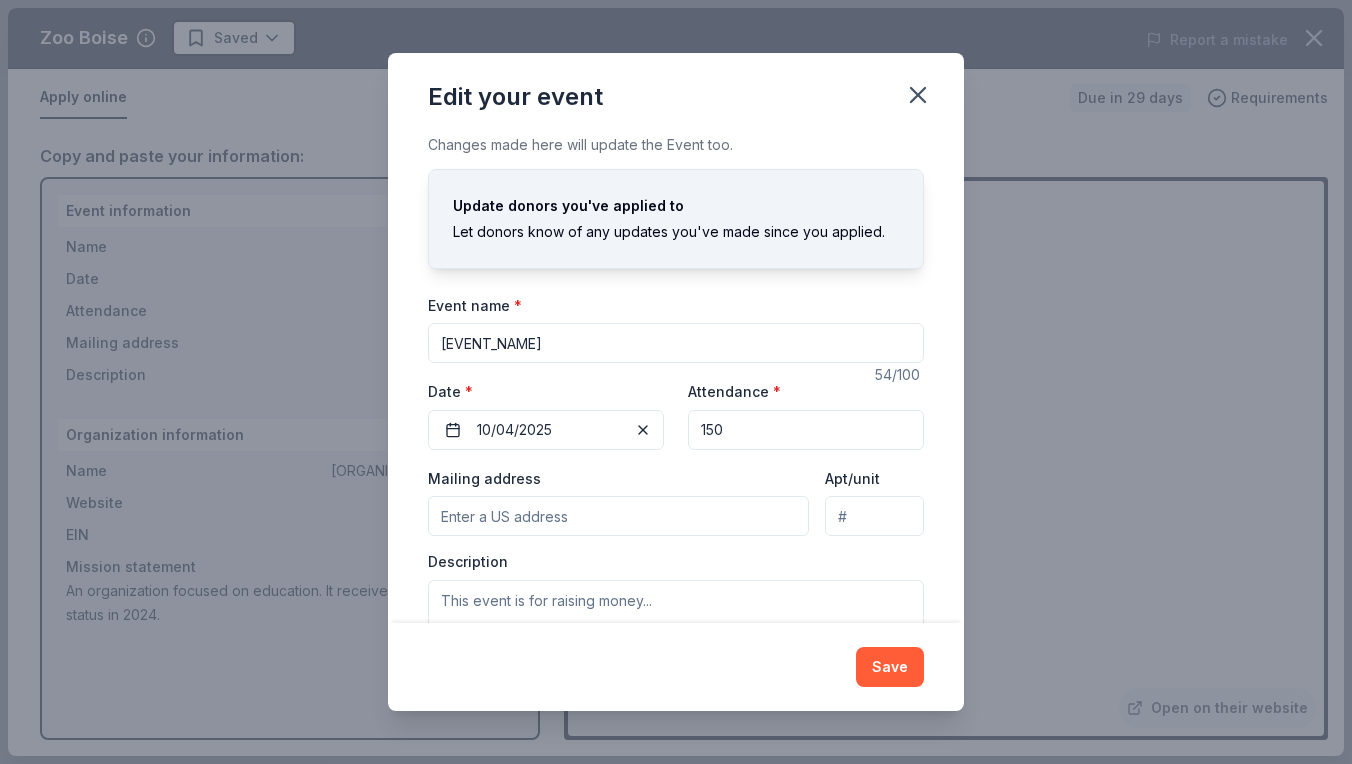 click on "Mailing address" at bounding box center (618, 516) 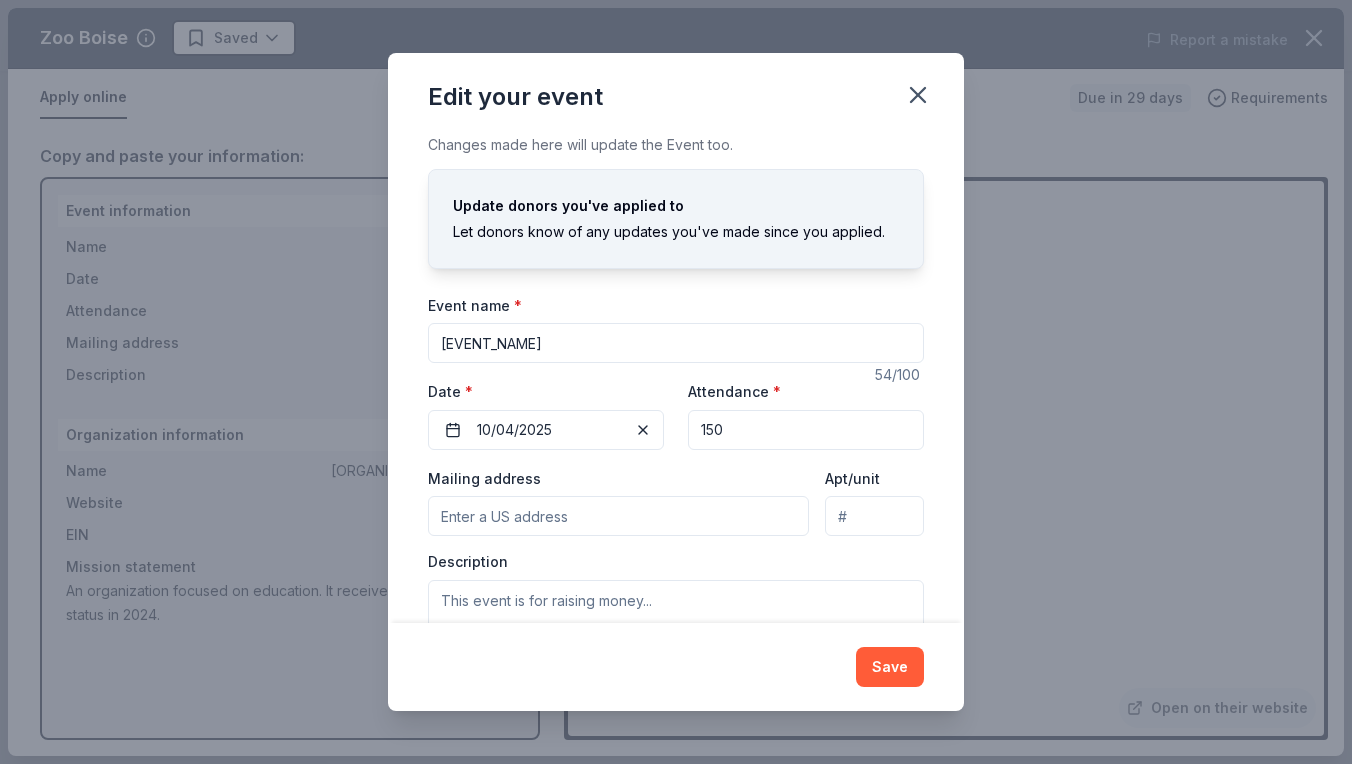 paste on "[NUMBER] [STREET], [CITY], [STATE]" 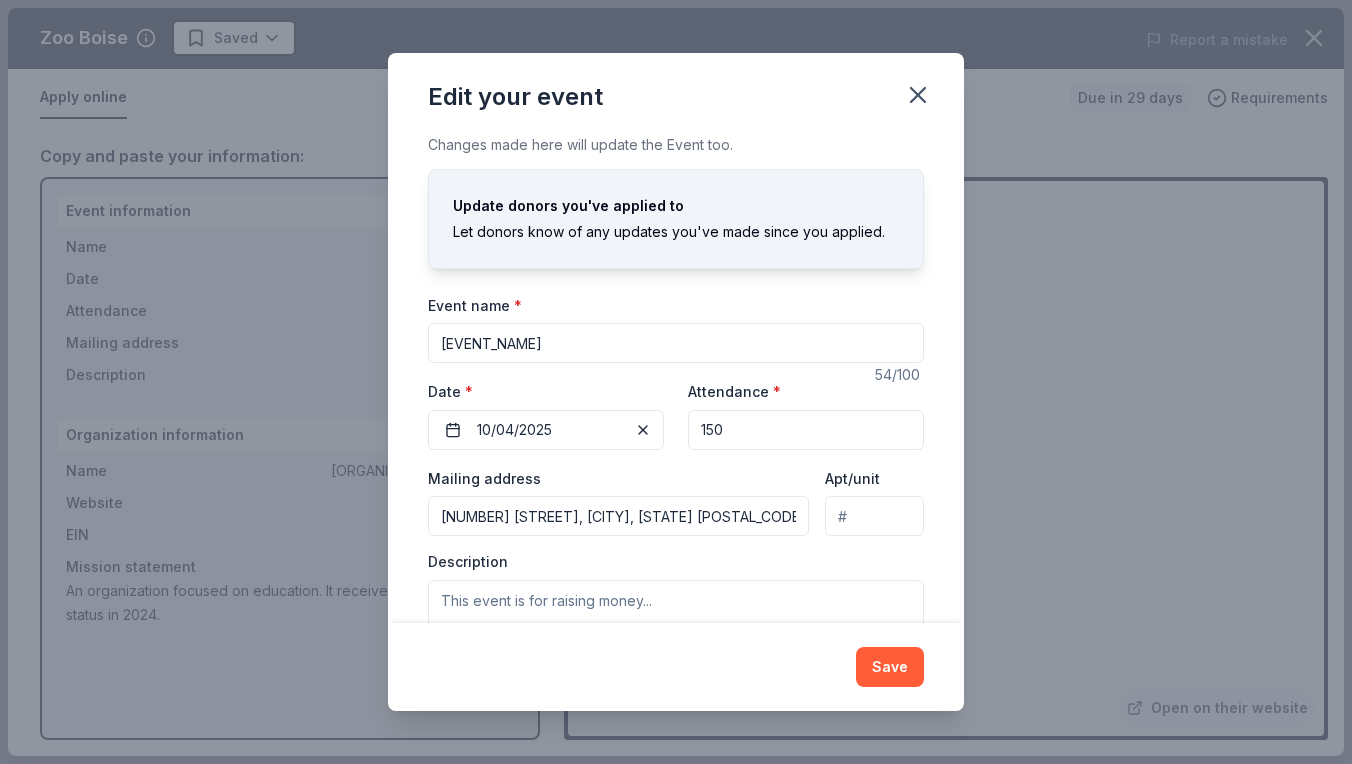 type on "[NUMBER] [STREET], [CITY], [STATE], [POSTAL_CODE]" 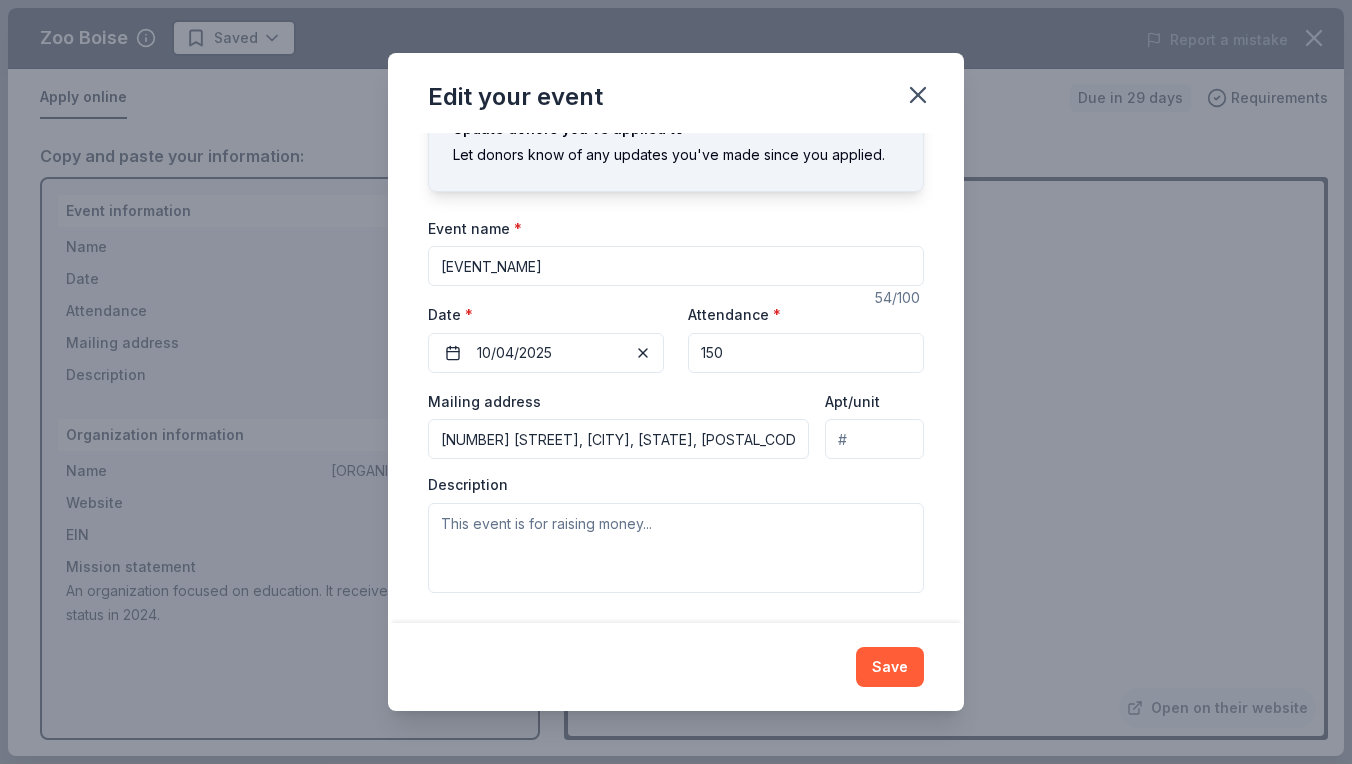 scroll, scrollTop: 76, scrollLeft: 0, axis: vertical 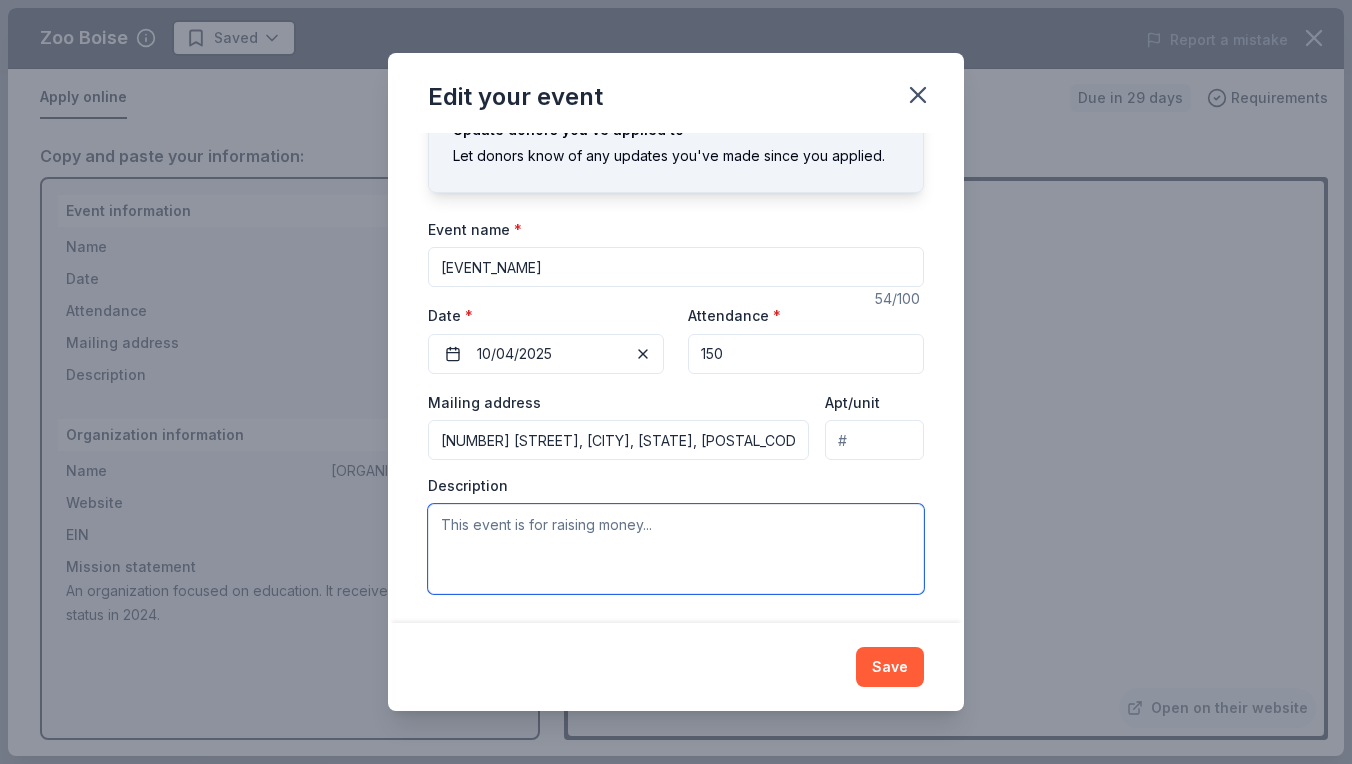click at bounding box center (676, 549) 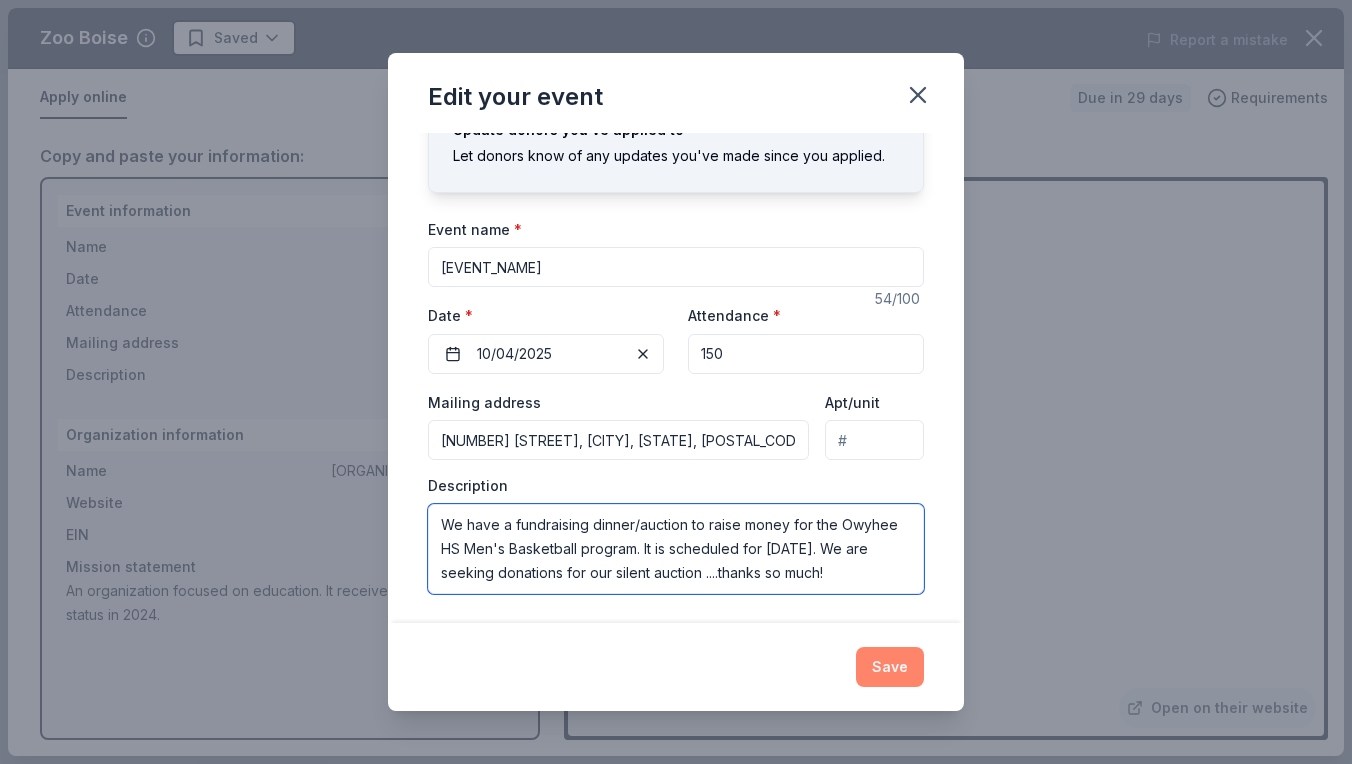 type on "We have a fundraising dinner/auction to raise money for the Owyhee HS Men's Basketball program. It is scheduled for [DATE]. We are seeking donations for our silent auction ....thanks so much!" 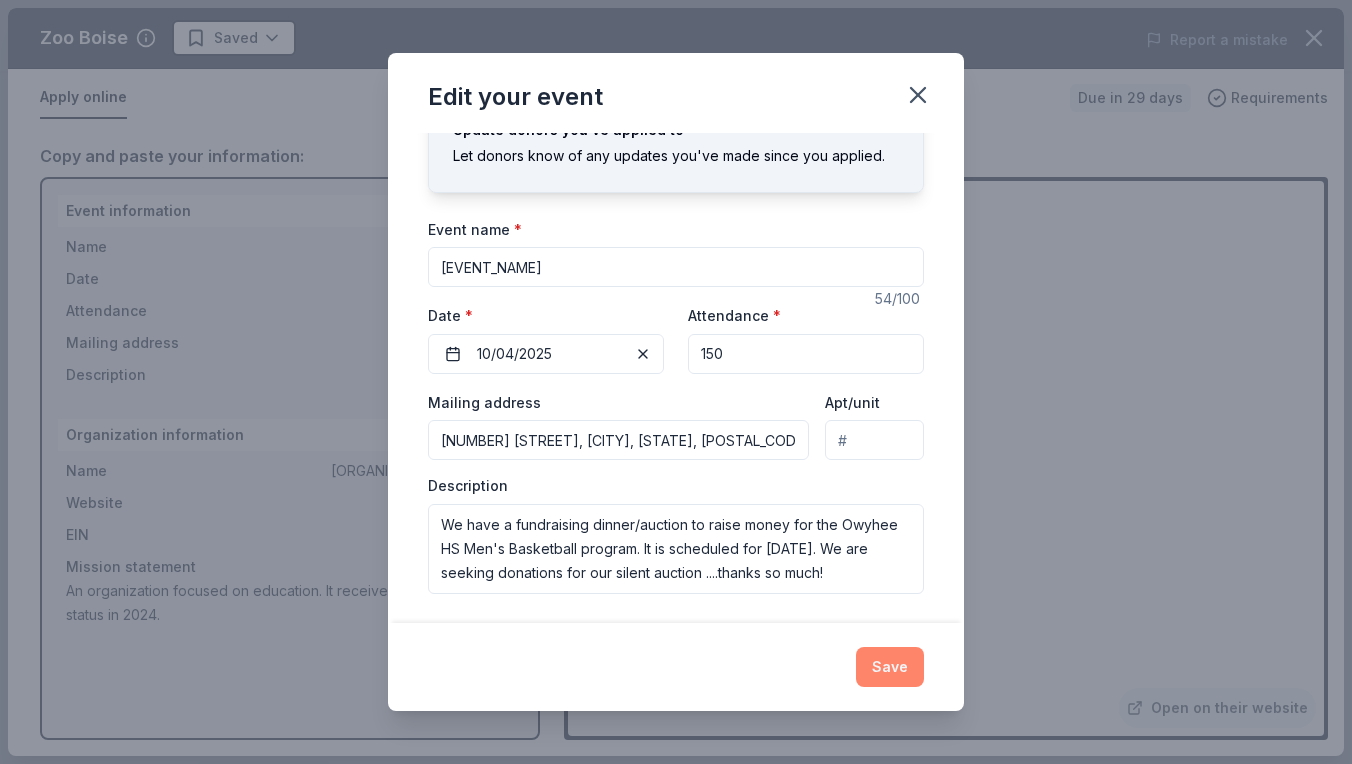 click on "Save" at bounding box center (890, 667) 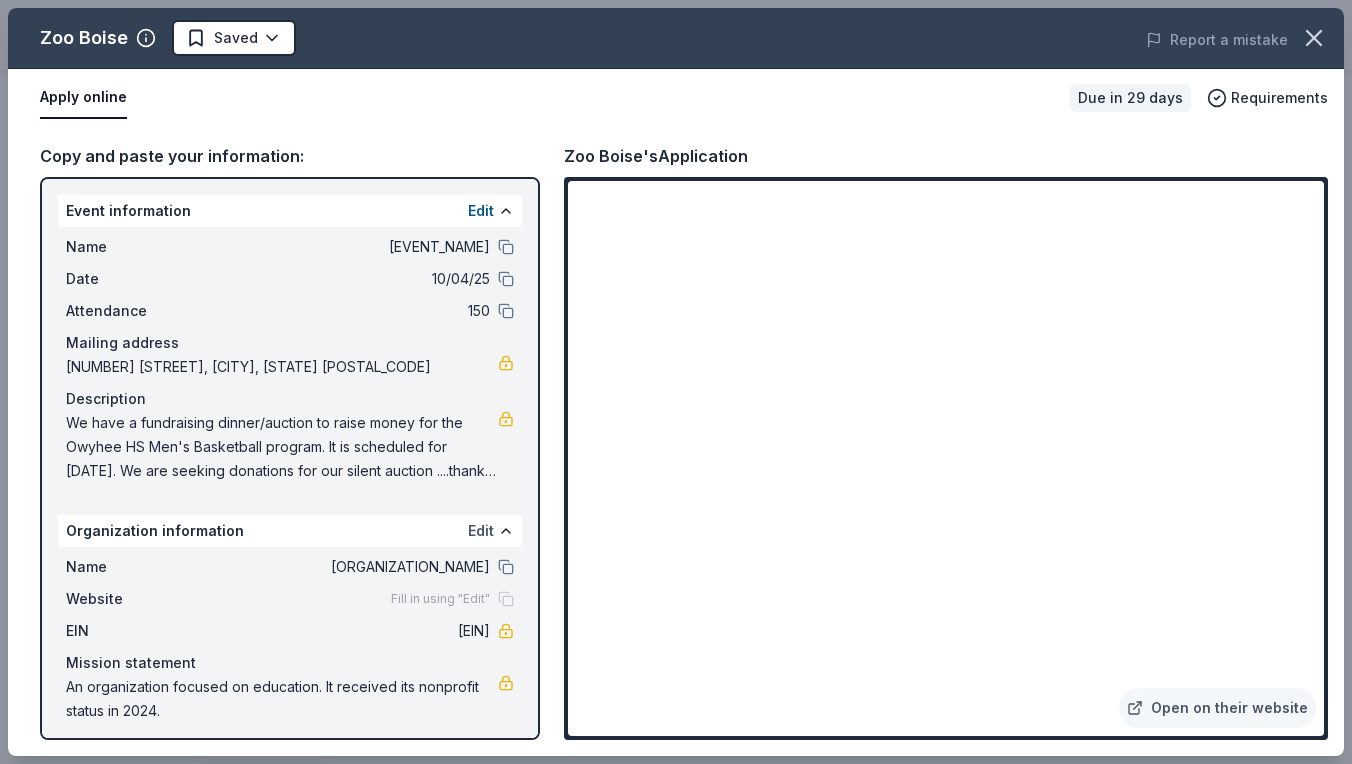 click on "Edit" at bounding box center [481, 531] 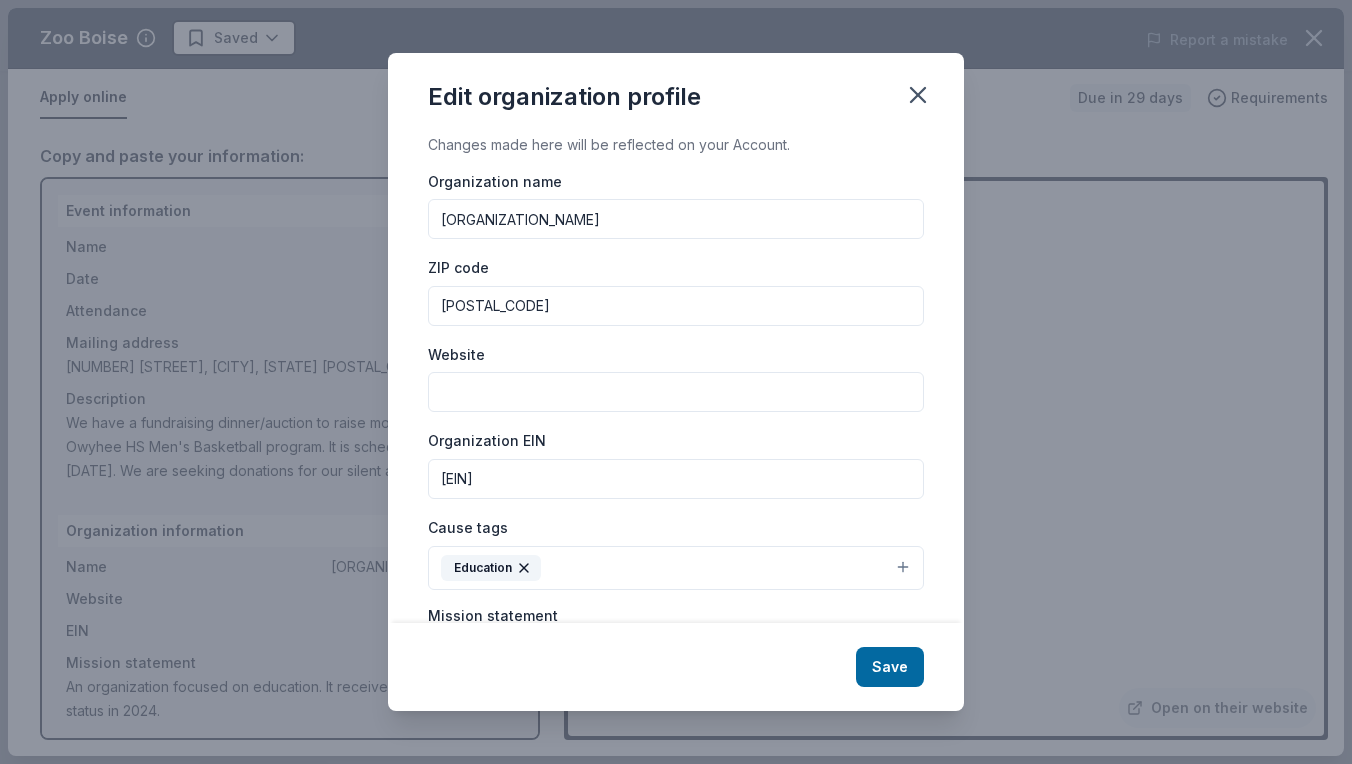 click on "Website" at bounding box center [676, 392] 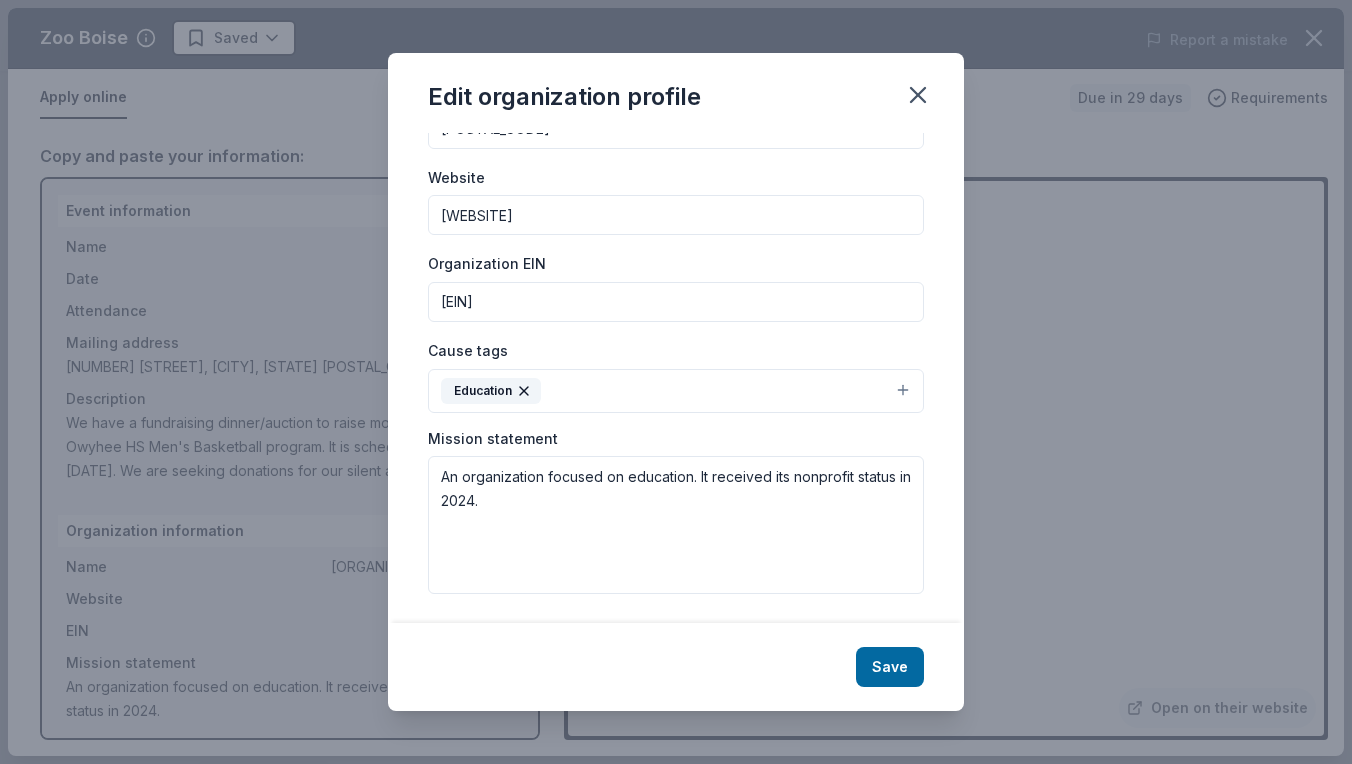 scroll, scrollTop: 176, scrollLeft: 0, axis: vertical 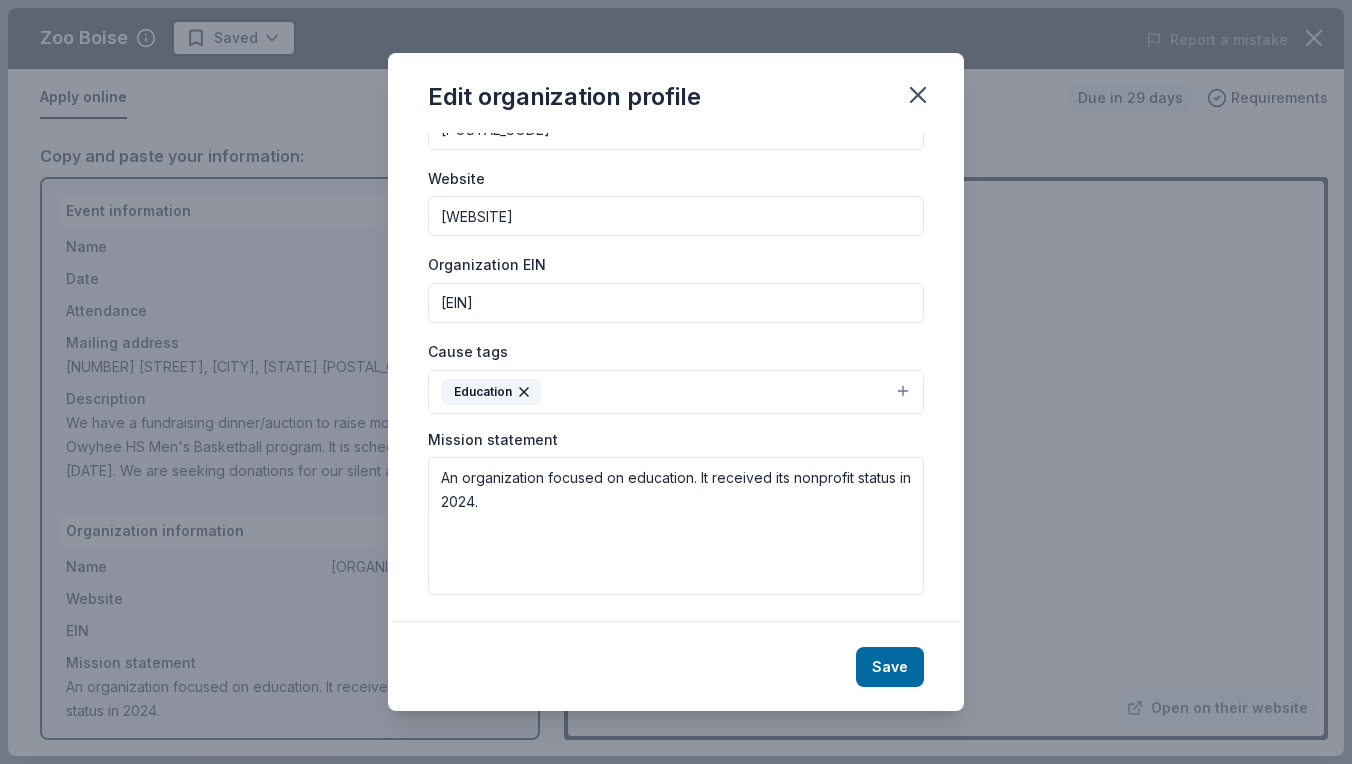 type on "[WEBSITE]" 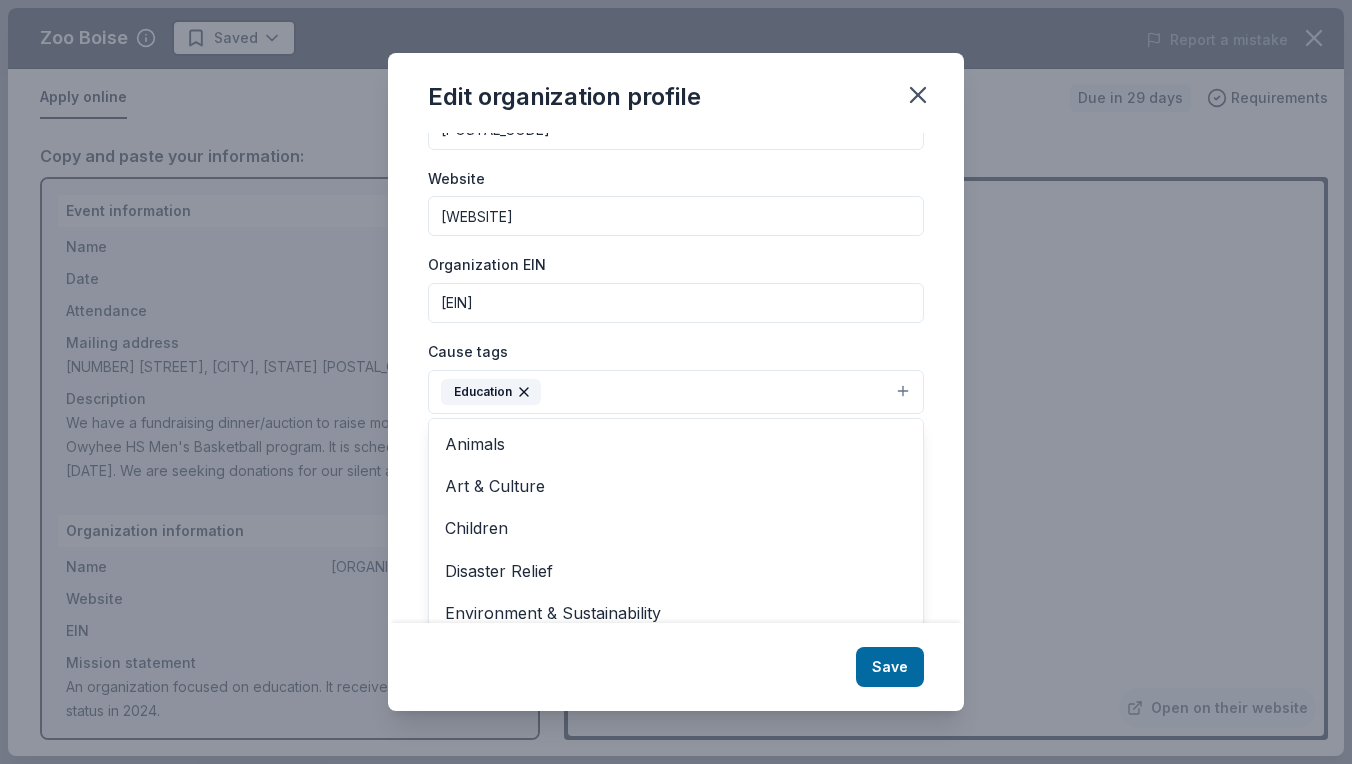 scroll, scrollTop: 186, scrollLeft: 0, axis: vertical 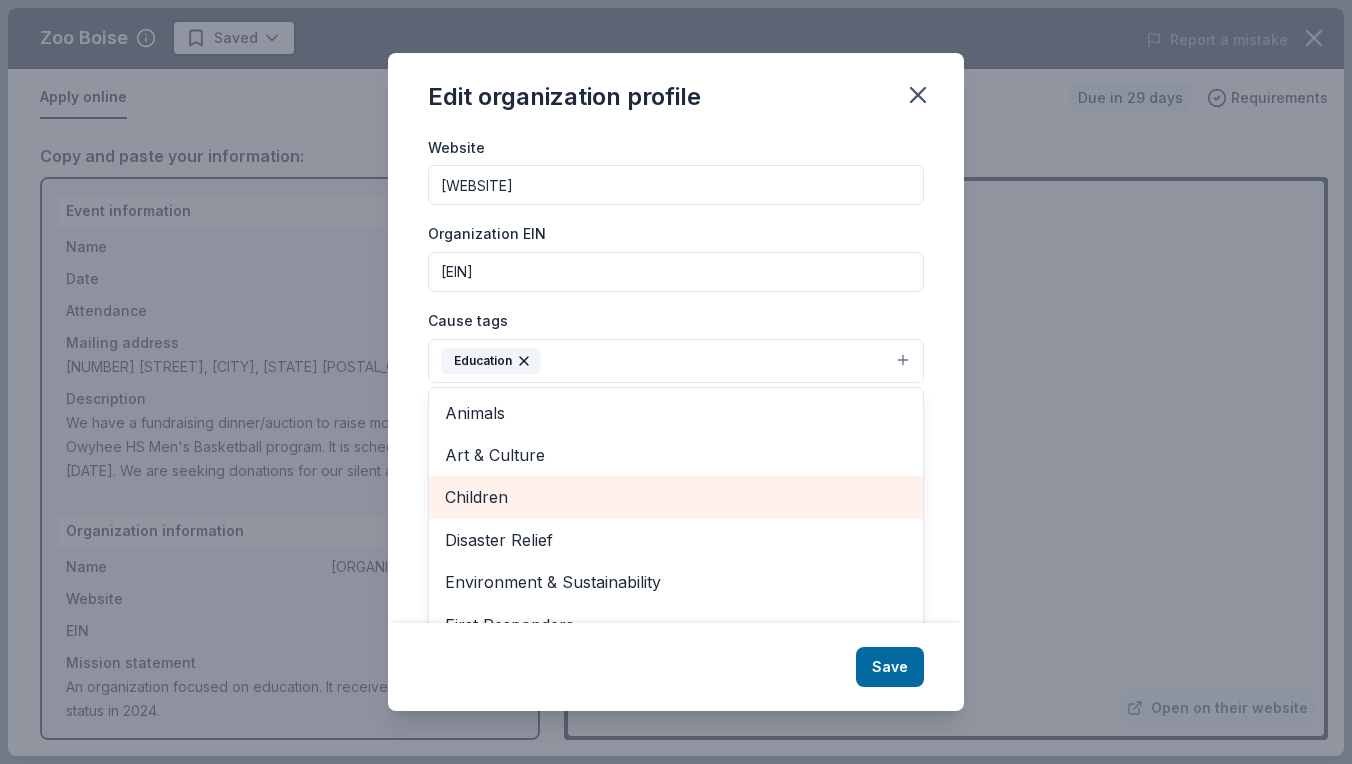 click on "Children" at bounding box center [676, 497] 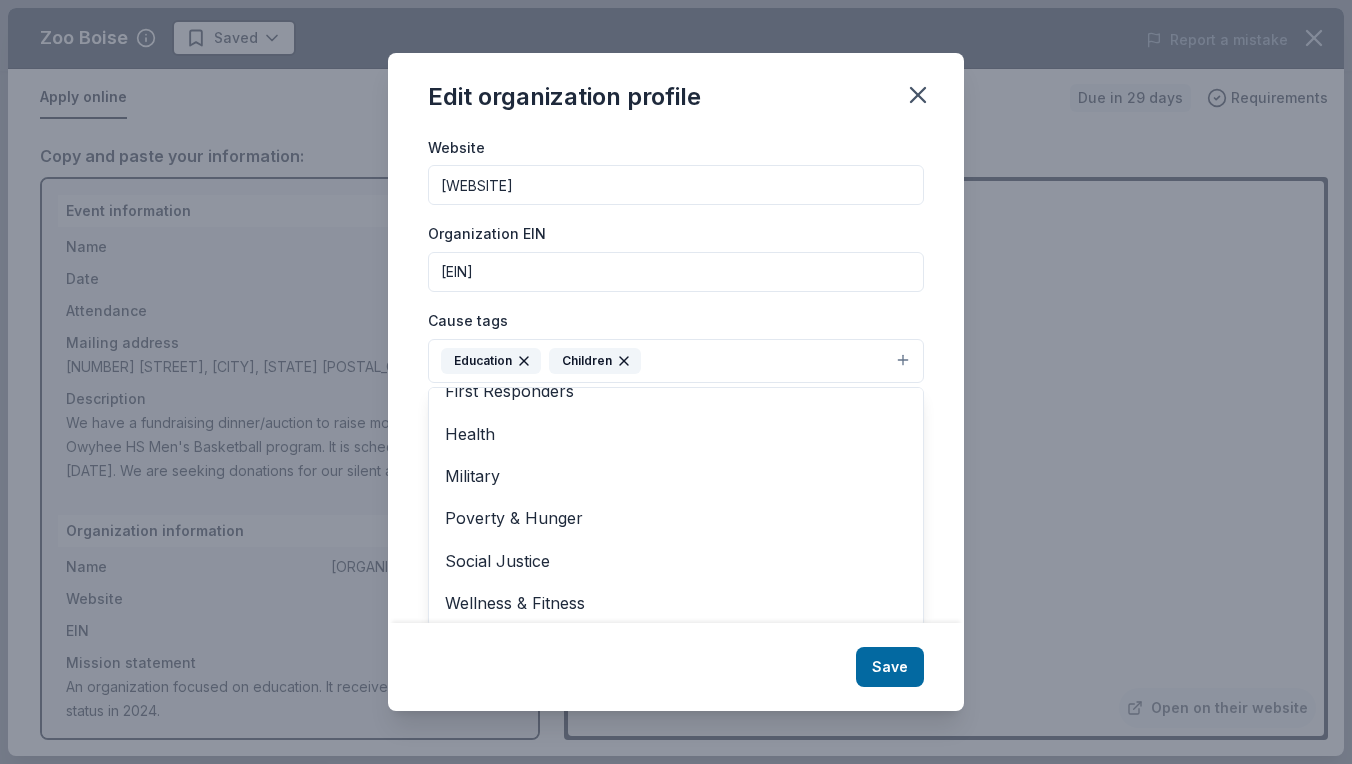 scroll, scrollTop: 190, scrollLeft: 0, axis: vertical 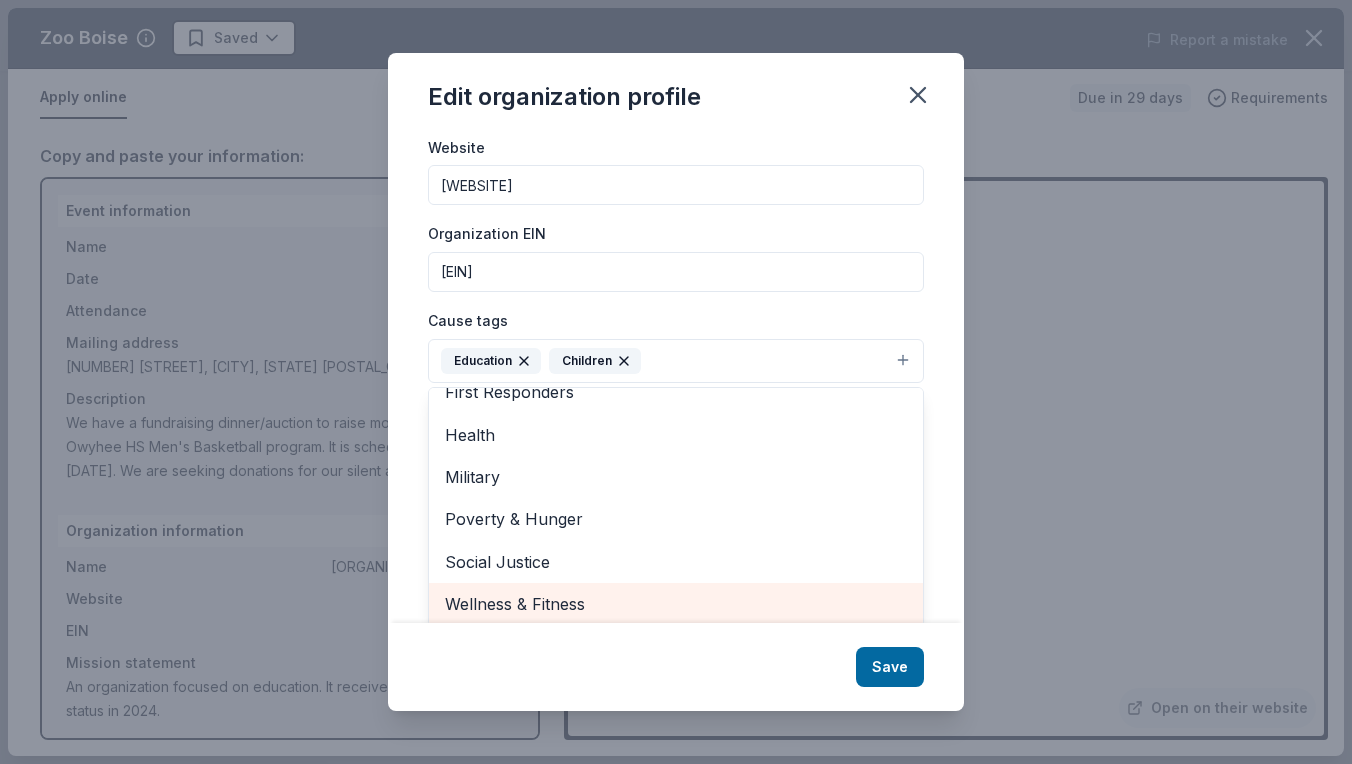 click on "Wellness & Fitness" at bounding box center (676, 604) 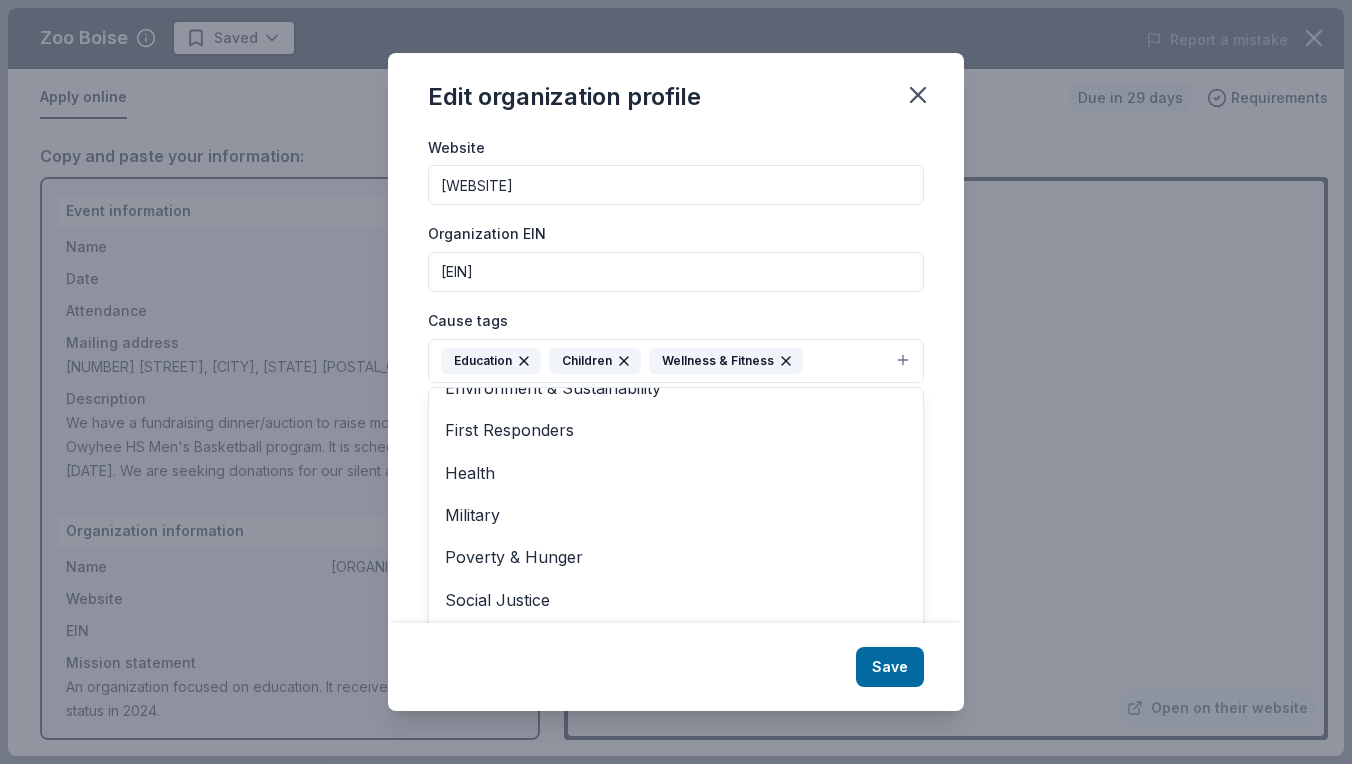 scroll, scrollTop: 148, scrollLeft: 0, axis: vertical 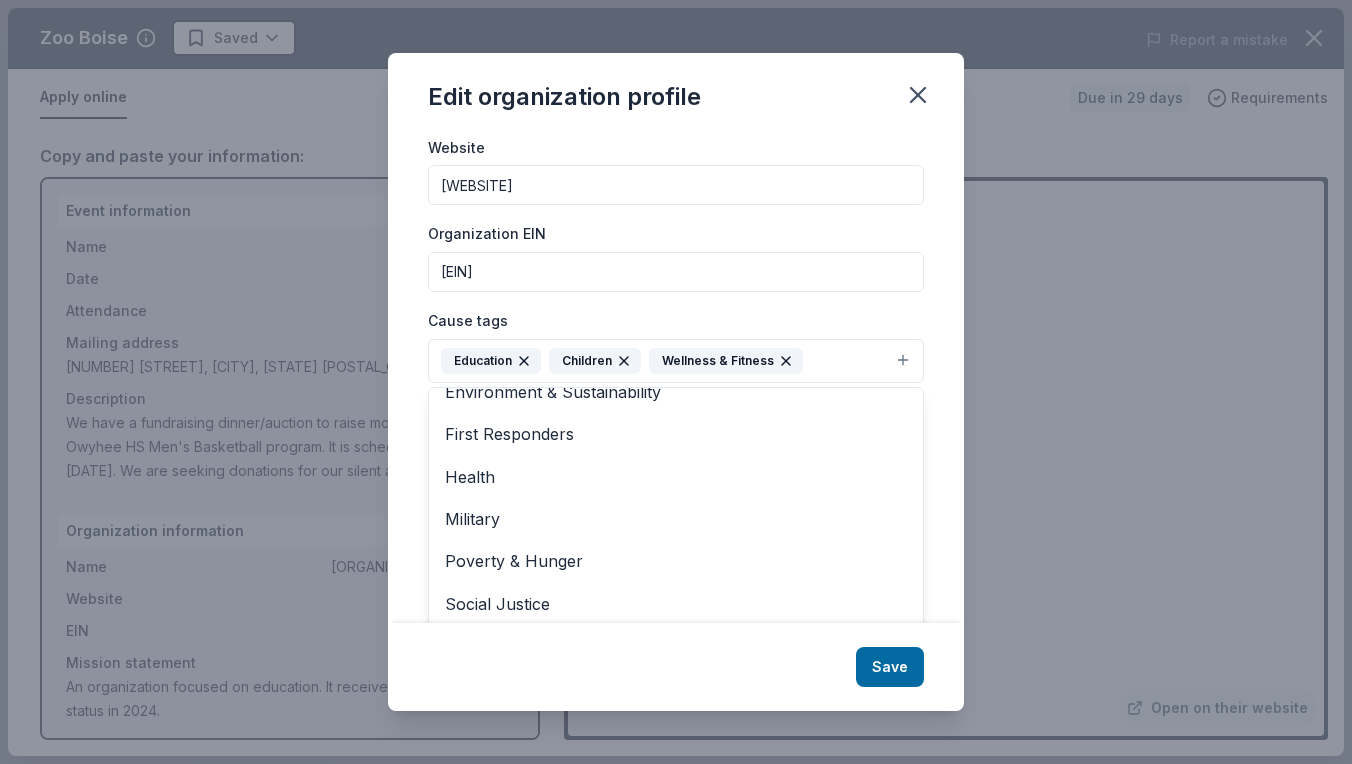click on "Edit organization profile Changes made here will be reflected on your Account. Organization name [ORGANIZATION_NAME] ZIP code [POSTAL_CODE] Website [WEBSITE] Organization EIN [EIN] Cause tags Education Children Wellness & Fitness Animals Art & Culture Disaster Relief Environment & Sustainability First Responders Health Military Poverty & Hunger Social Justice Mission statement An organization focused on education. It received its nonprofit status in 2024. Save" at bounding box center [676, 382] 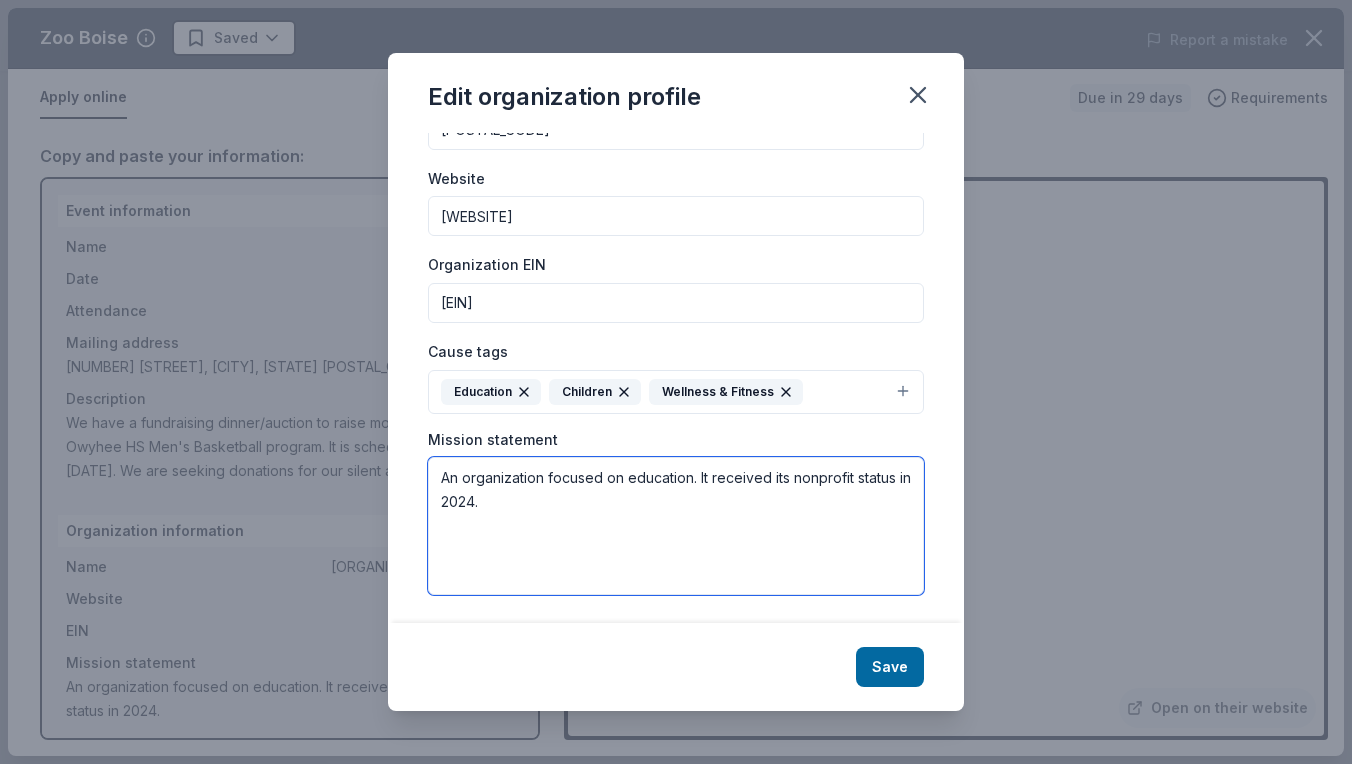 click on "An organization focused on education. It received its nonprofit status in 2024." at bounding box center [676, 526] 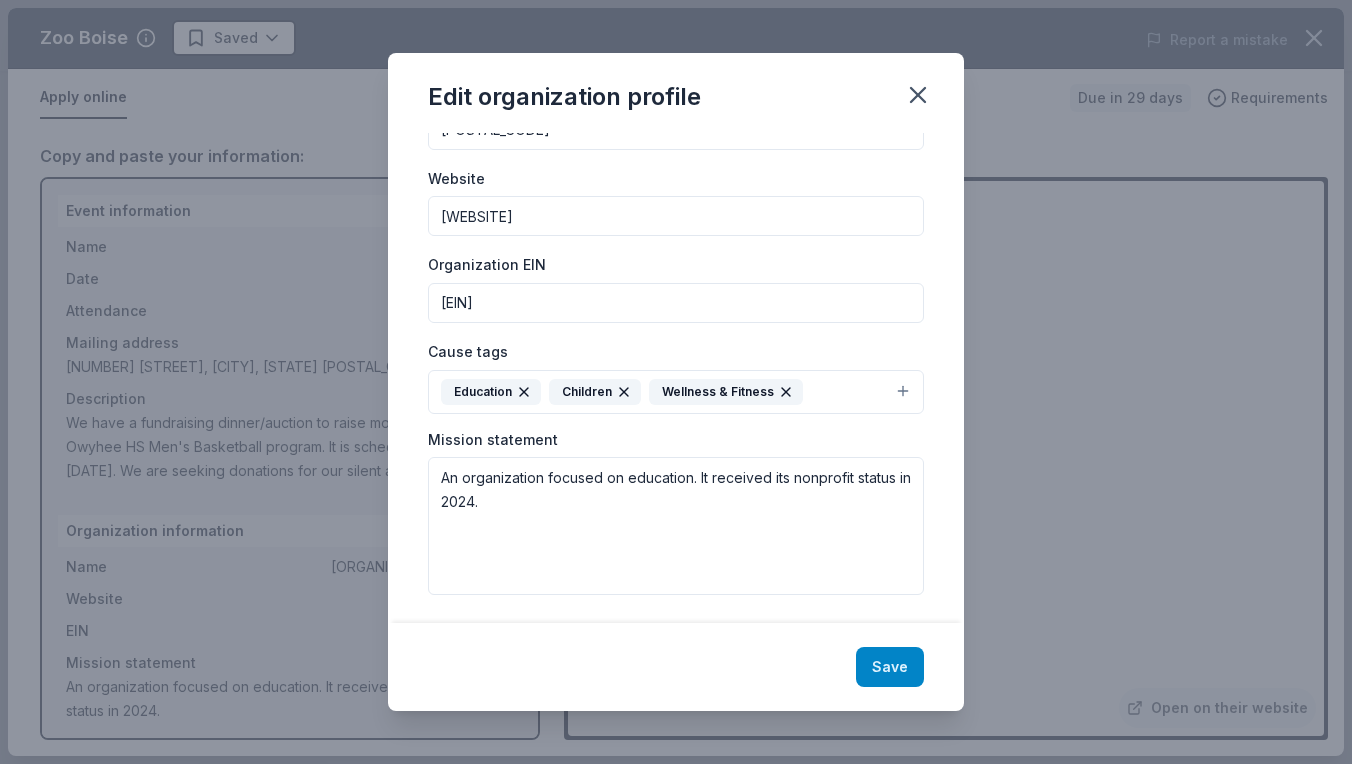click on "Save" at bounding box center [890, 667] 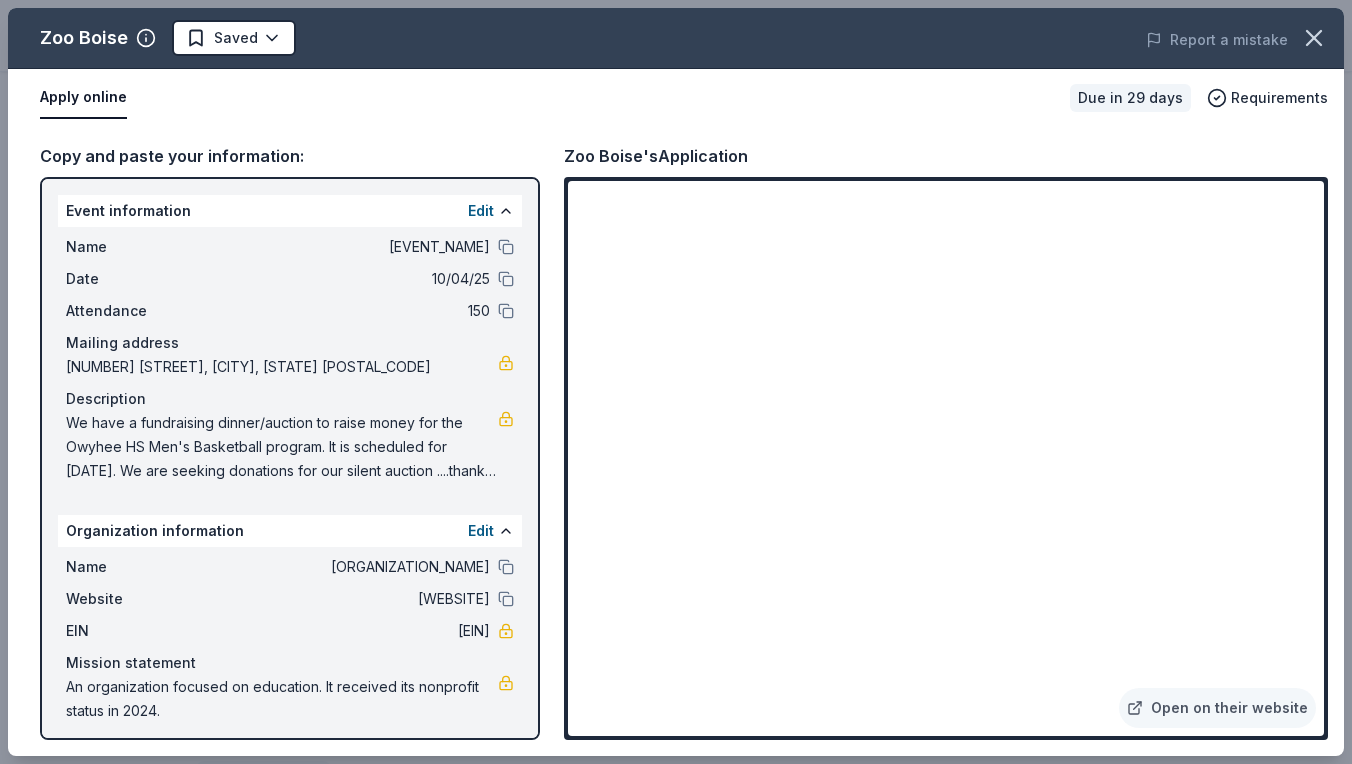 scroll, scrollTop: 0, scrollLeft: 0, axis: both 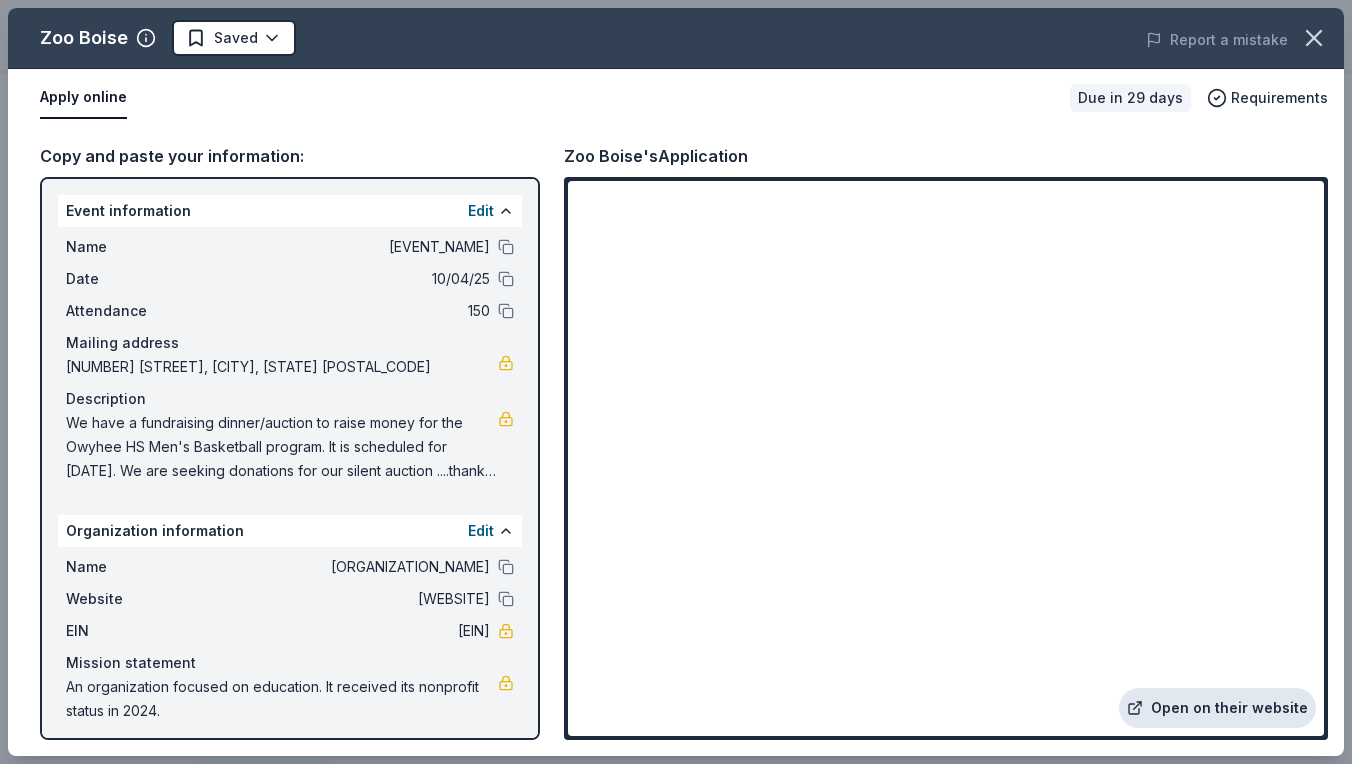 click on "Open on their website" at bounding box center [1217, 708] 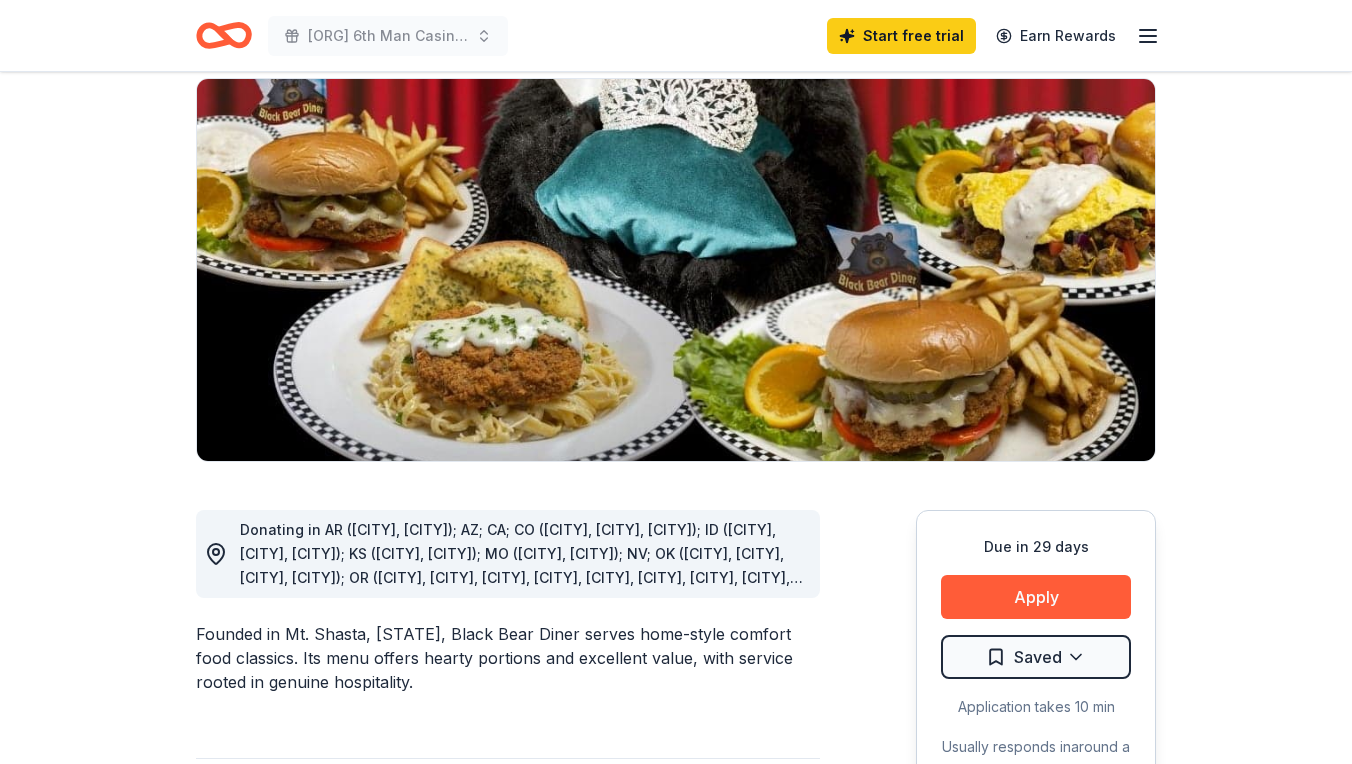 scroll, scrollTop: 149, scrollLeft: 0, axis: vertical 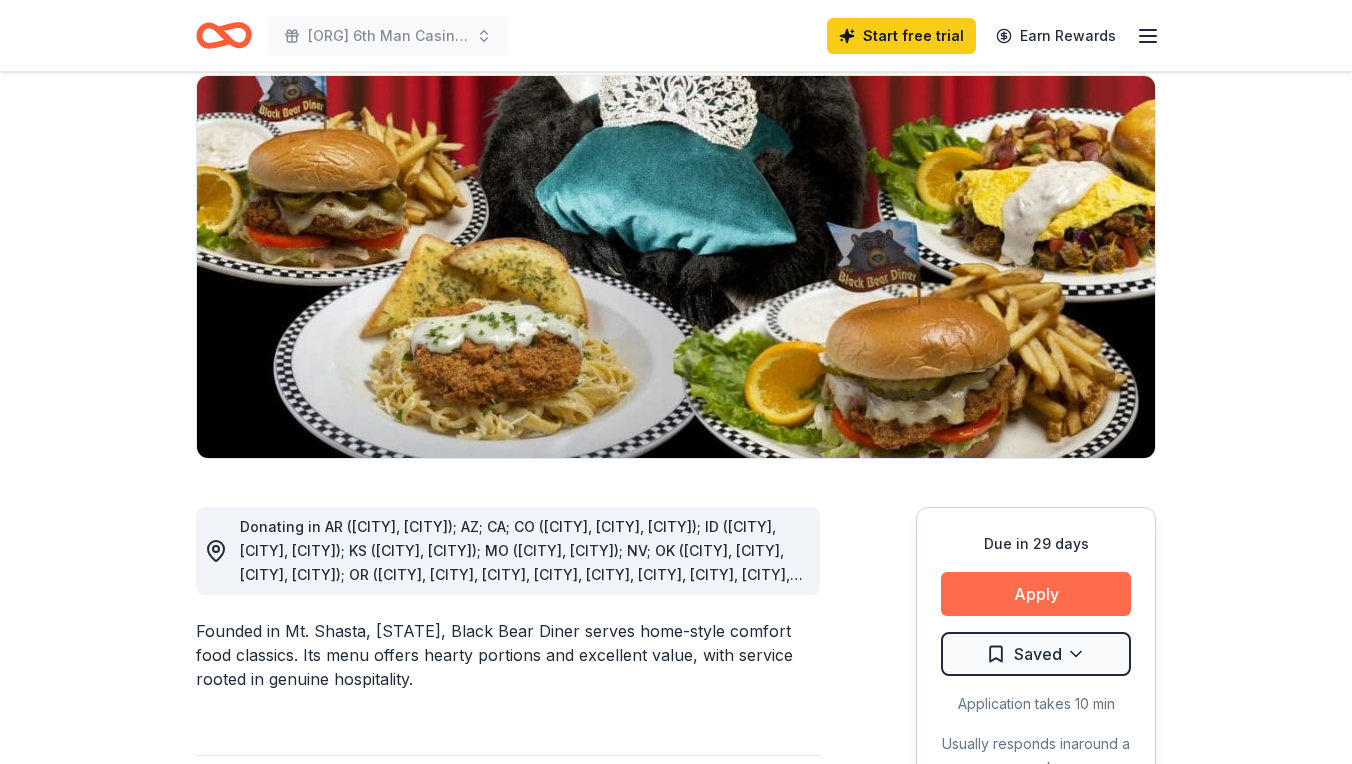 click on "Apply" at bounding box center (1036, 594) 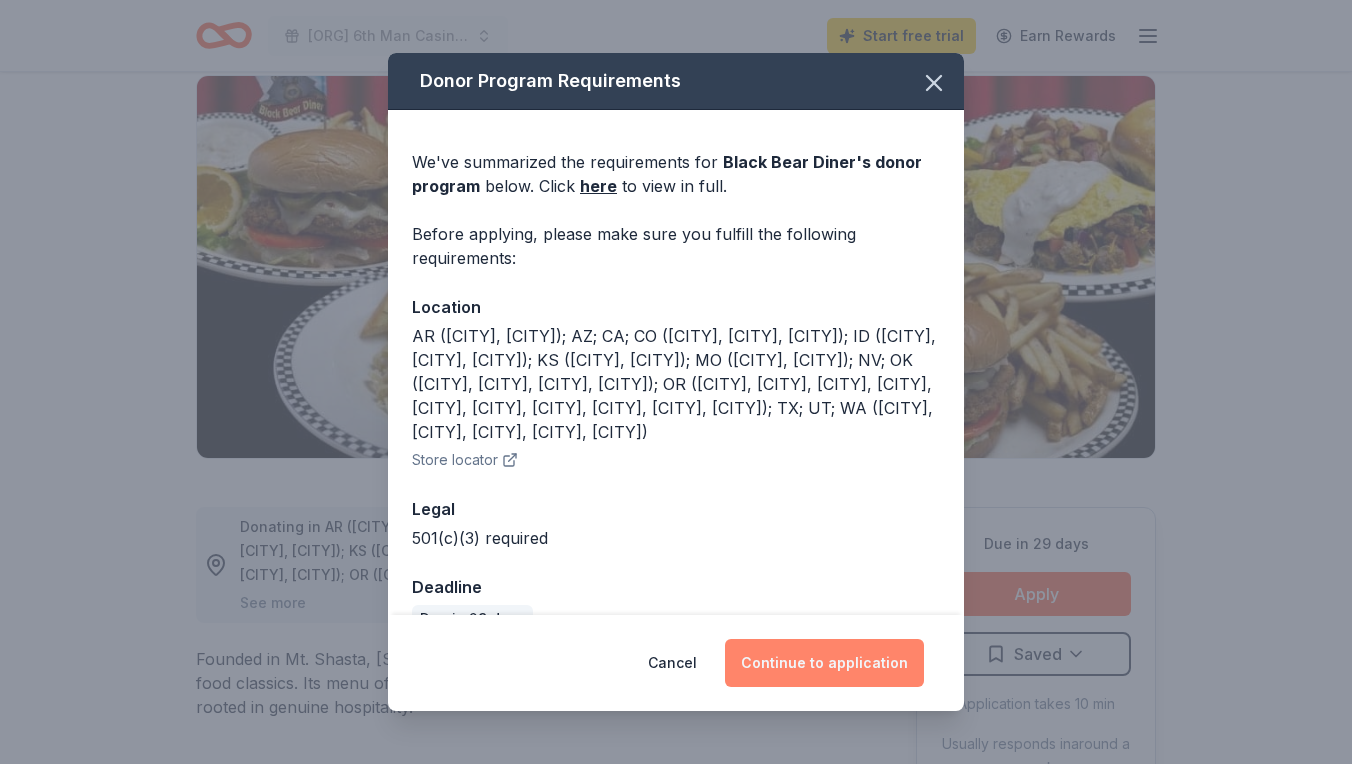 click on "Continue to application" at bounding box center [824, 663] 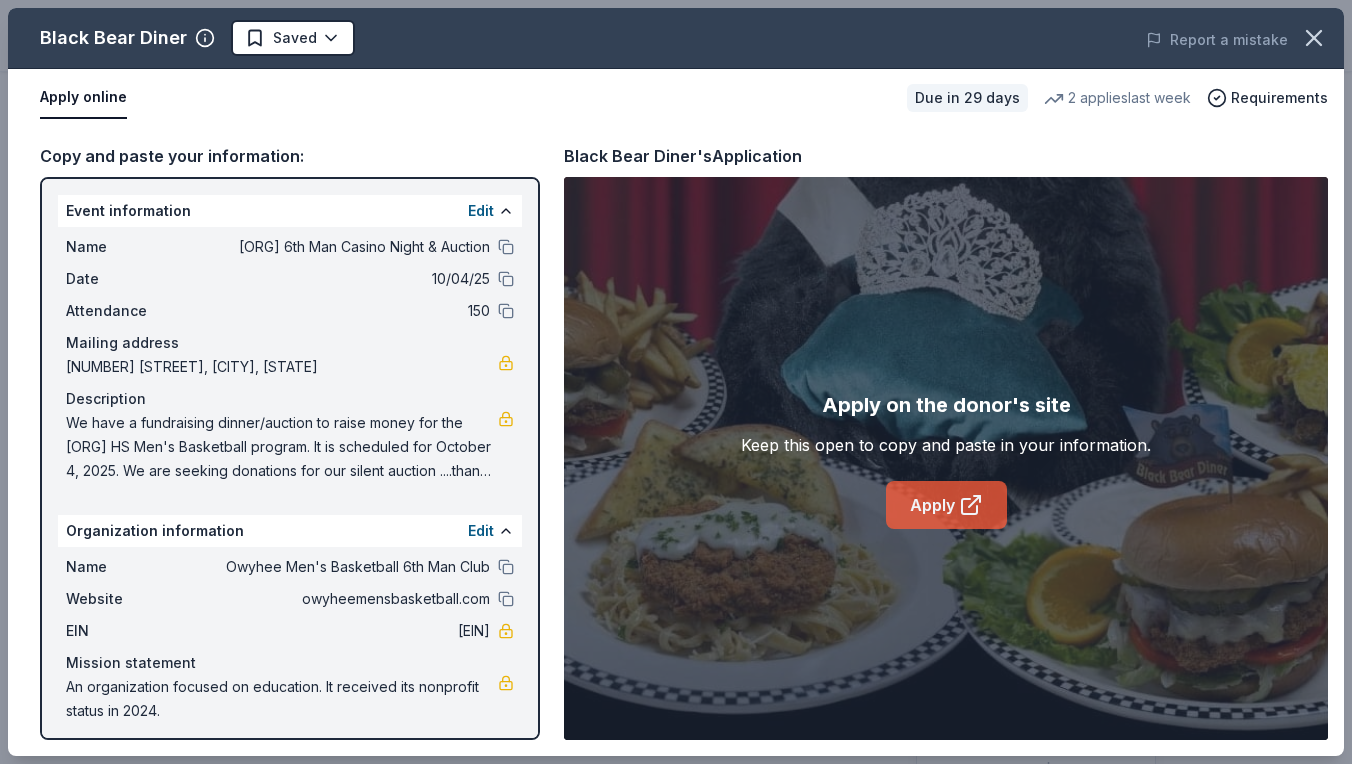 click on "Apply" at bounding box center [946, 505] 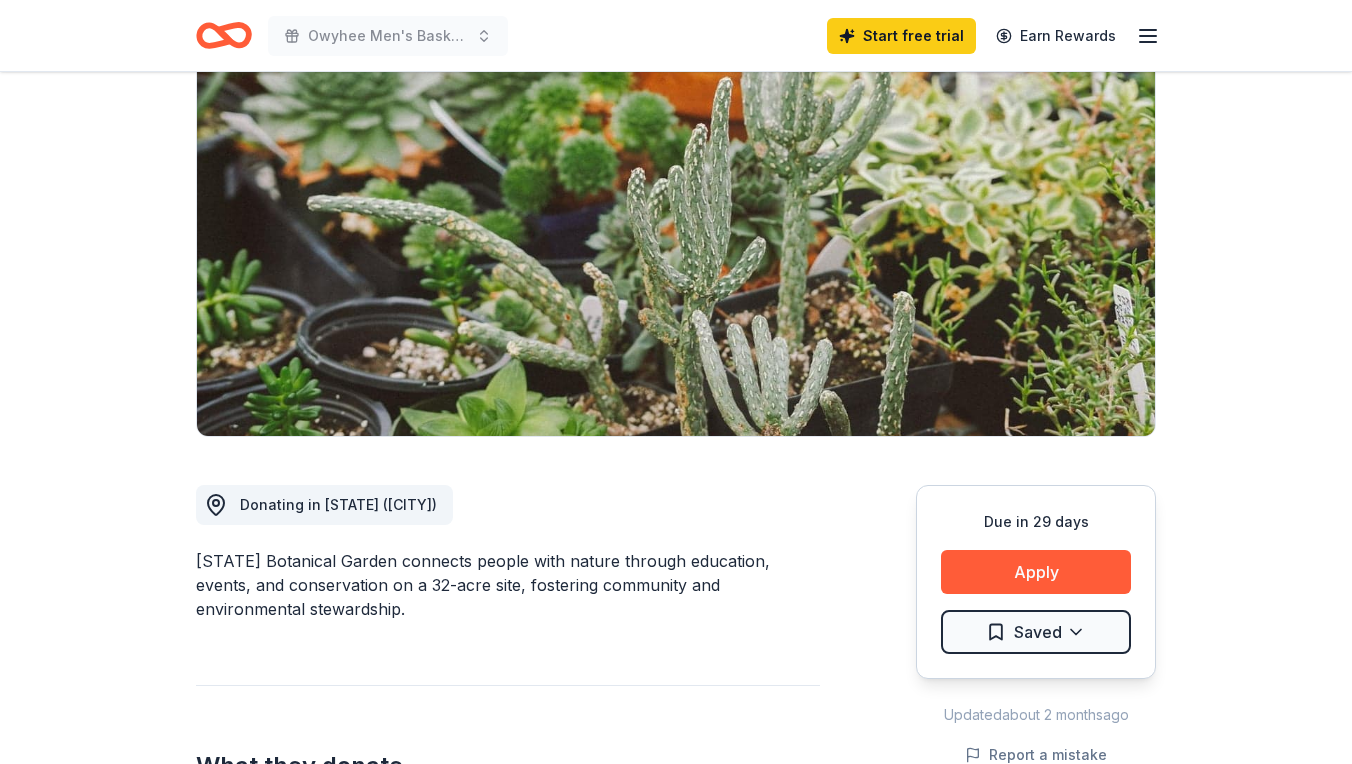 scroll, scrollTop: 197, scrollLeft: 0, axis: vertical 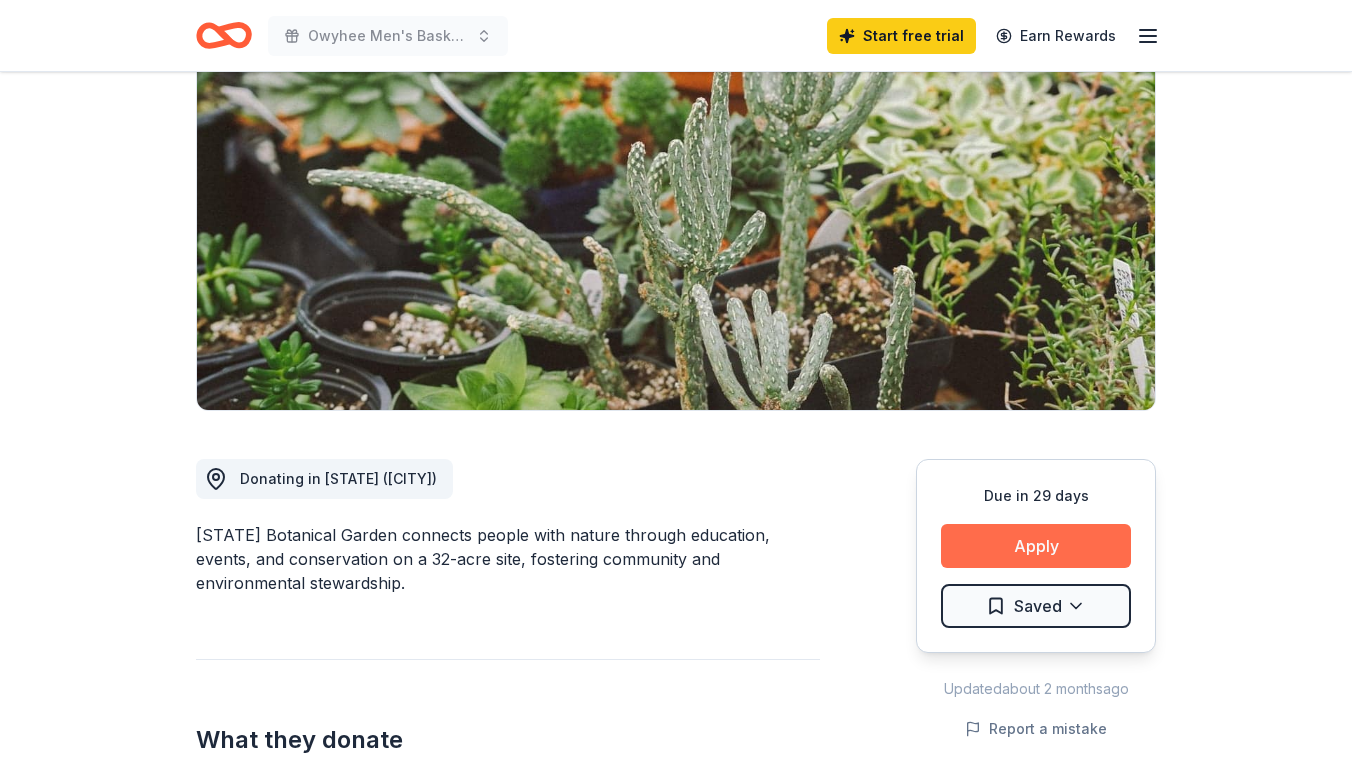 click on "Apply" at bounding box center (1036, 546) 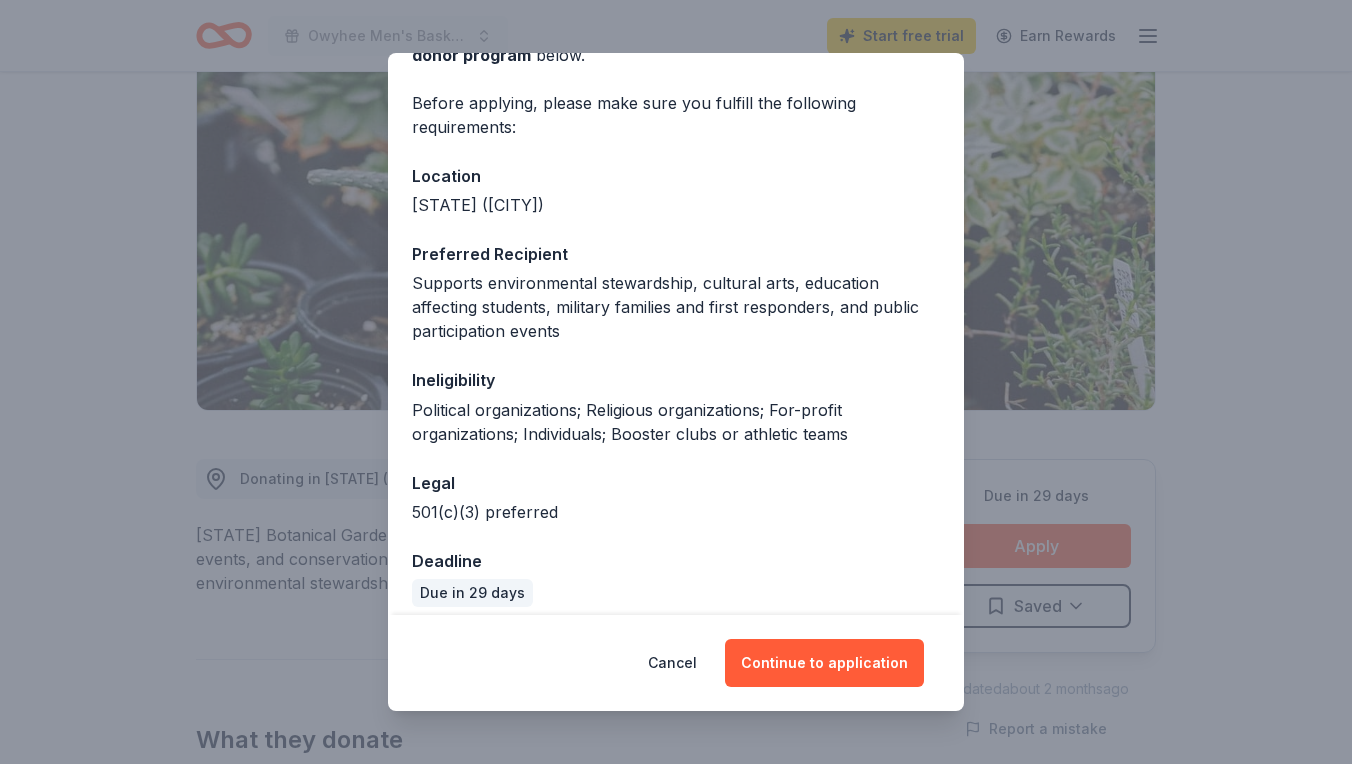 scroll, scrollTop: 141, scrollLeft: 0, axis: vertical 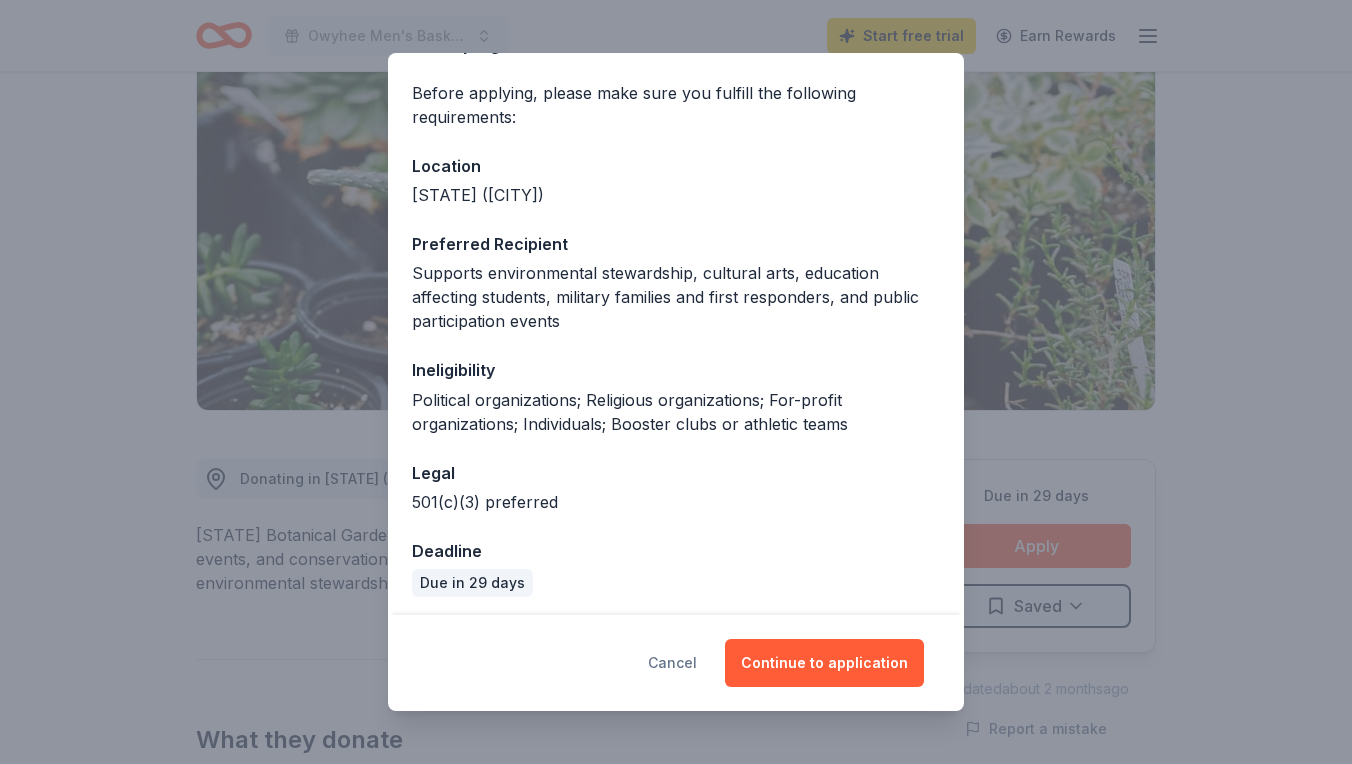 click on "Cancel" at bounding box center (672, 663) 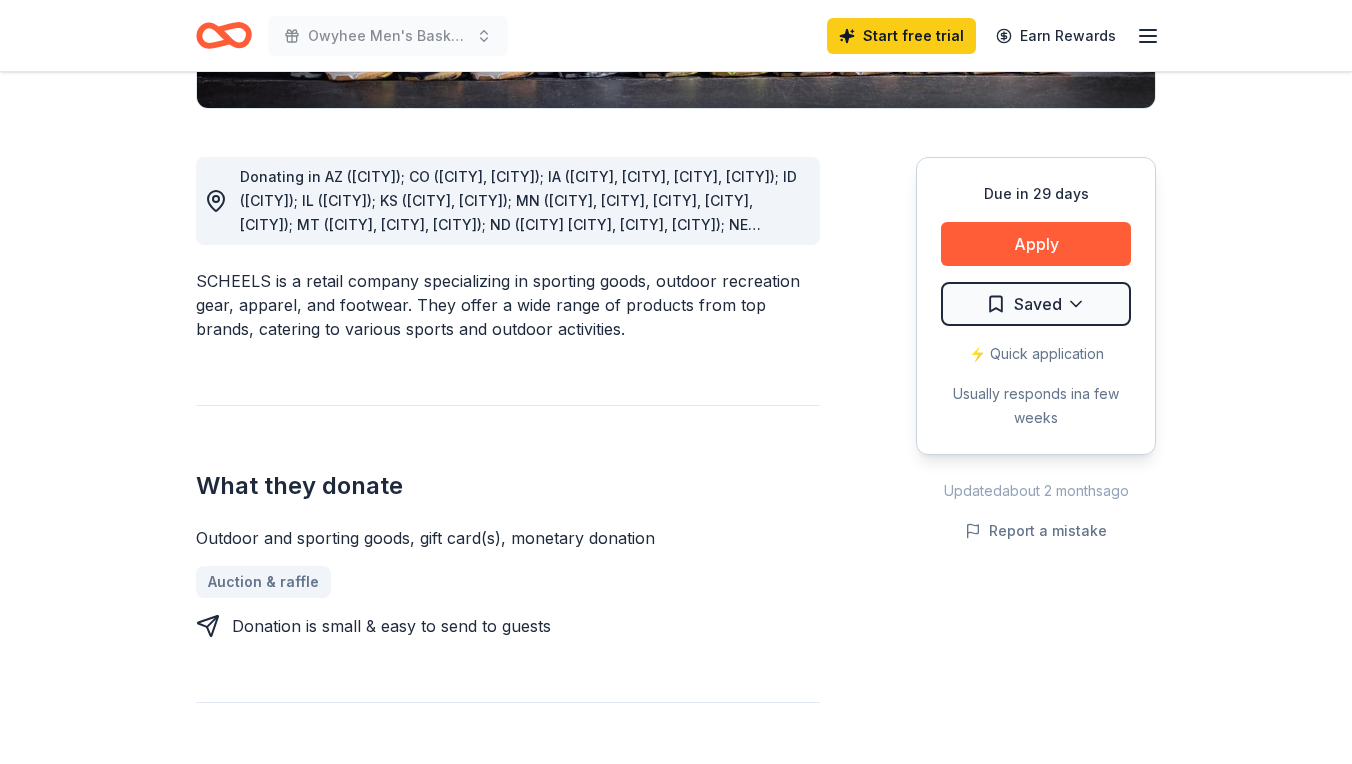 scroll, scrollTop: 500, scrollLeft: 0, axis: vertical 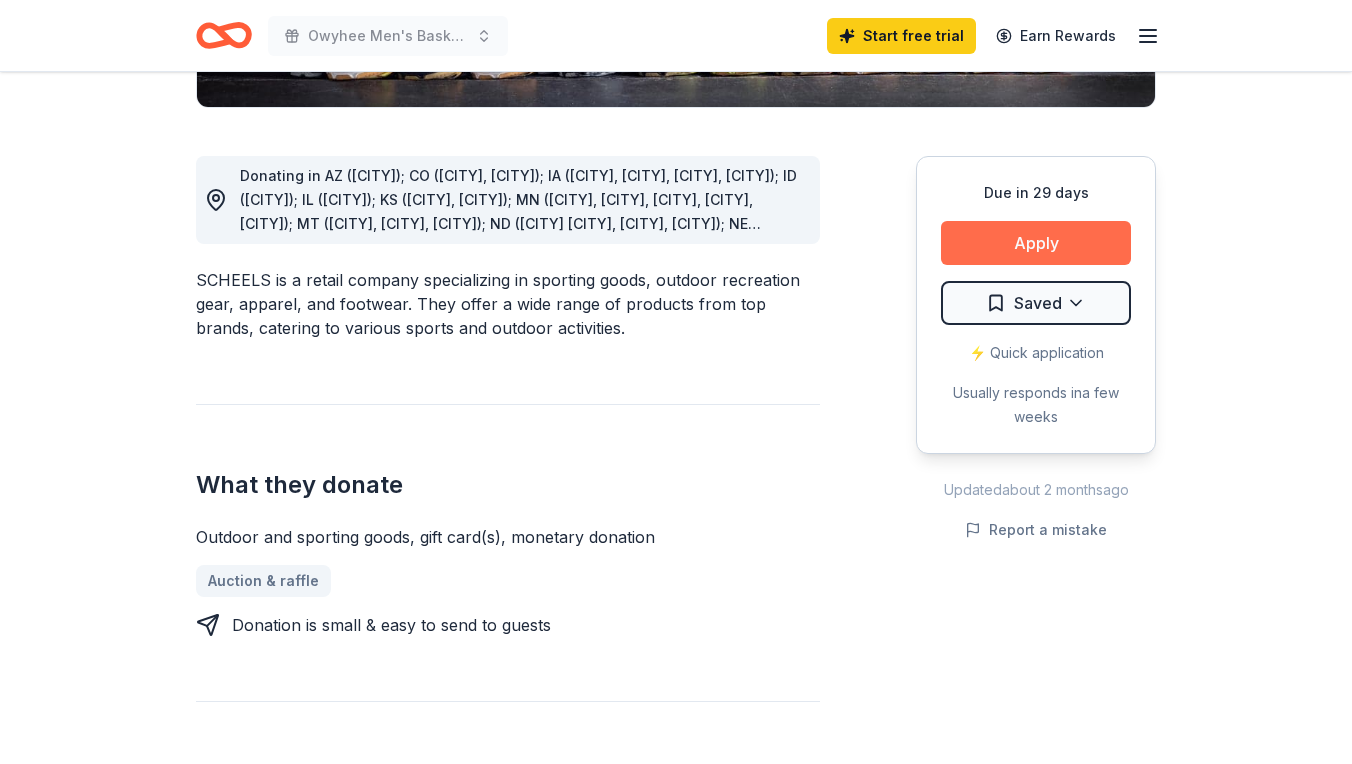 click on "Apply" at bounding box center (1036, 243) 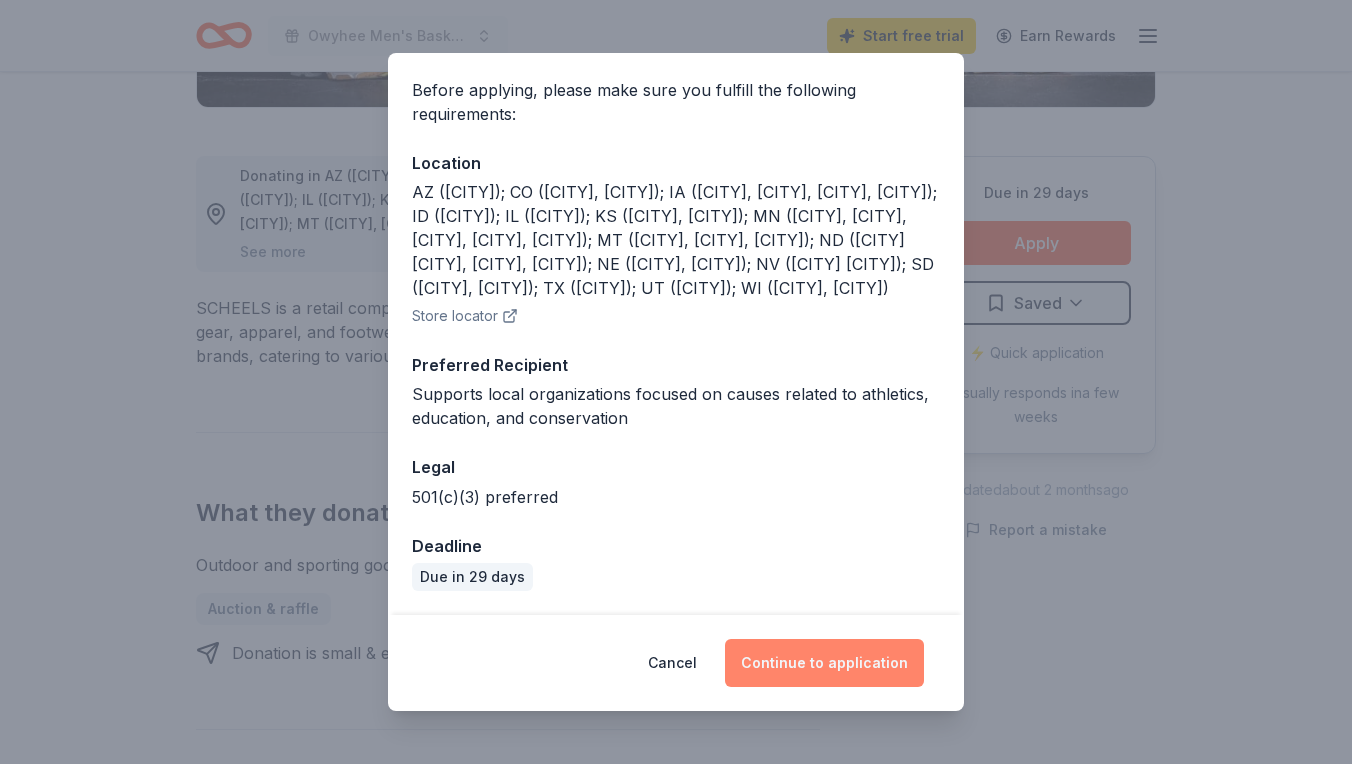 scroll, scrollTop: 190, scrollLeft: 0, axis: vertical 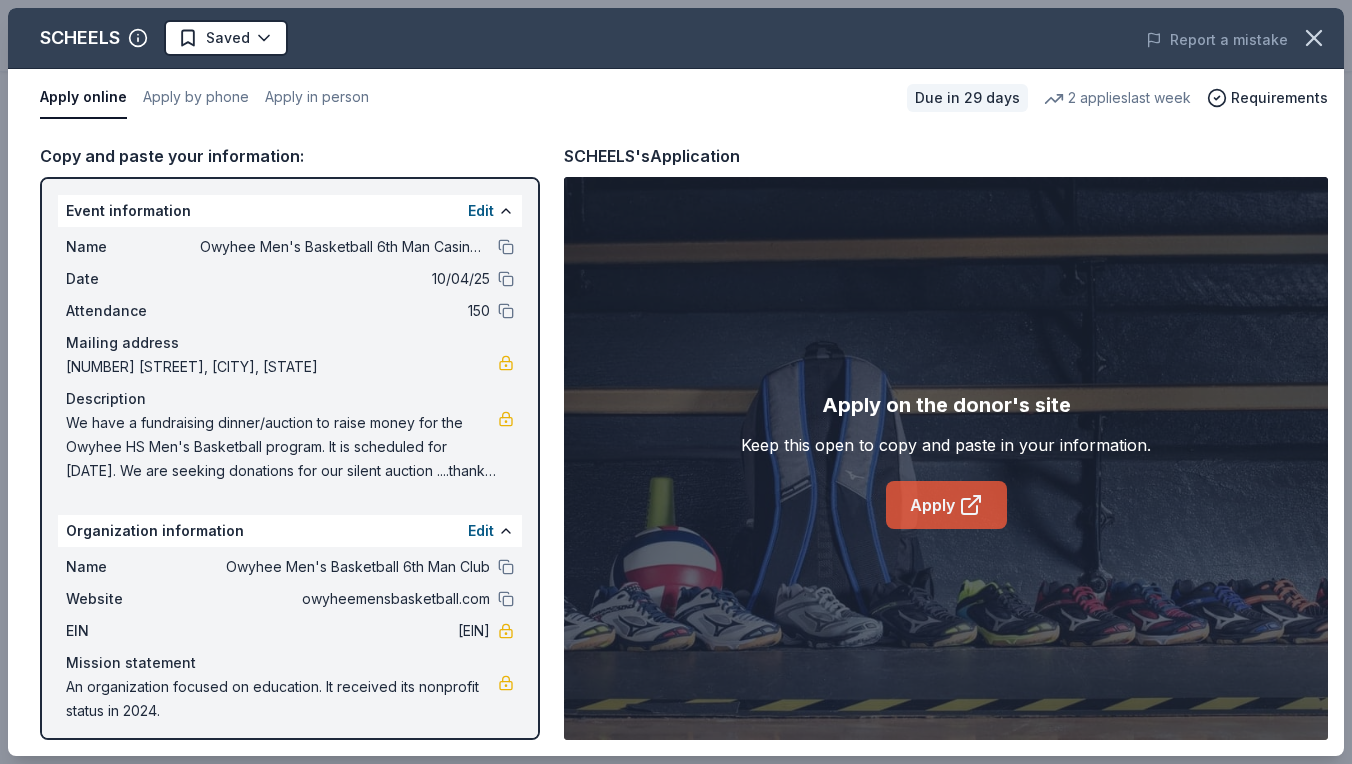 click 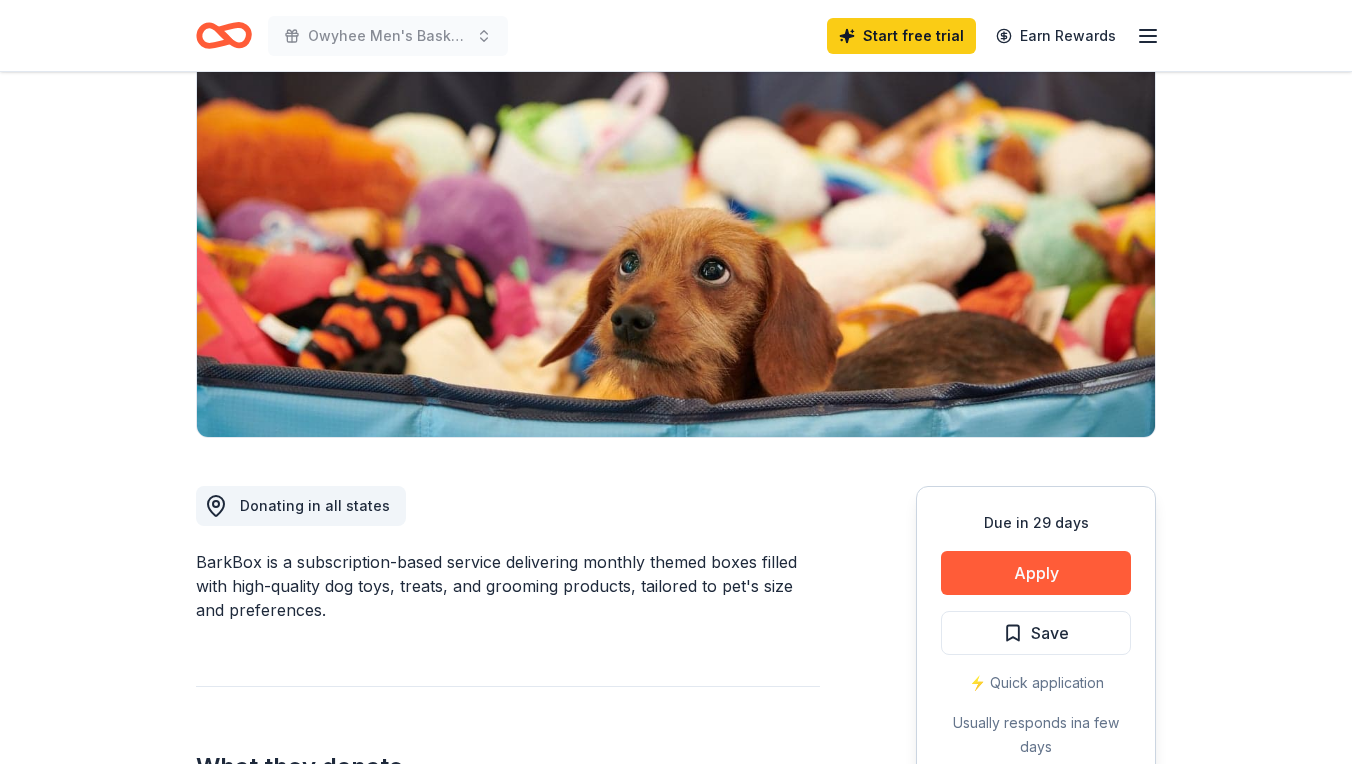 scroll, scrollTop: 190, scrollLeft: 0, axis: vertical 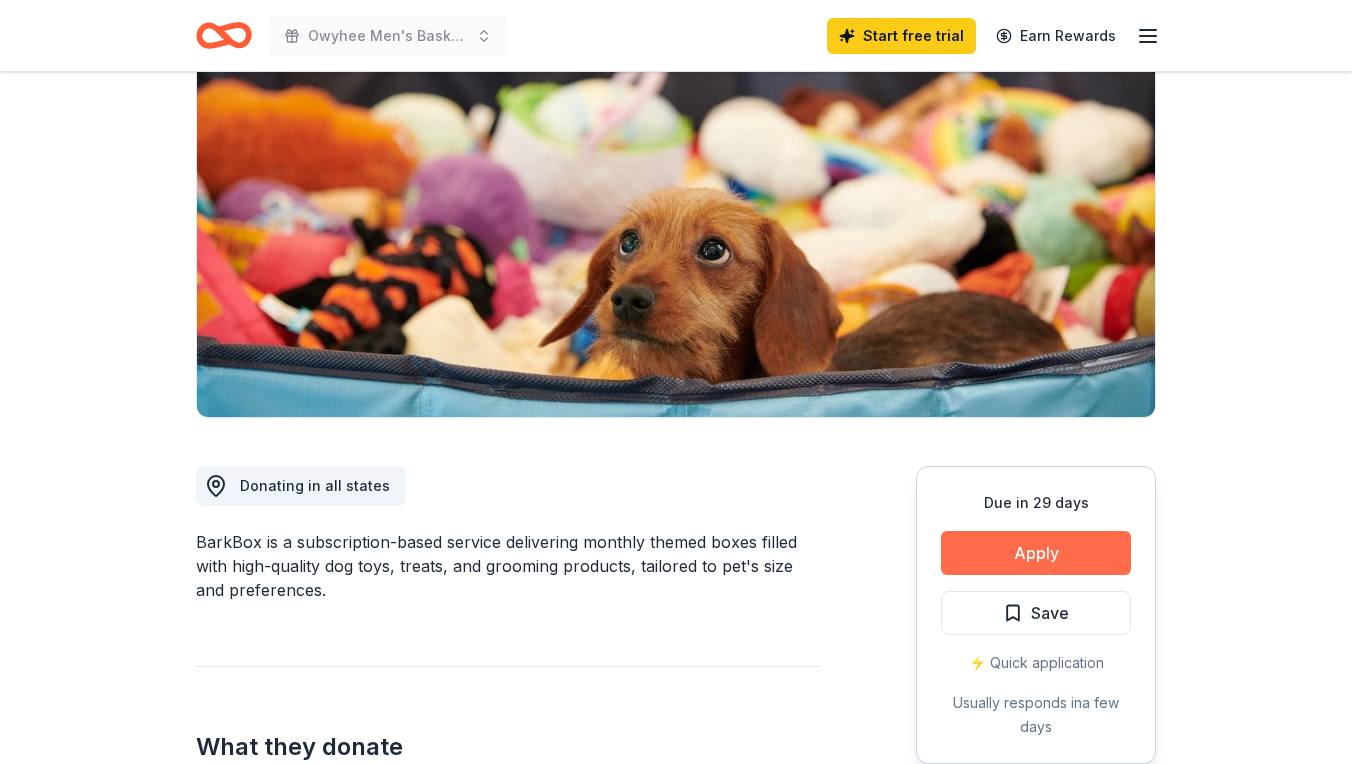 click on "Apply" at bounding box center [1036, 553] 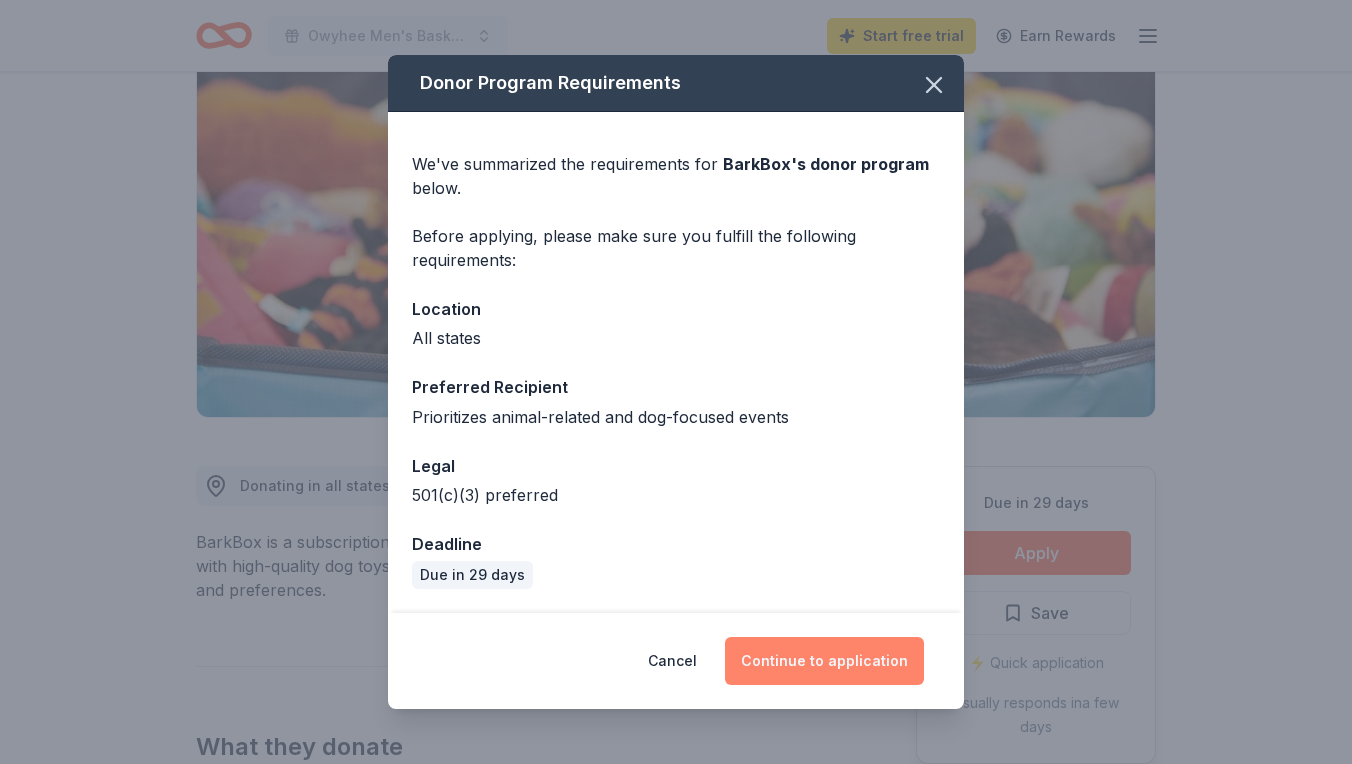 click on "Continue to application" at bounding box center (824, 661) 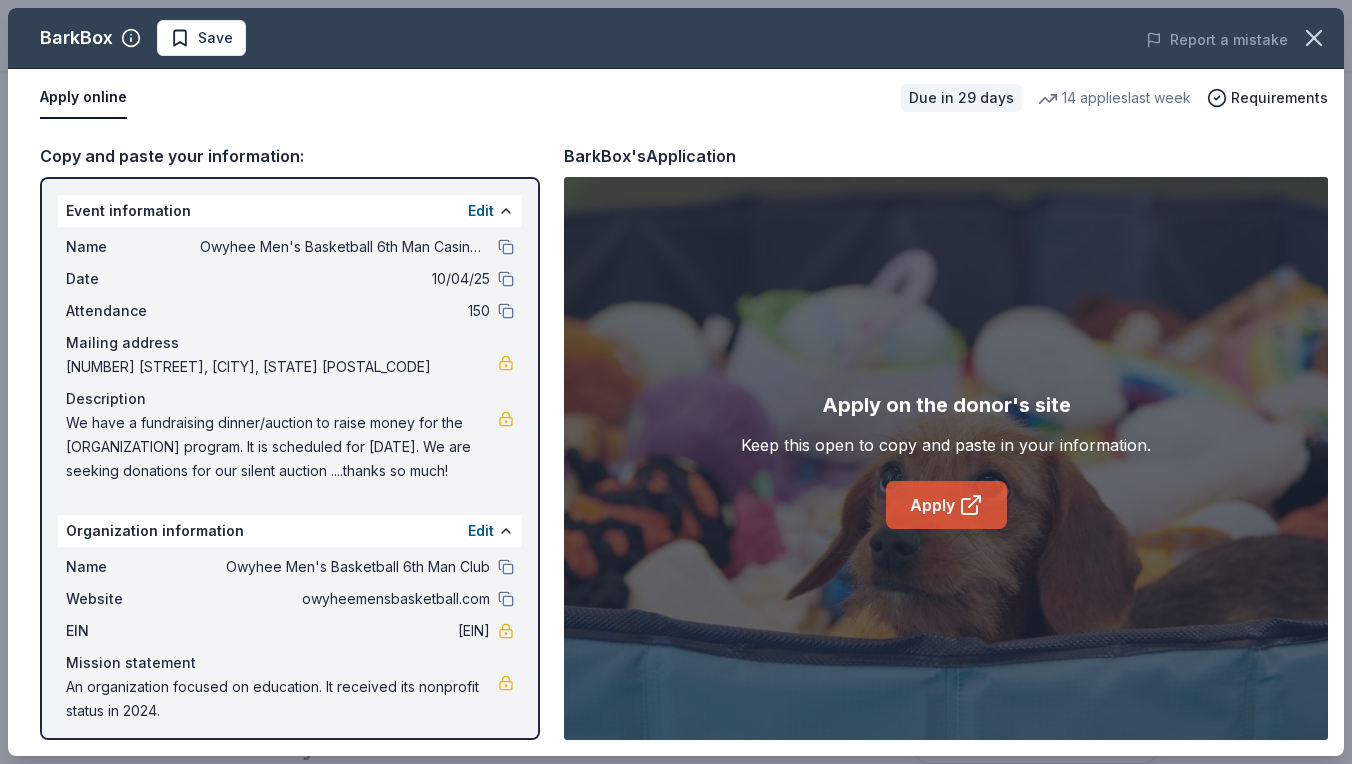 click on "Apply" at bounding box center [946, 505] 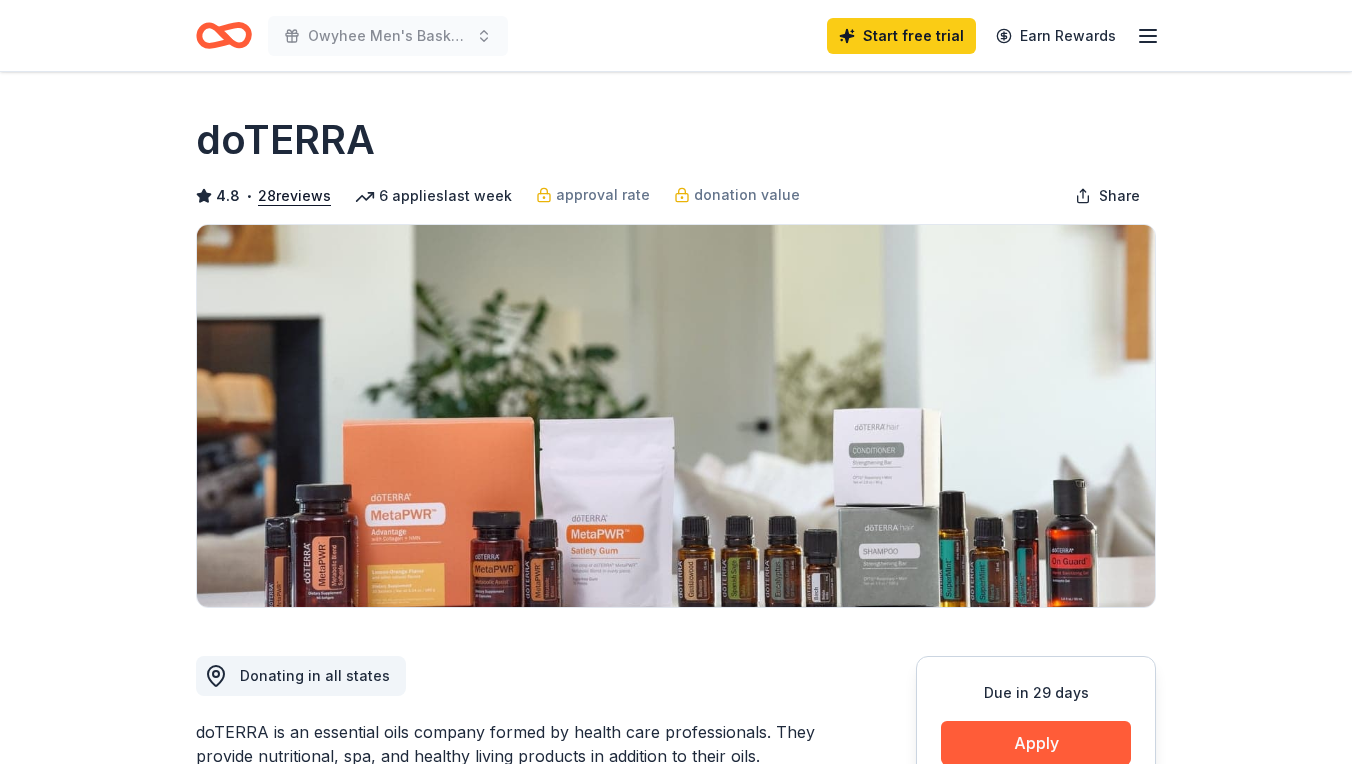 scroll, scrollTop: 0, scrollLeft: 0, axis: both 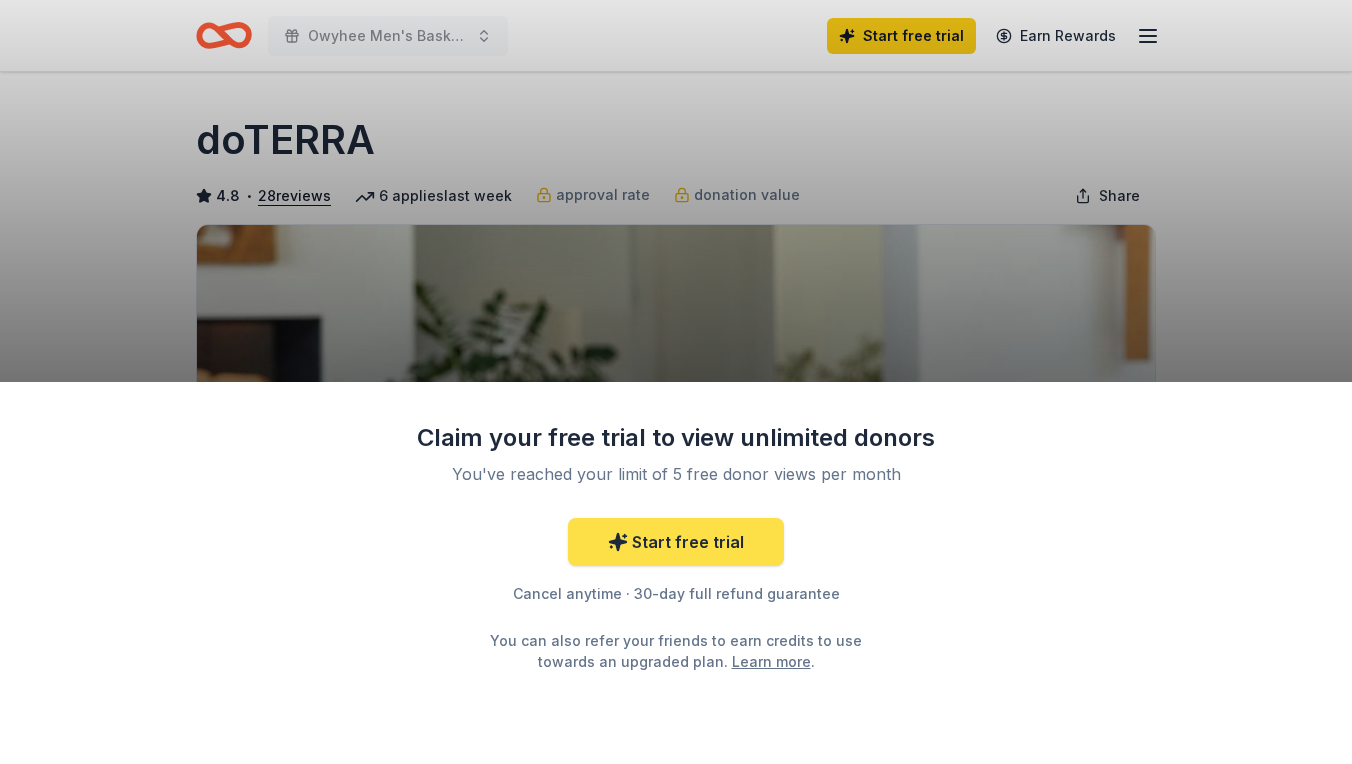 click on "Start free  trial" at bounding box center (676, 542) 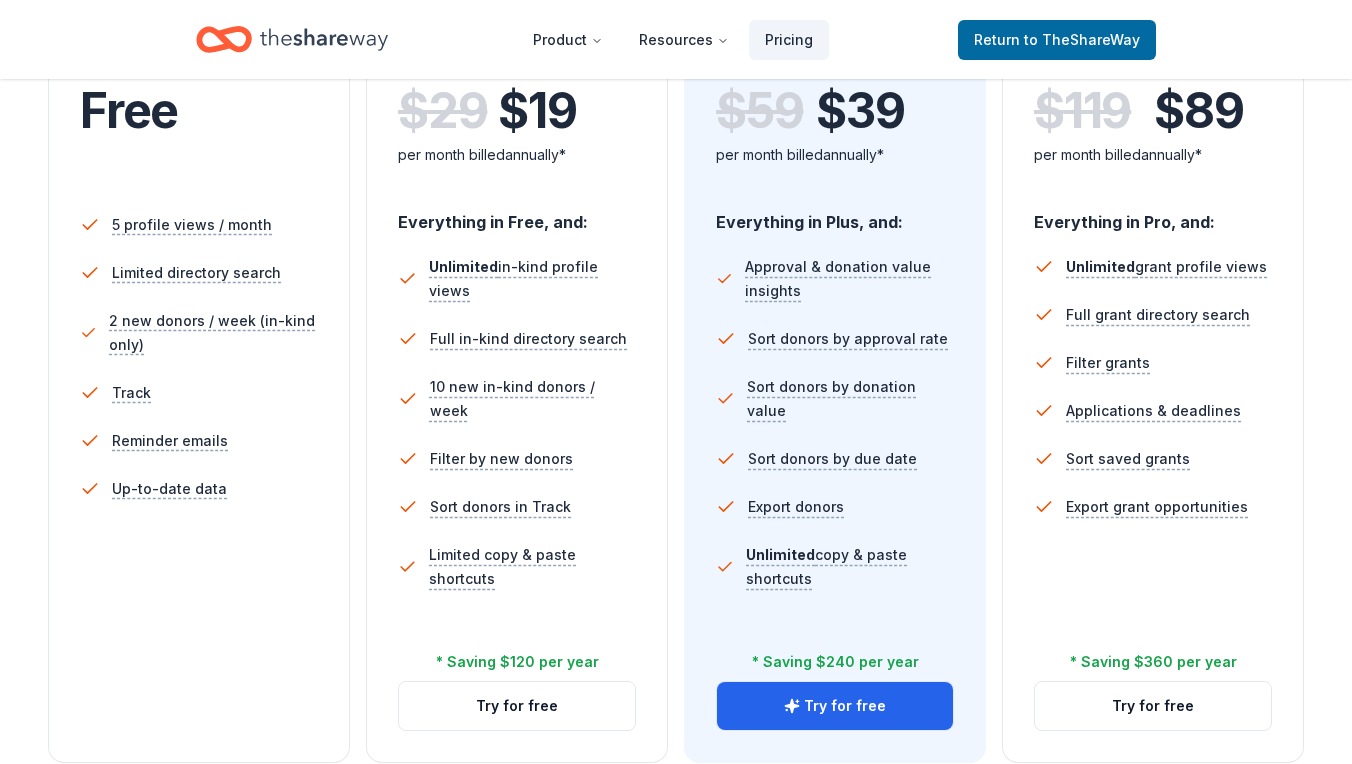 scroll, scrollTop: 490, scrollLeft: 0, axis: vertical 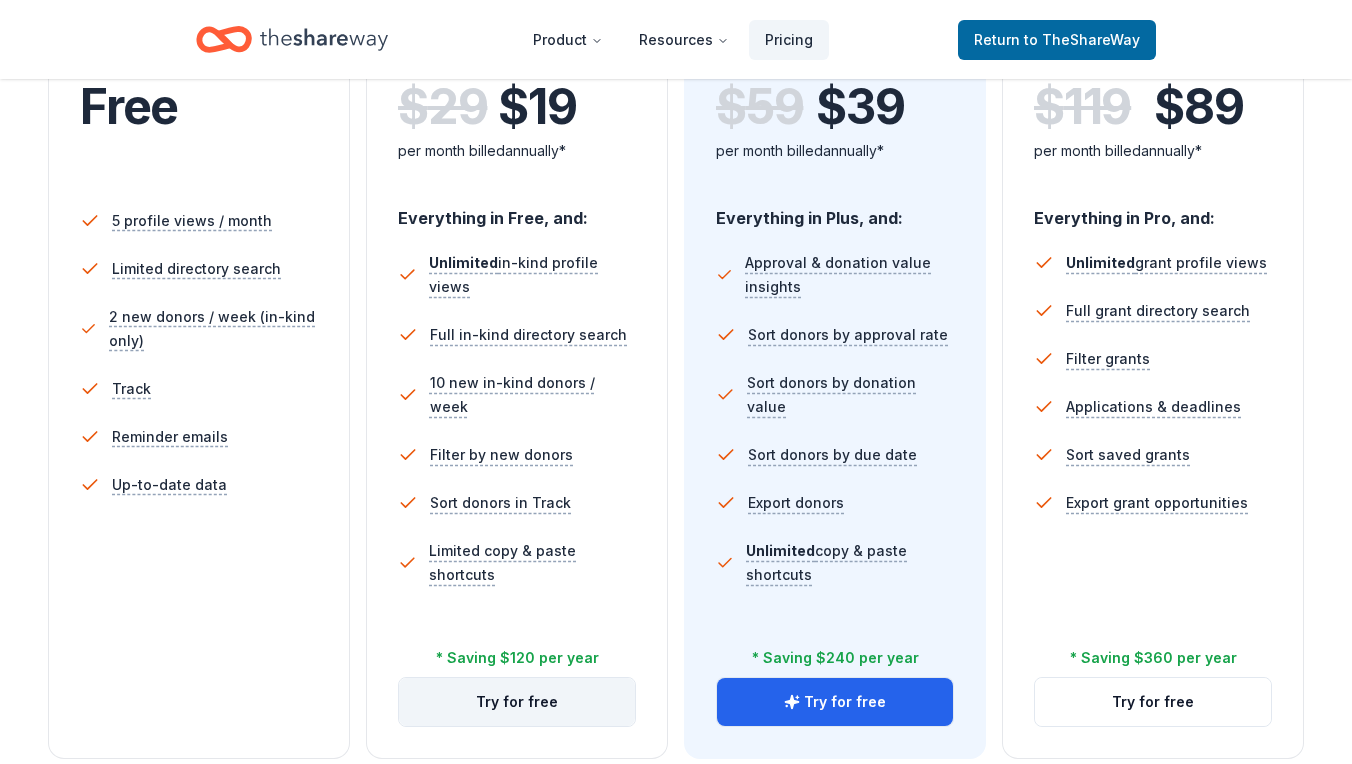 click on "Try for free" at bounding box center [517, 702] 